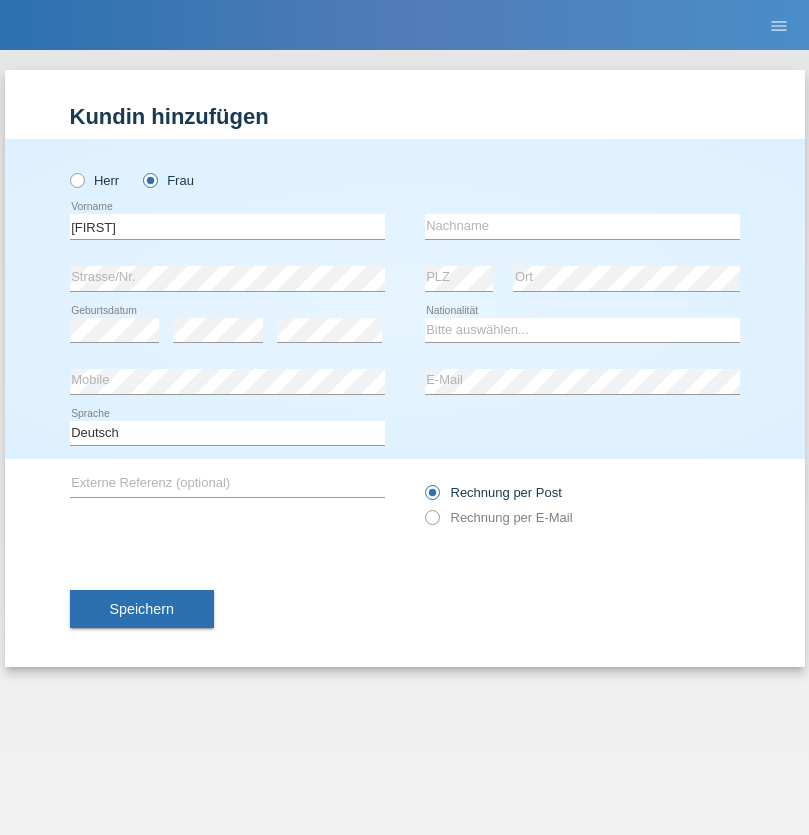 scroll, scrollTop: 0, scrollLeft: 0, axis: both 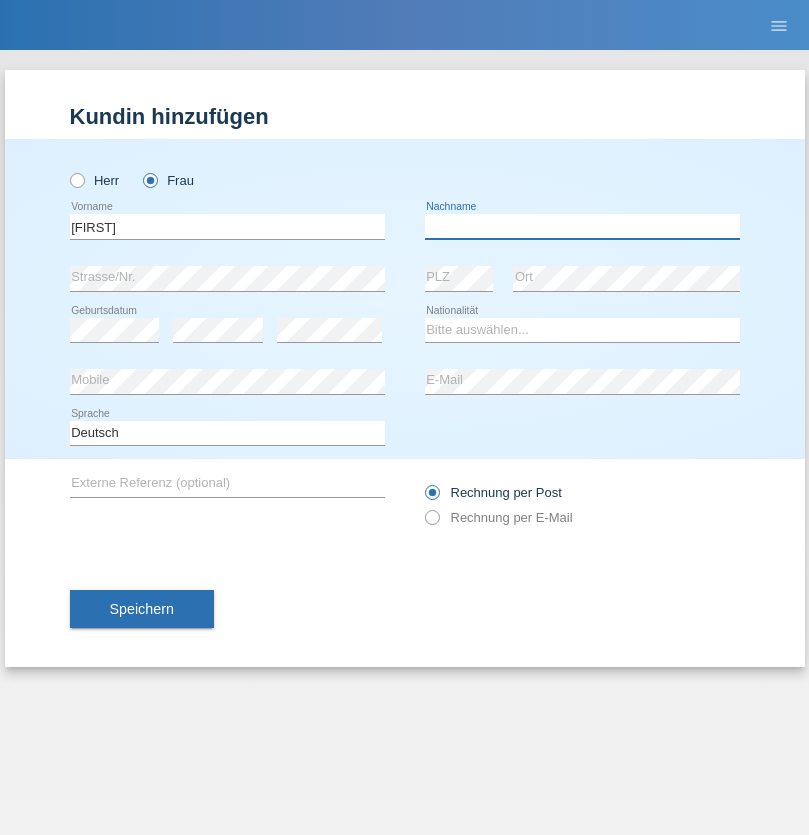 click at bounding box center [582, 226] 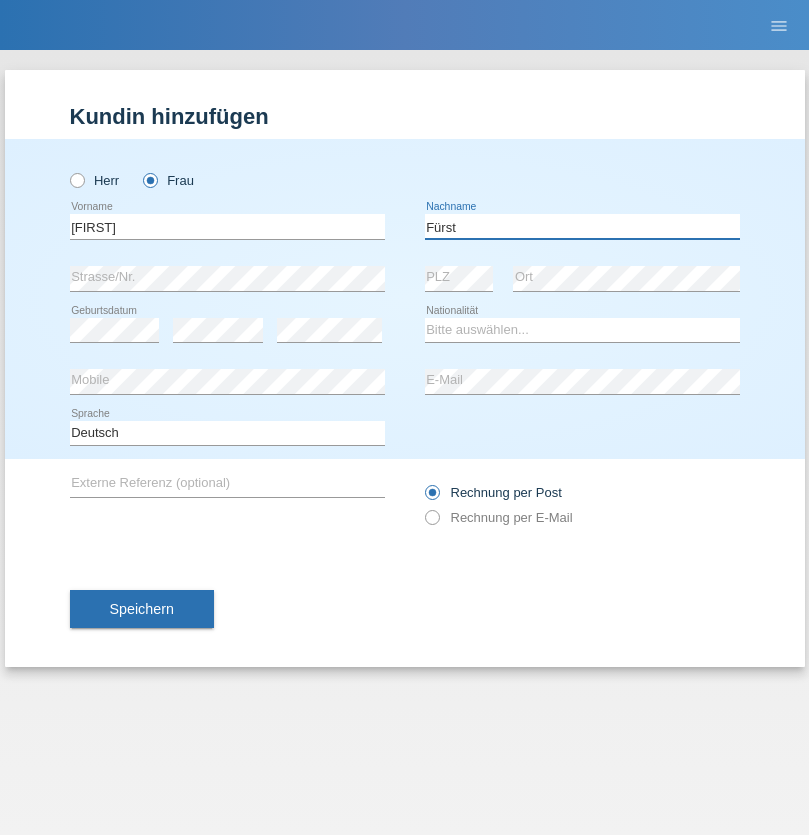 type on "[LAST]" 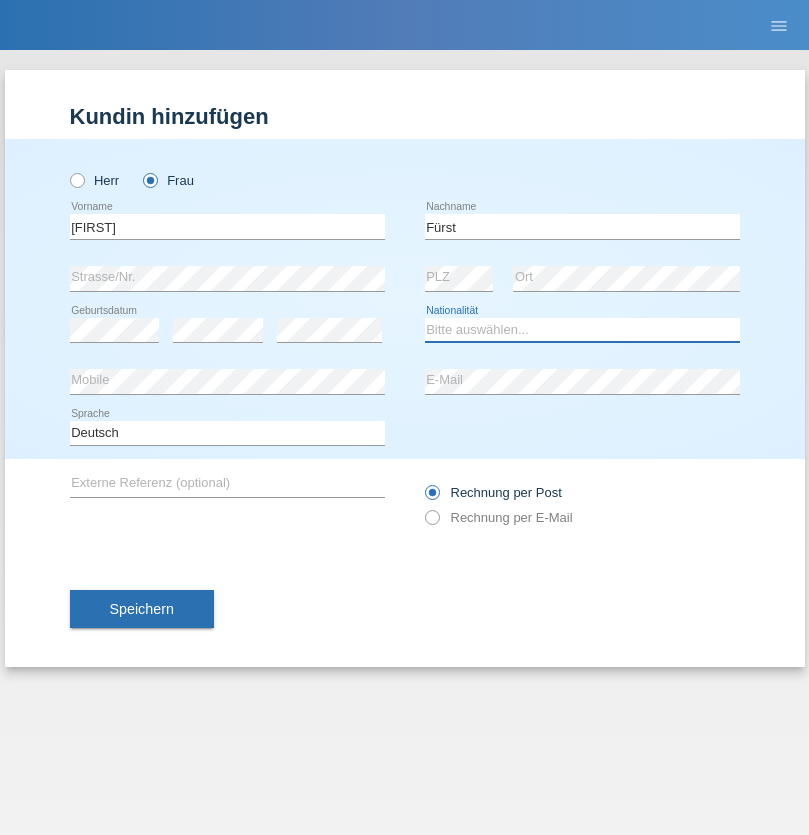 select on "CH" 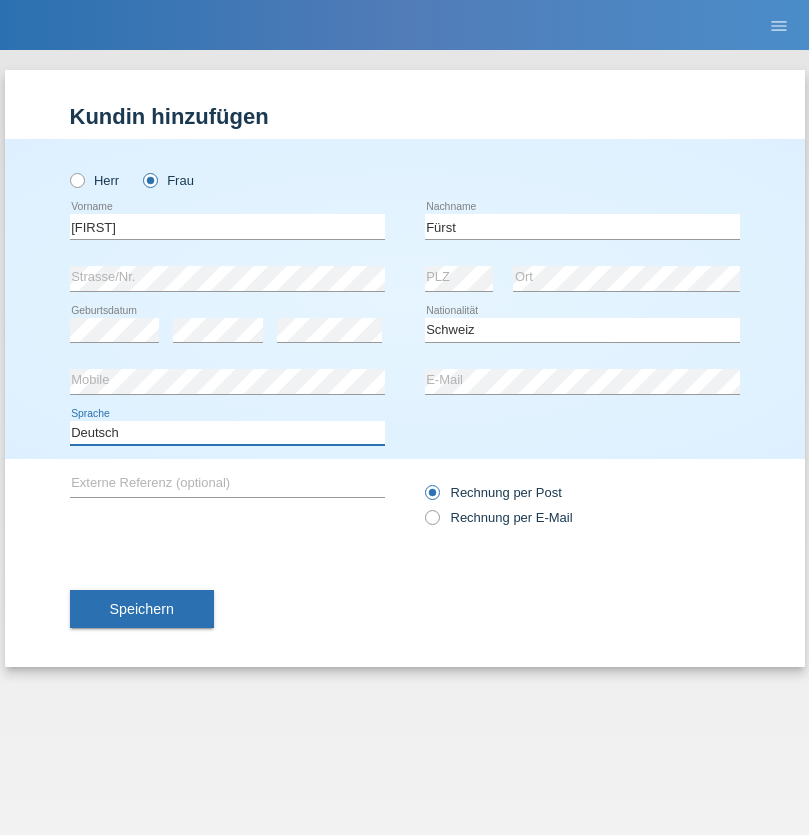 select on "en" 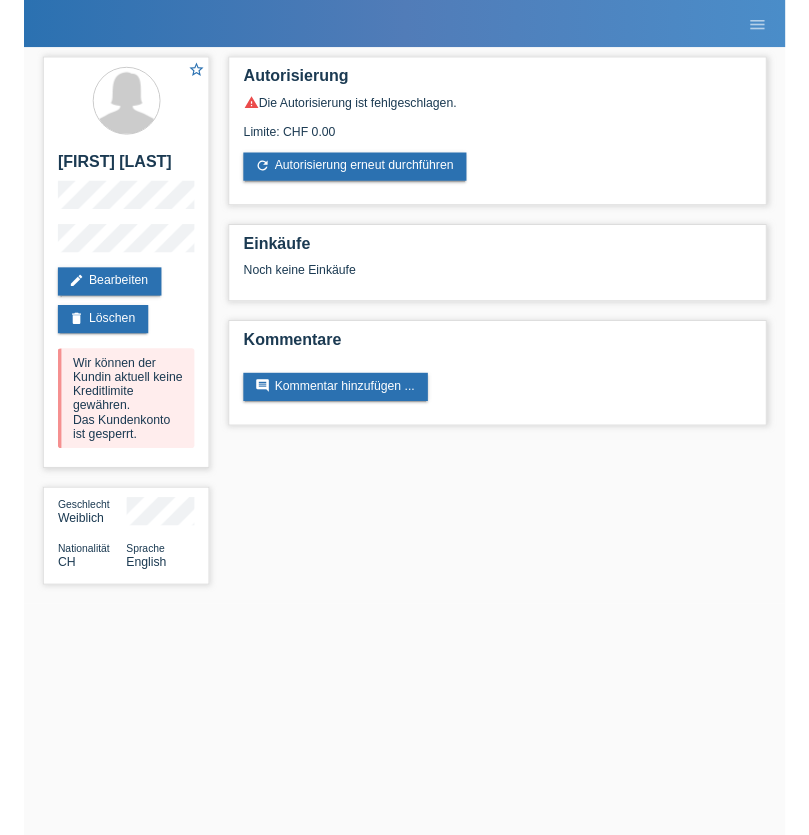 scroll, scrollTop: 0, scrollLeft: 0, axis: both 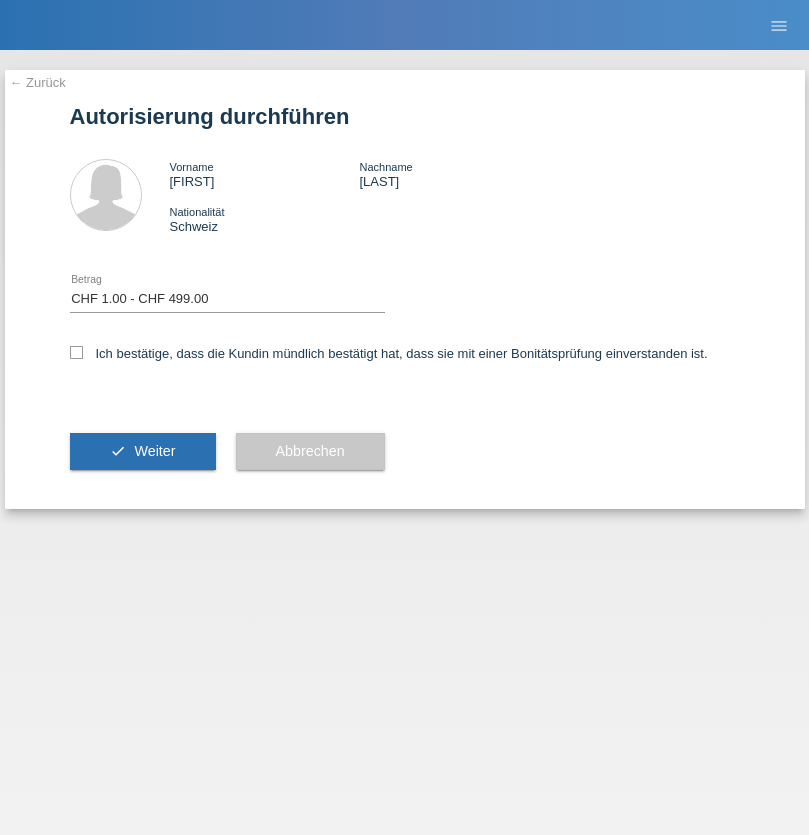 select on "1" 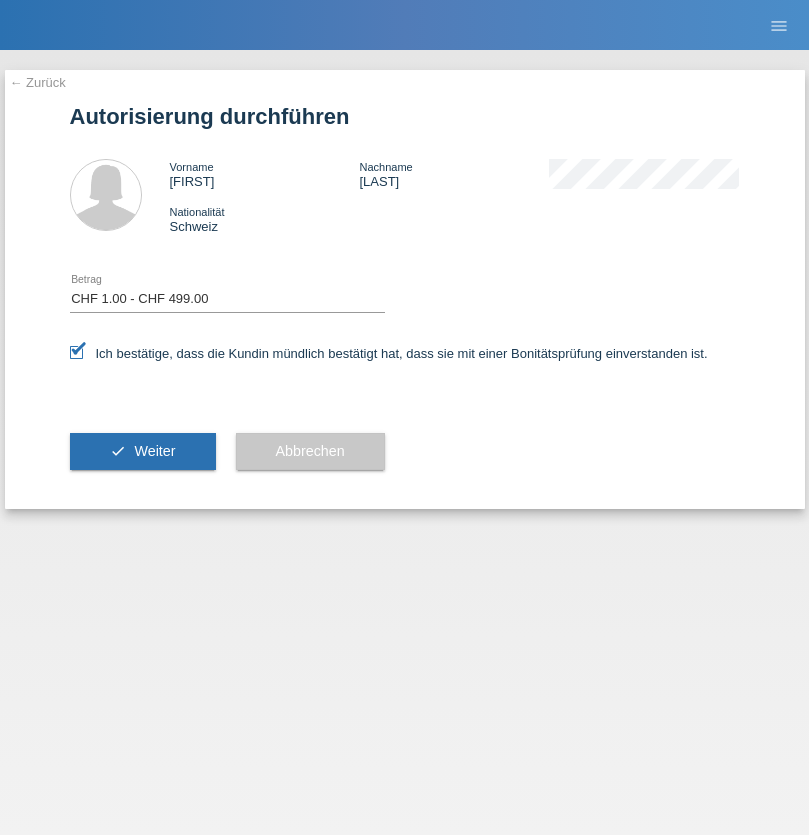 scroll, scrollTop: 0, scrollLeft: 0, axis: both 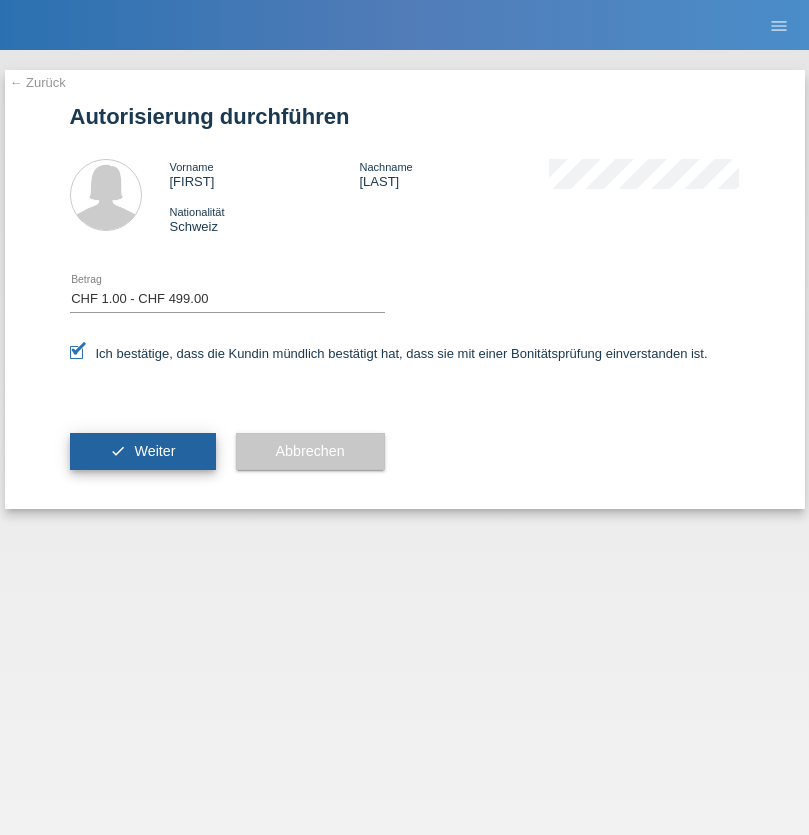 click on "Weiter" at bounding box center [154, 451] 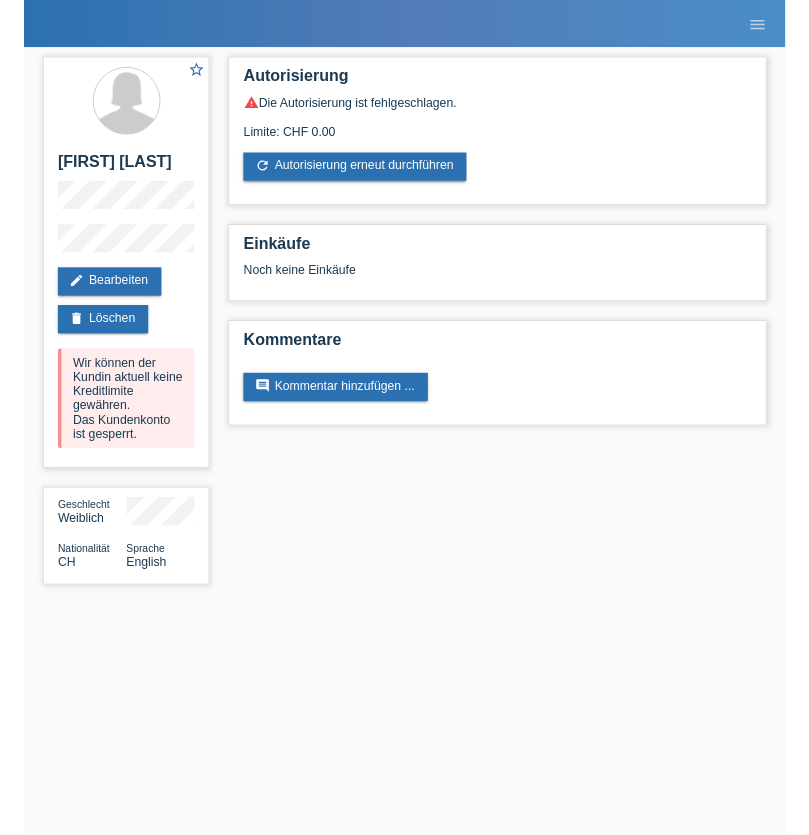 scroll, scrollTop: 0, scrollLeft: 0, axis: both 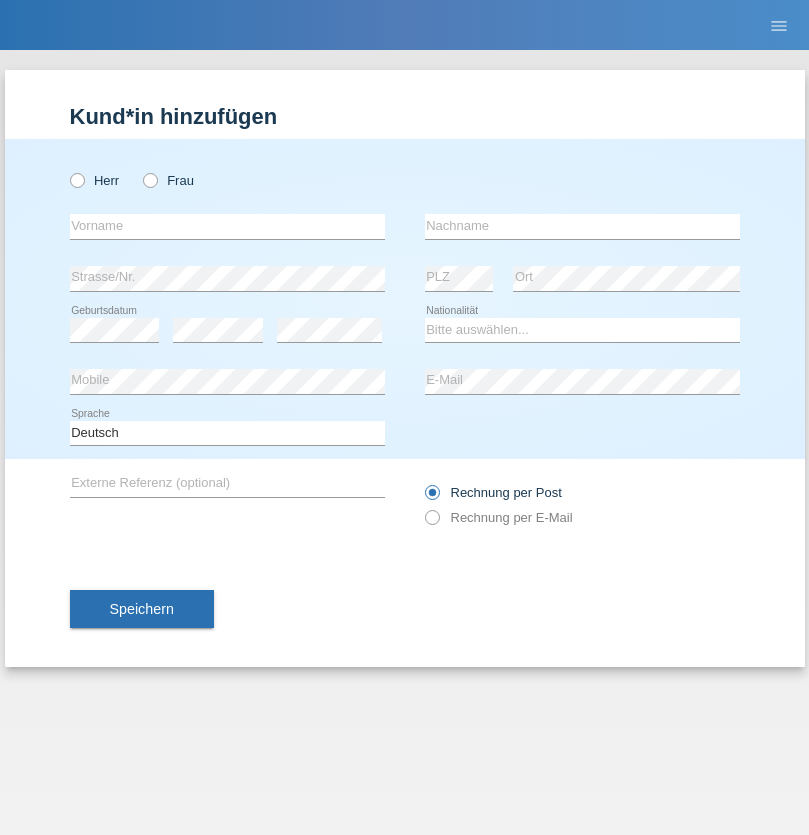 radio on "true" 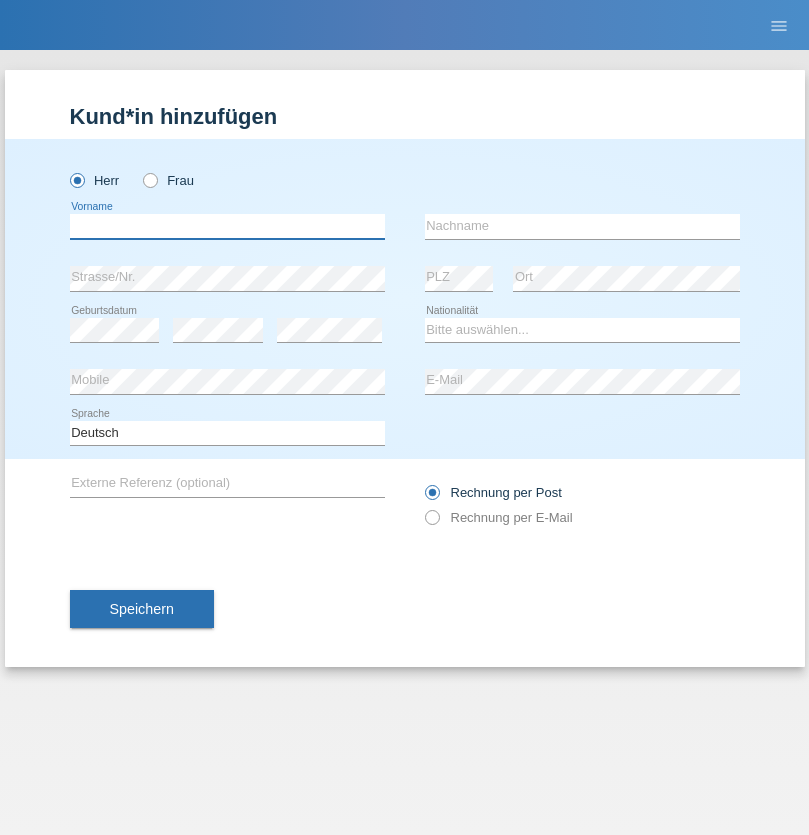 click at bounding box center (227, 226) 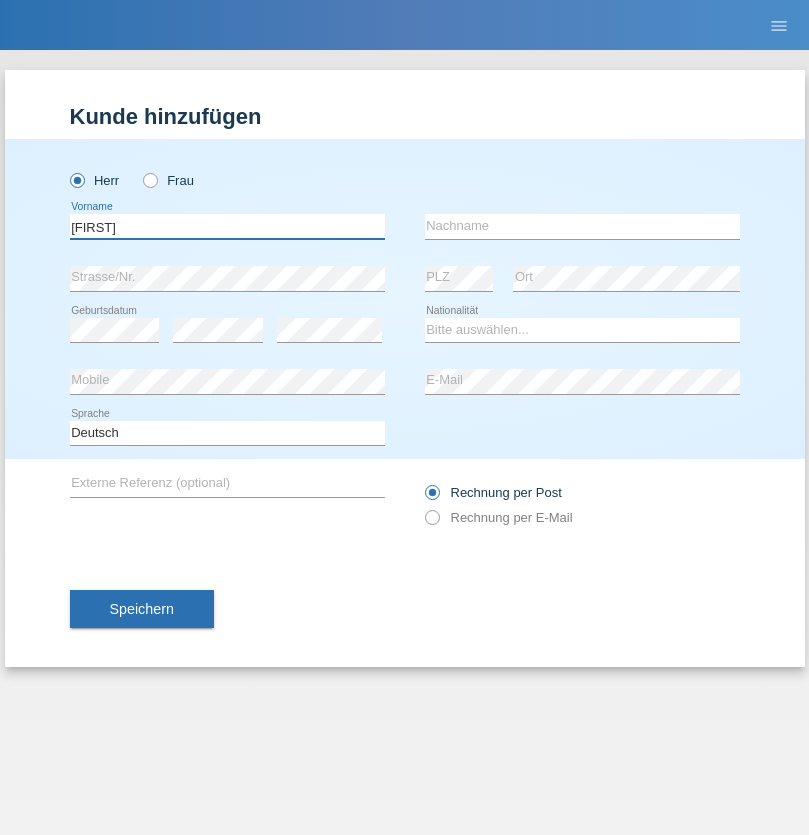 type on "[FIRST]" 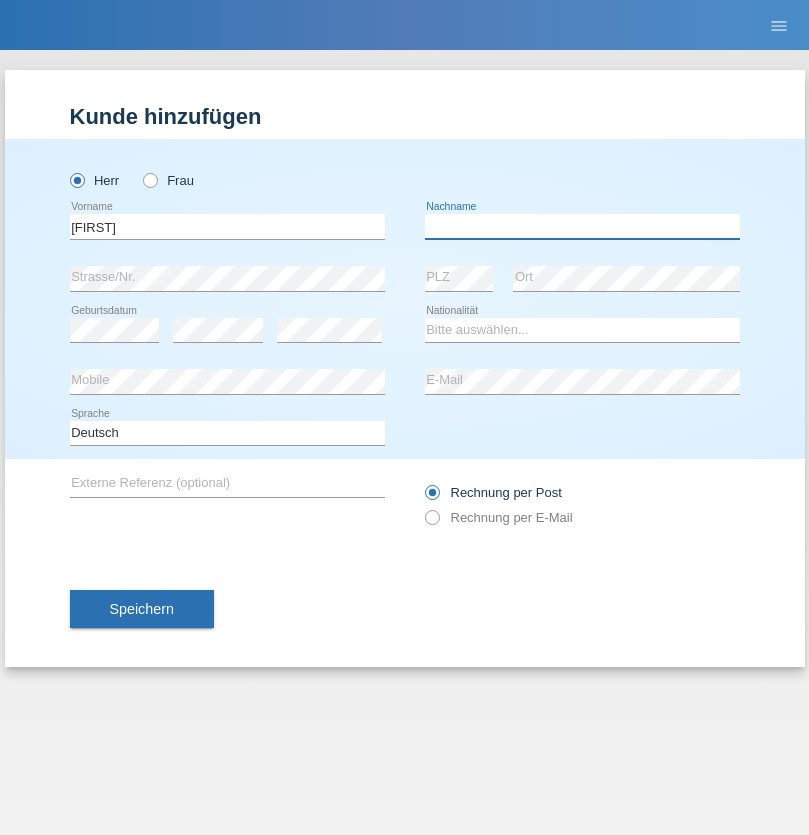 click at bounding box center (582, 226) 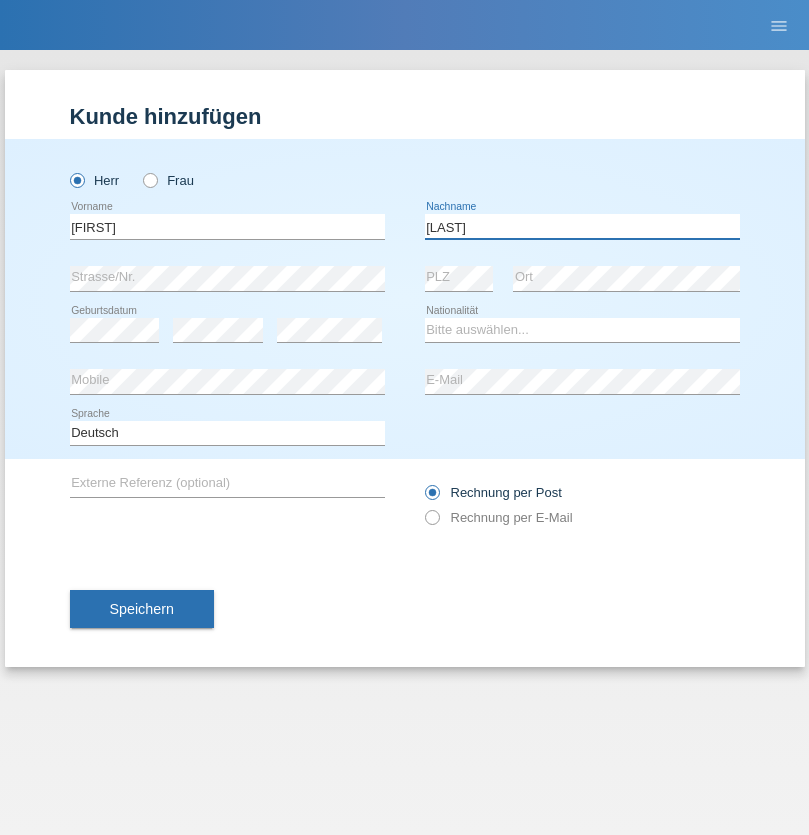 type on "[LAST]" 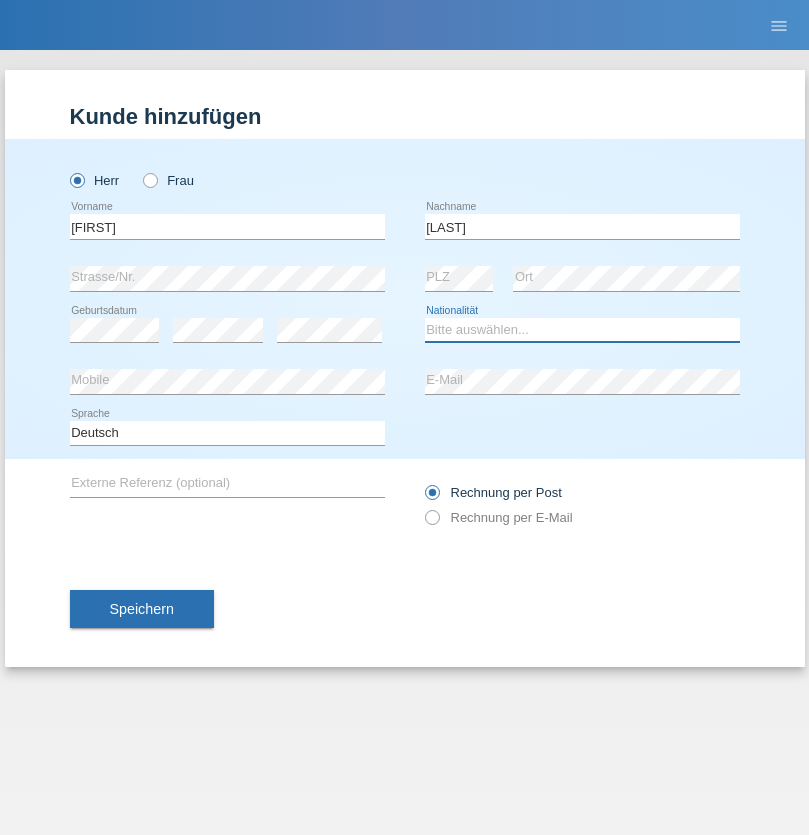 select on "BG" 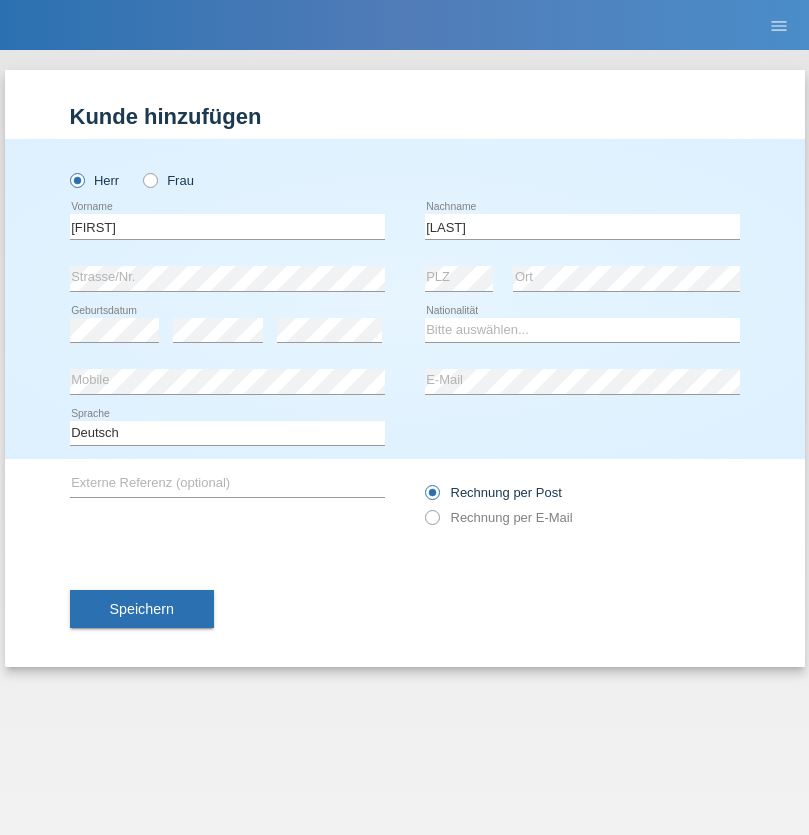 select on "C" 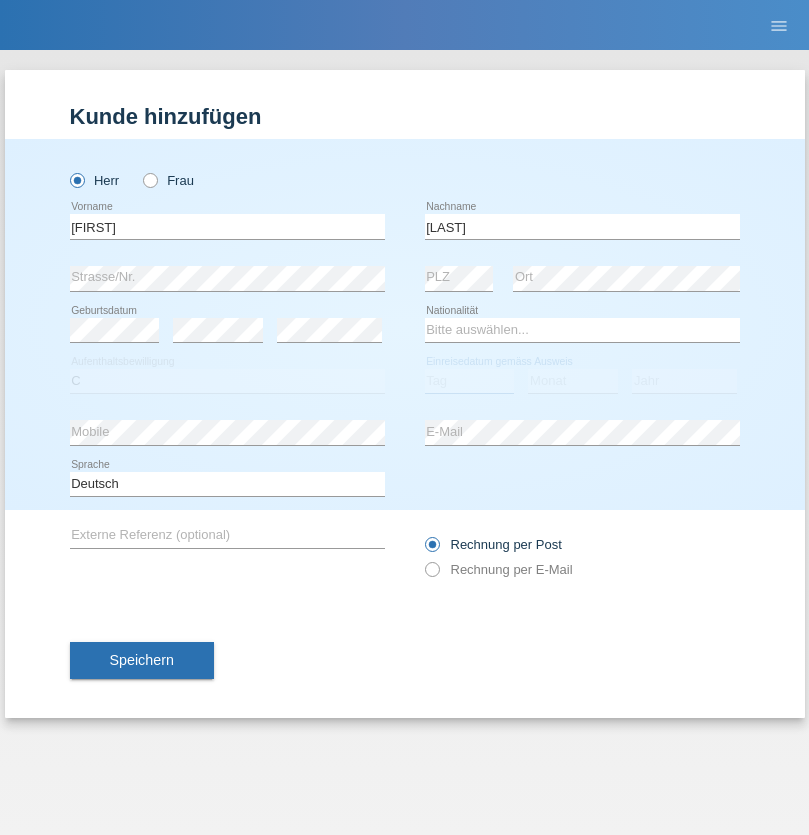 select on "26" 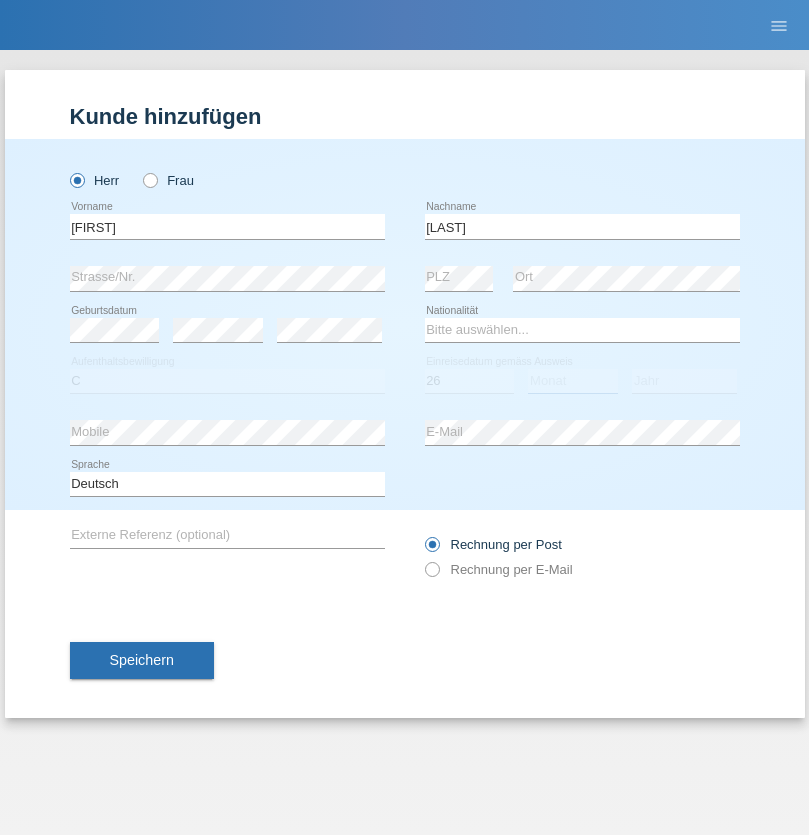 select on "09" 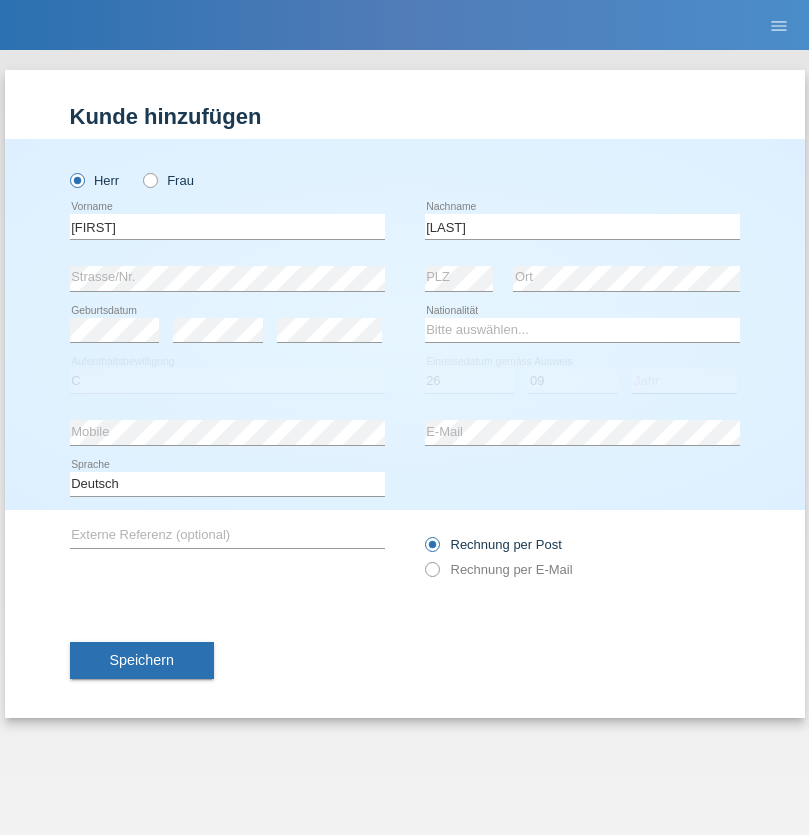 select on "2021" 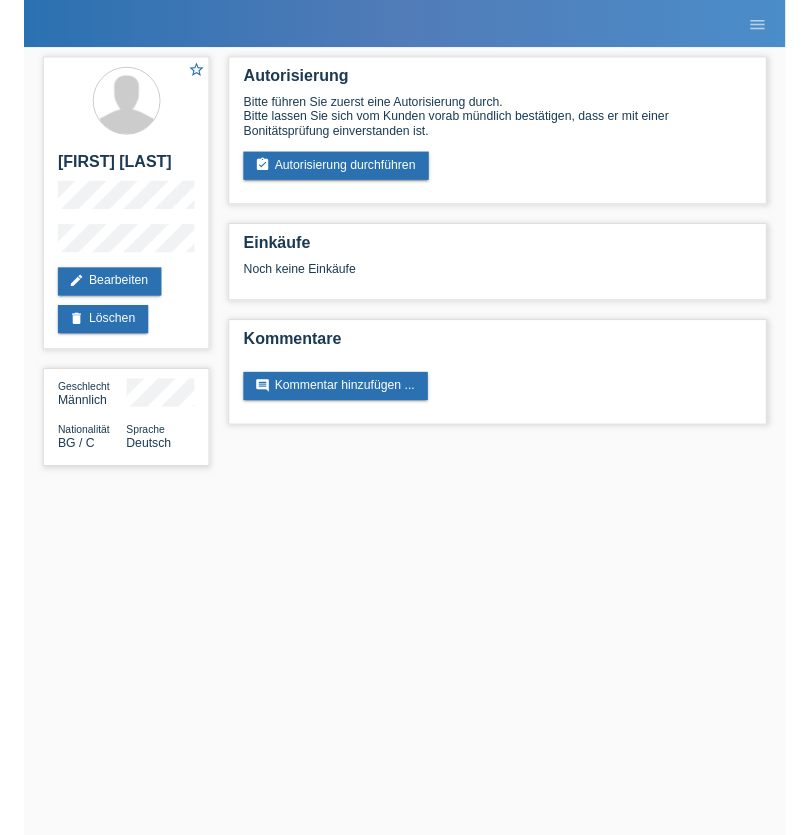 scroll, scrollTop: 0, scrollLeft: 0, axis: both 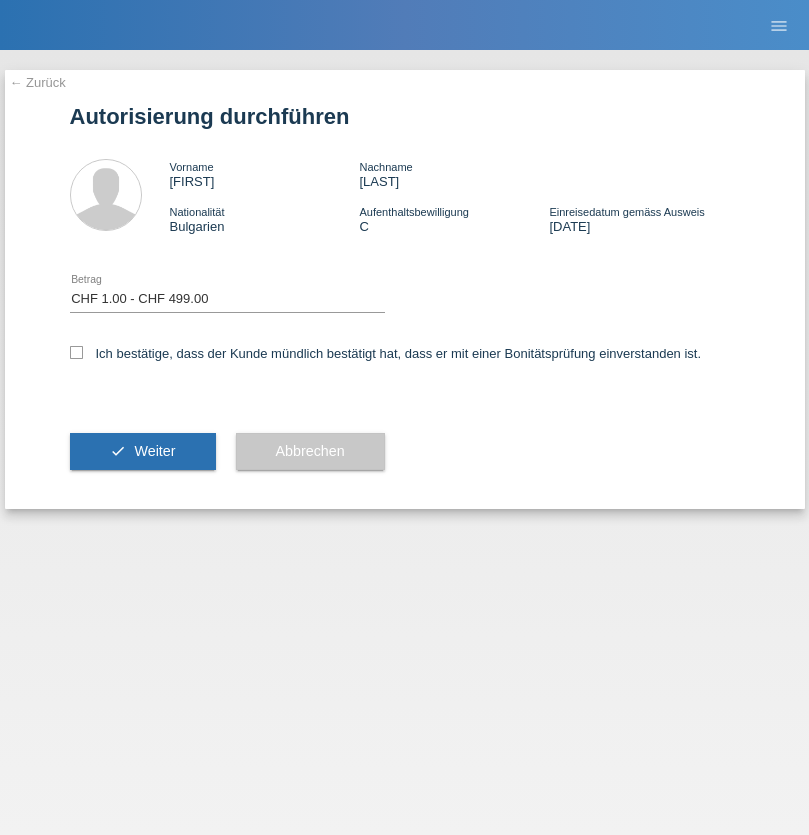 select on "1" 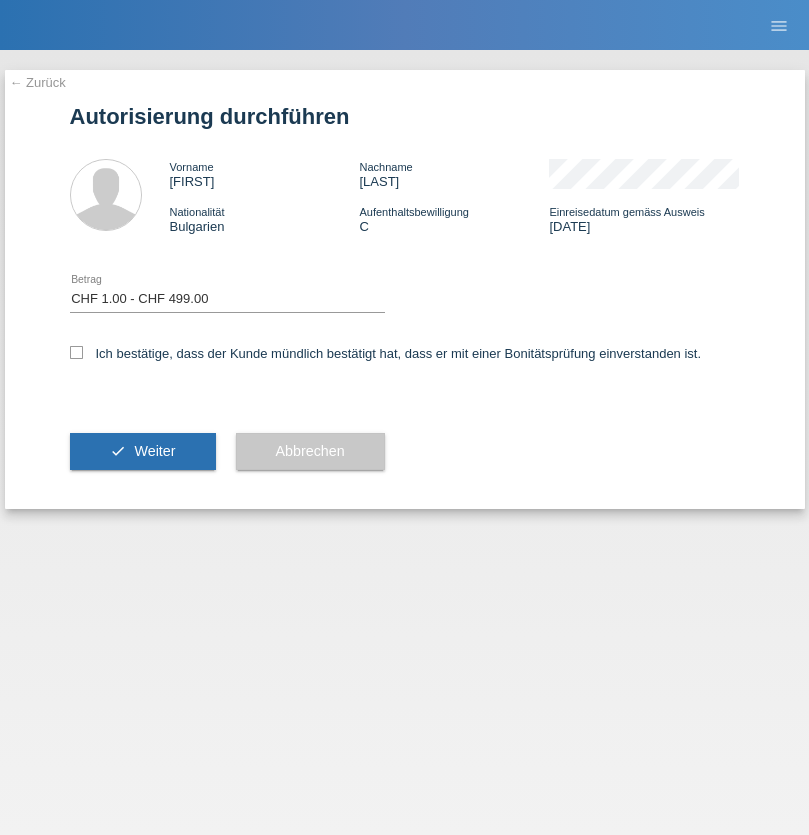 checkbox on "true" 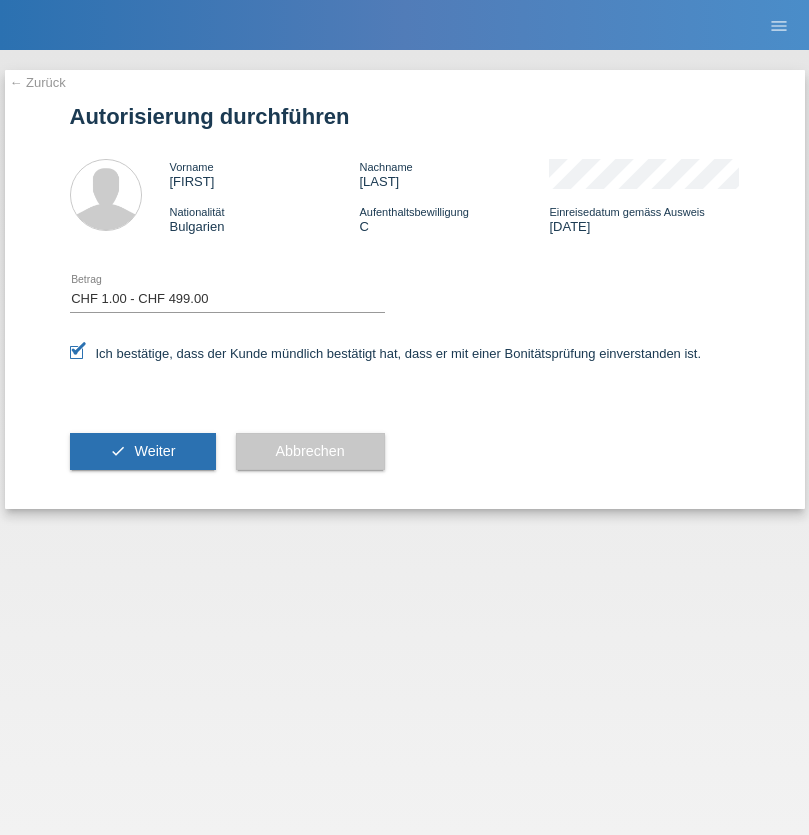 scroll, scrollTop: 0, scrollLeft: 0, axis: both 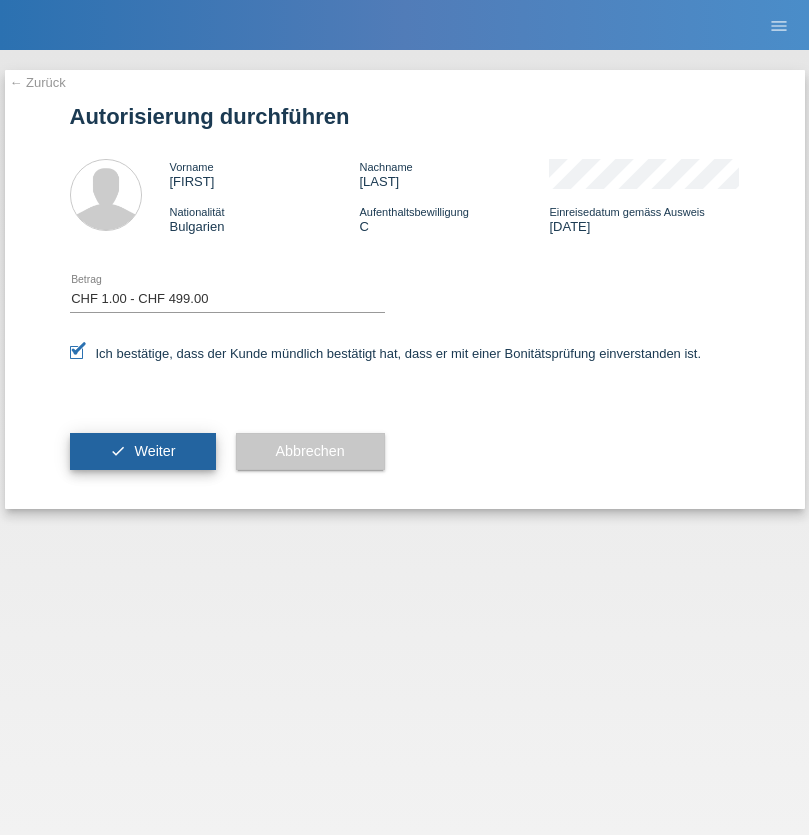 click on "Weiter" at bounding box center (154, 451) 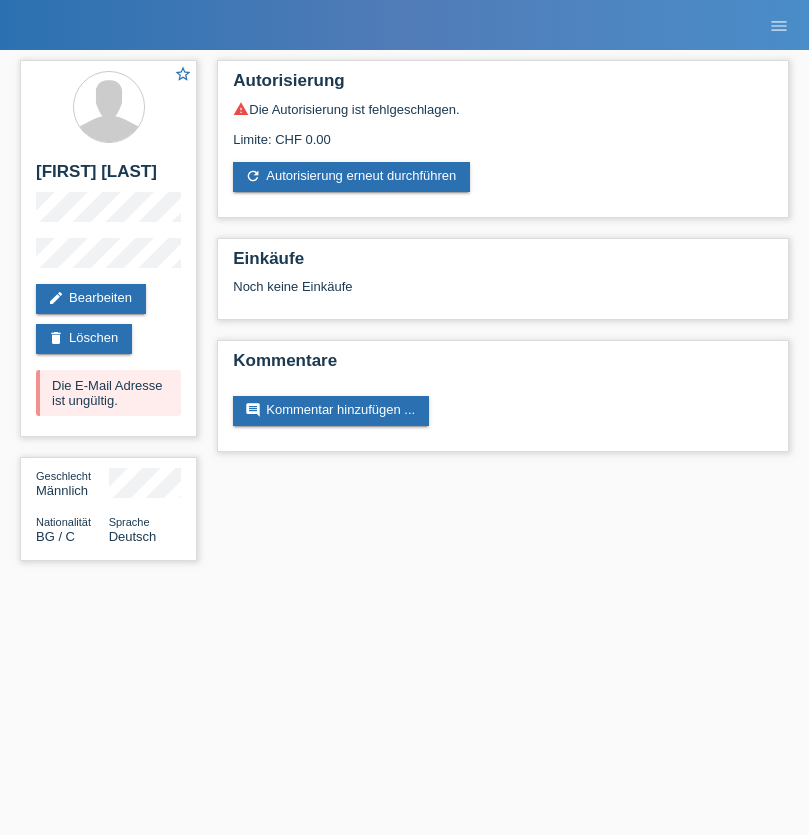 scroll, scrollTop: 0, scrollLeft: 0, axis: both 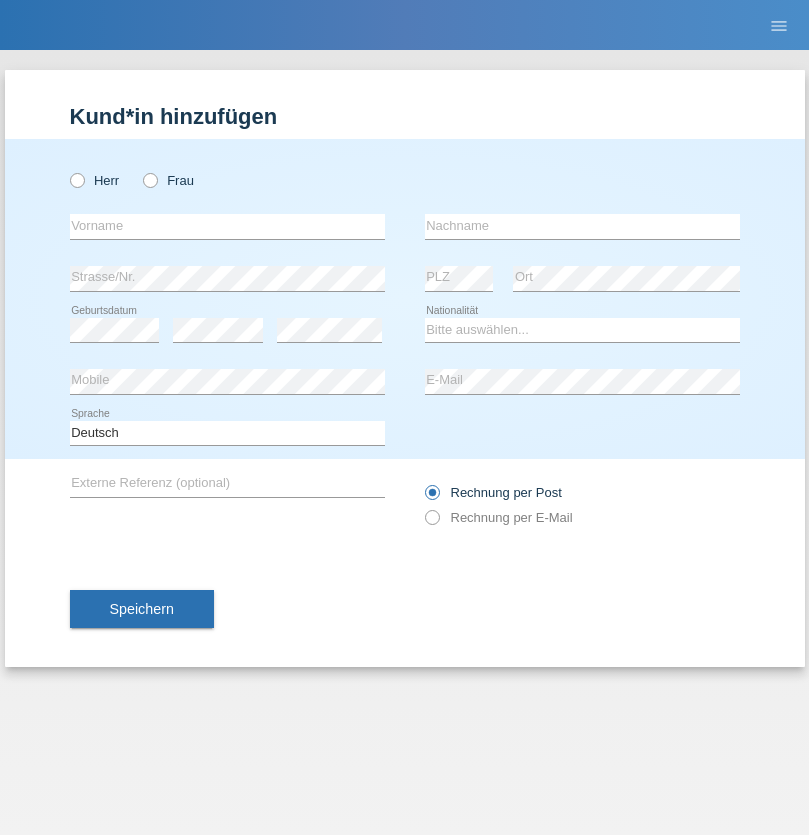 radio on "true" 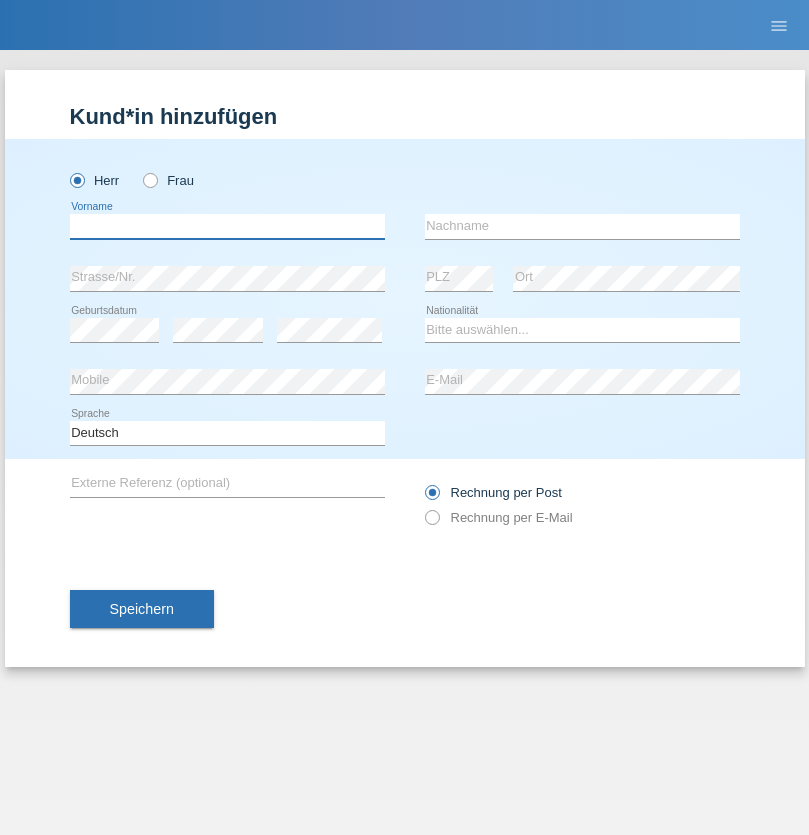 click at bounding box center [227, 226] 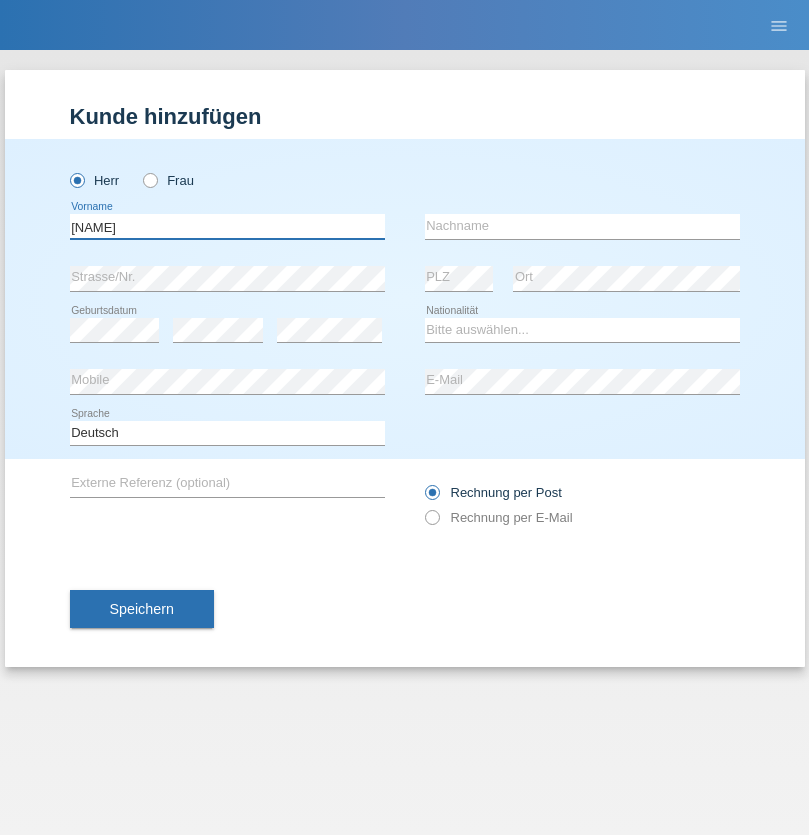type on "[NAME]" 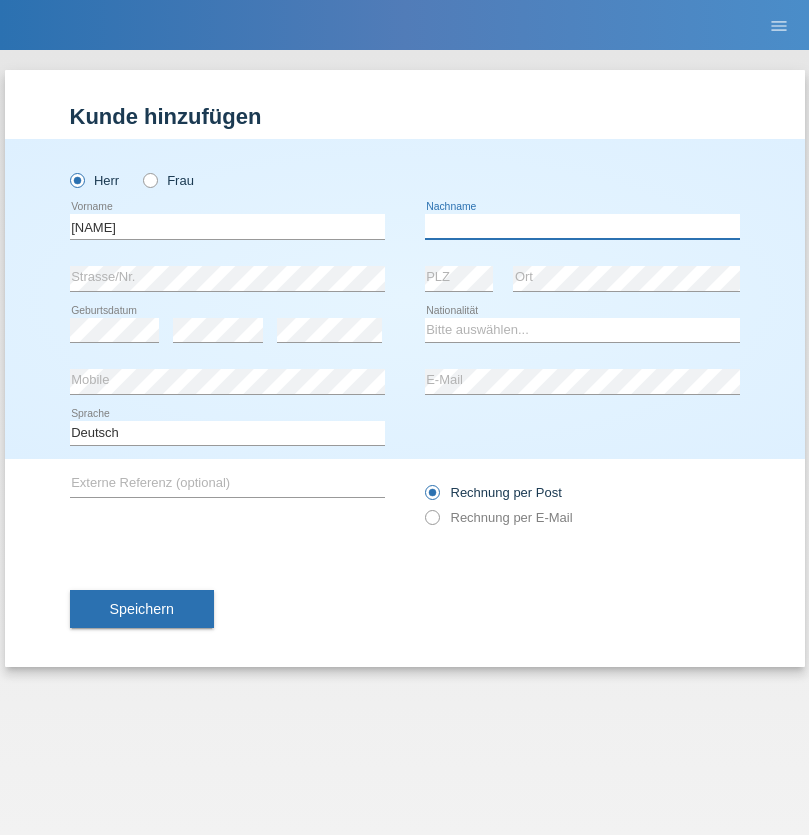 click at bounding box center (582, 226) 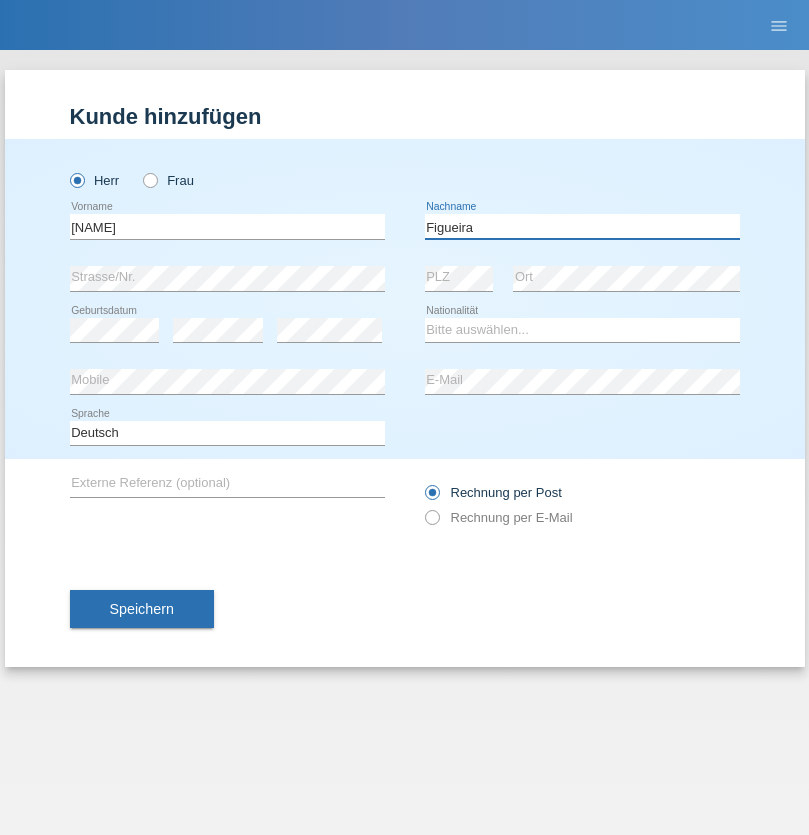 type on "Figueira" 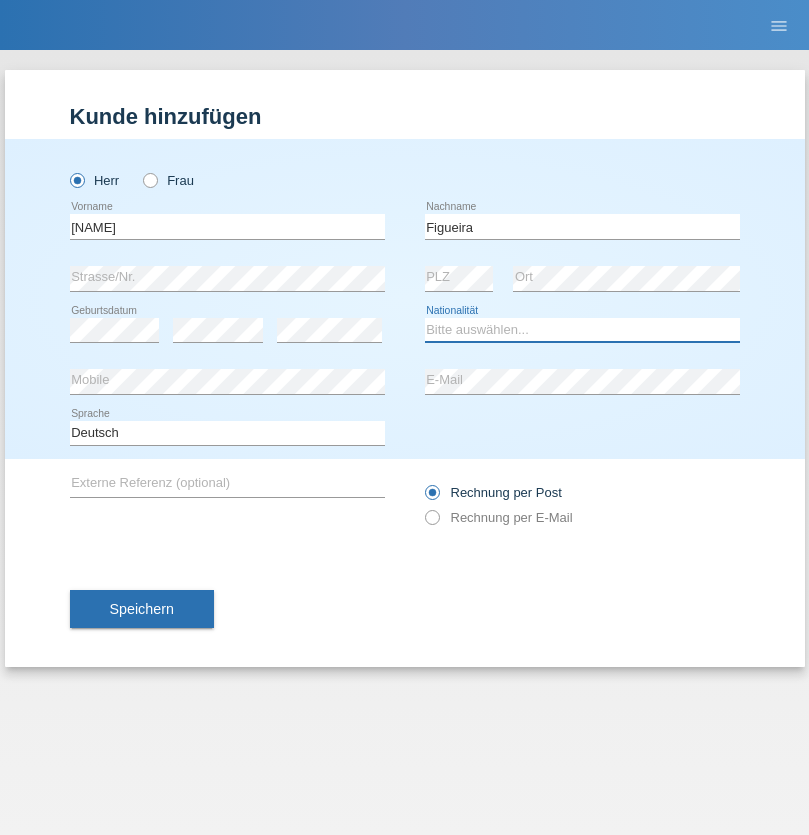 select on "PT" 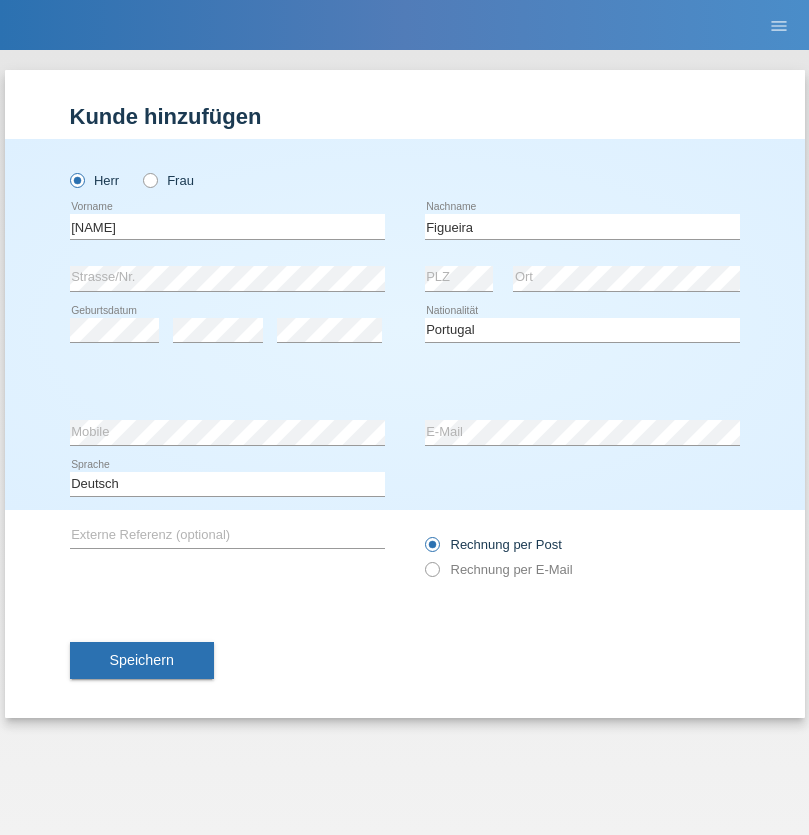 select on "C" 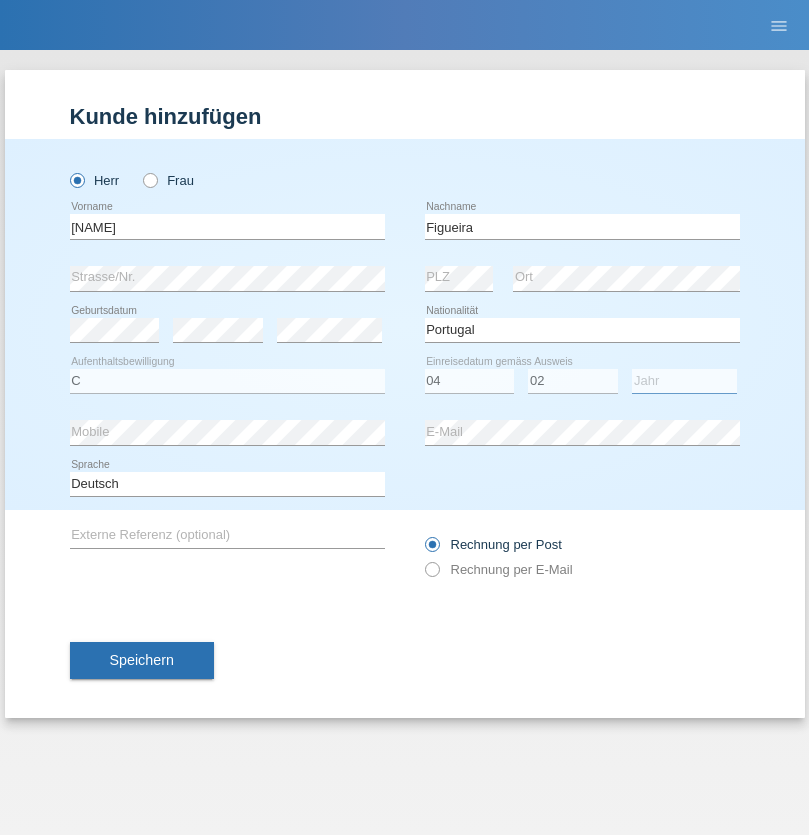 select on "2012" 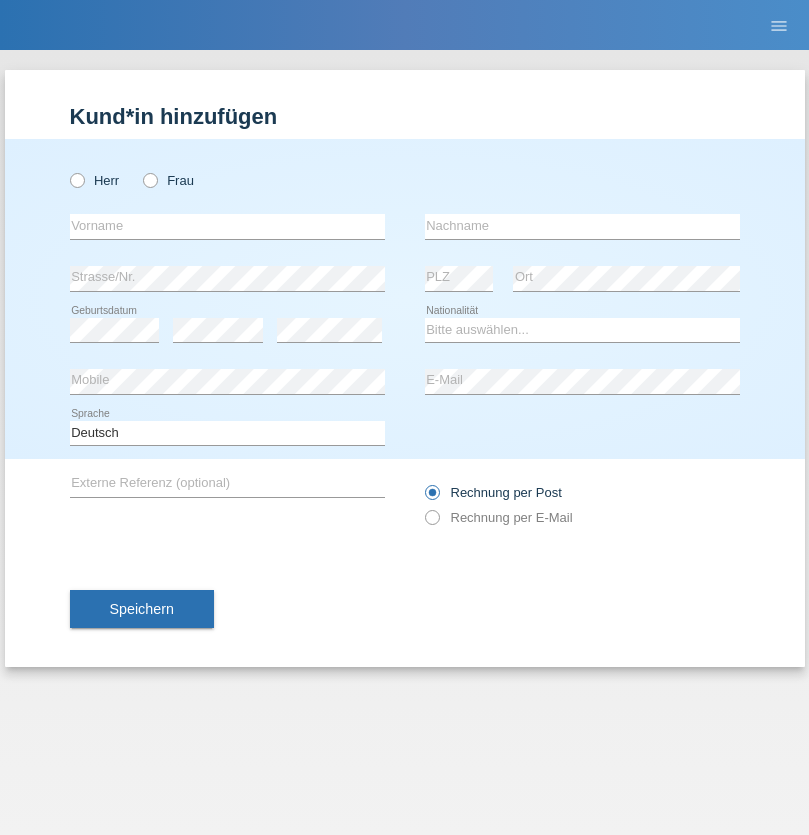 scroll, scrollTop: 0, scrollLeft: 0, axis: both 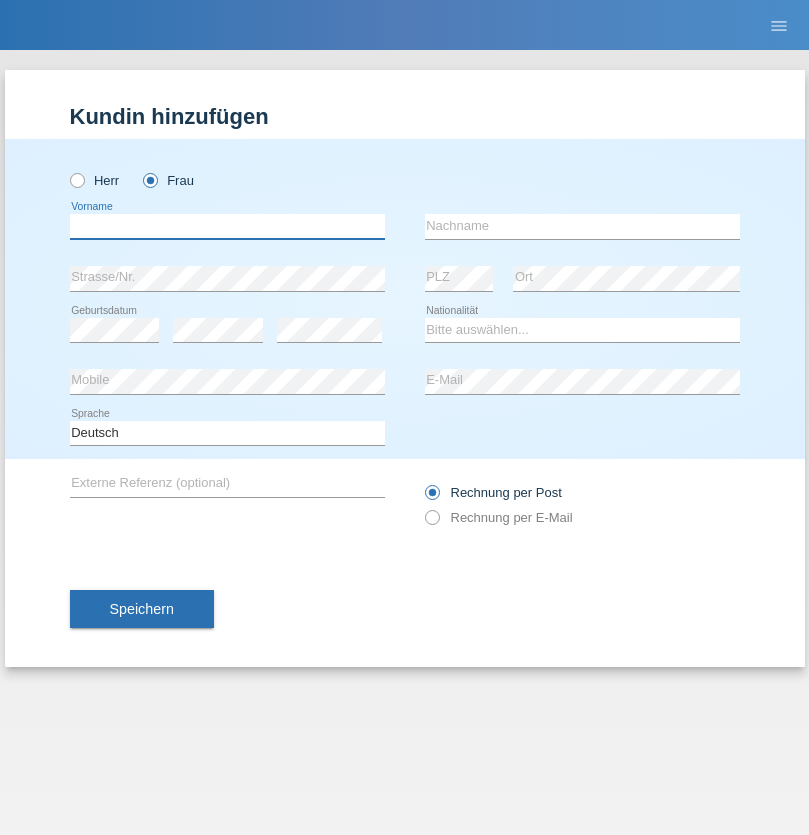 click at bounding box center [227, 226] 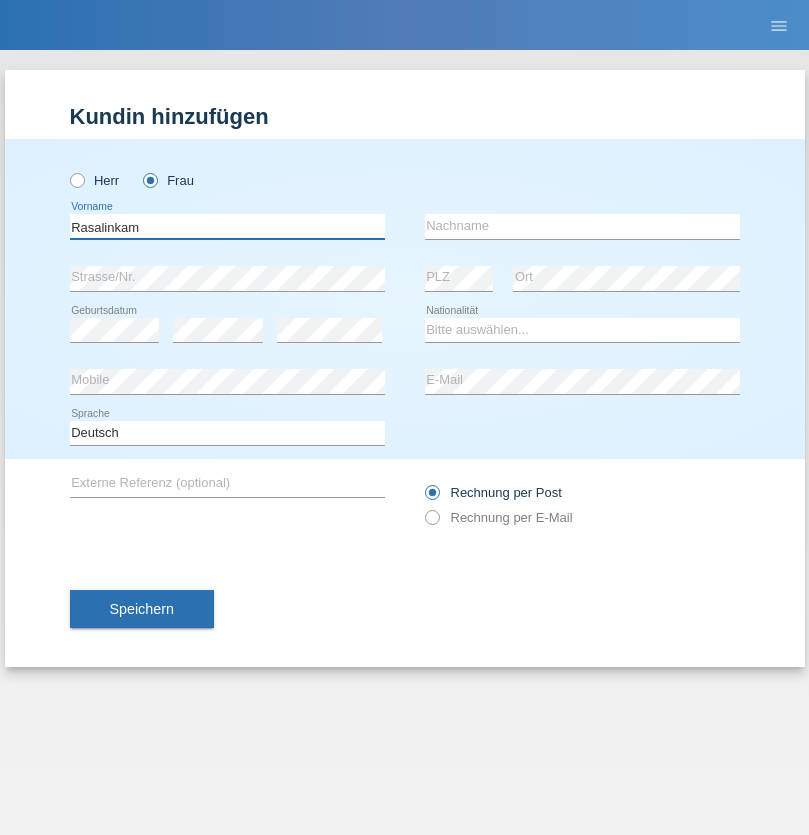 type on "Rasalinkam" 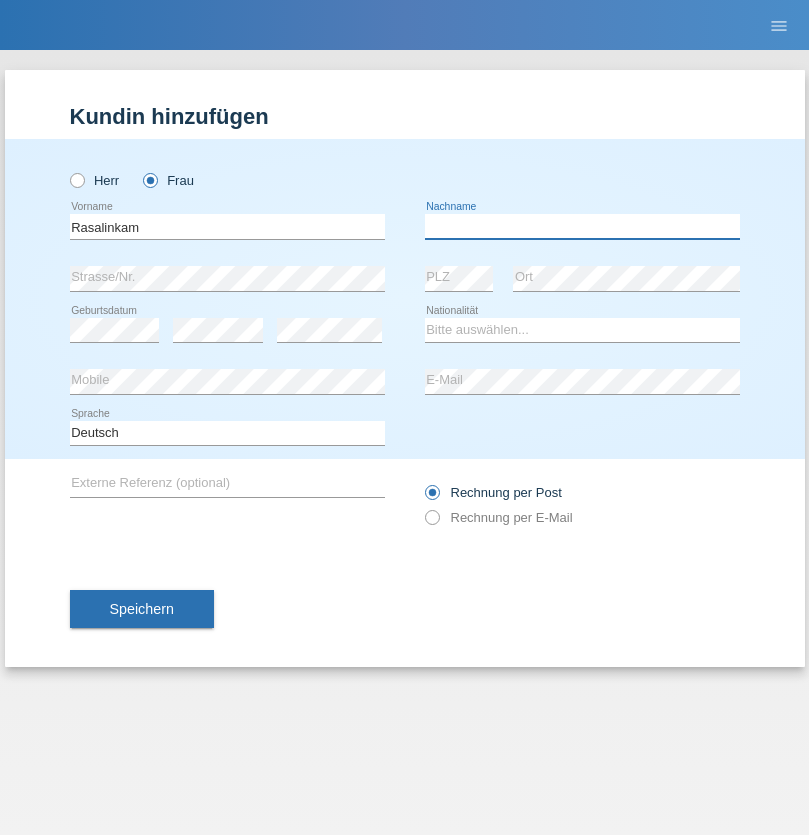 click at bounding box center (582, 226) 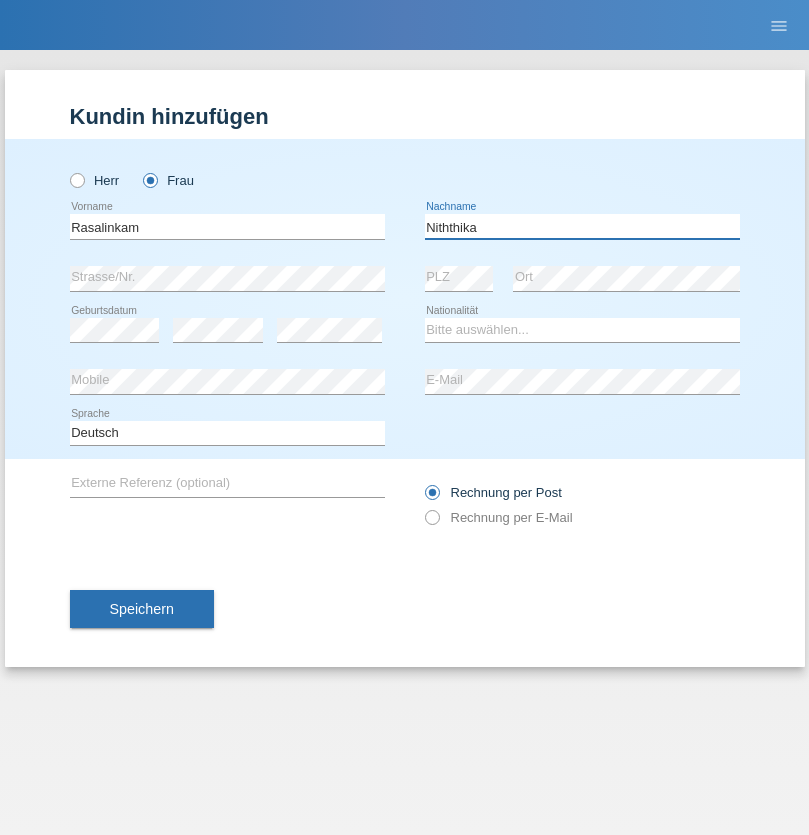 type on "Niththika" 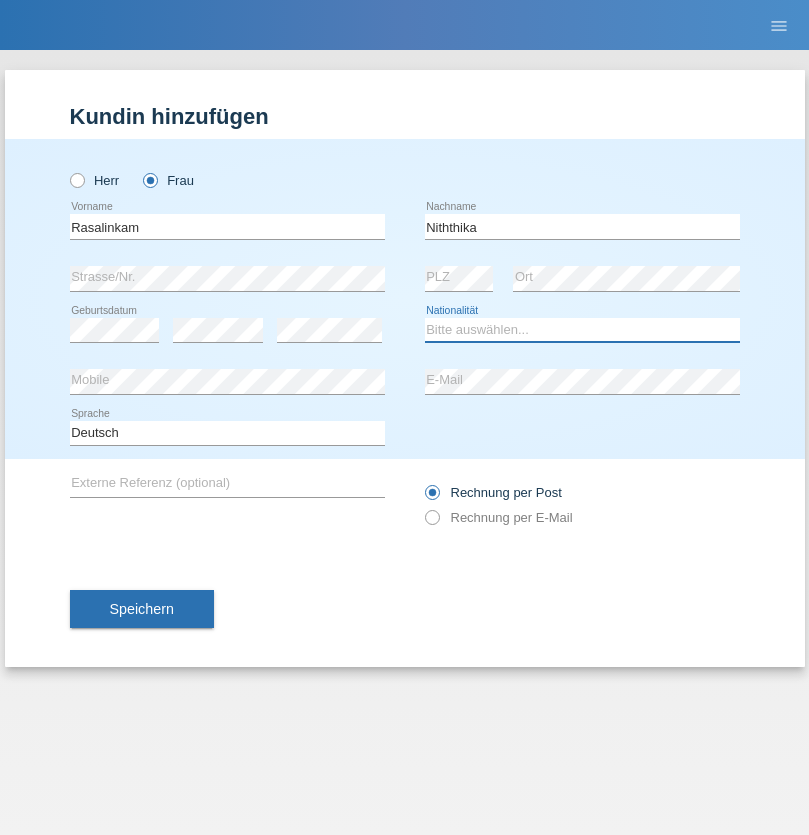 select on "LK" 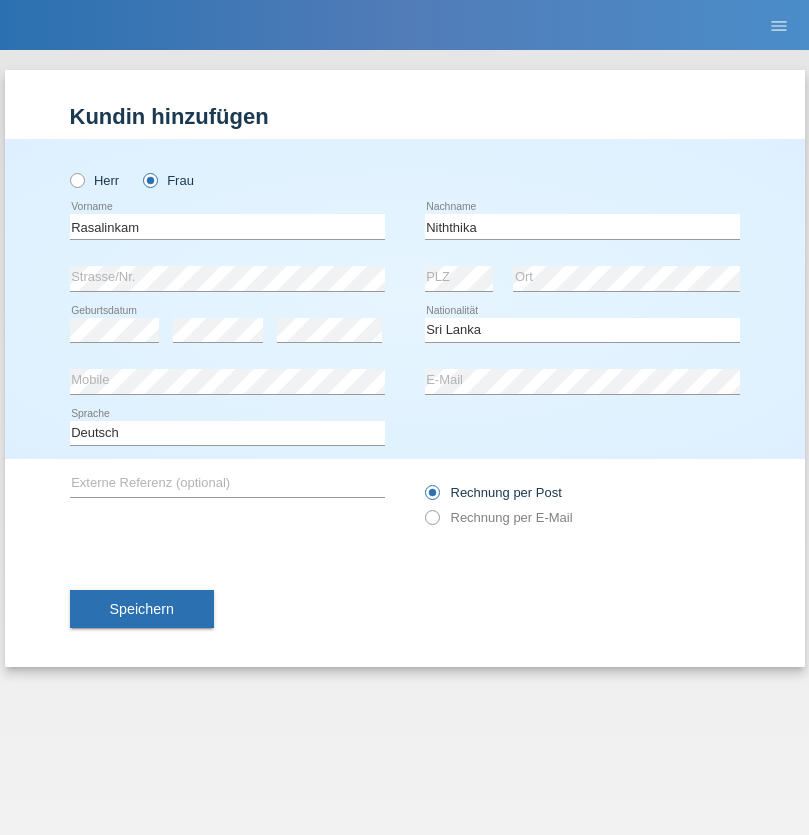 select on "C" 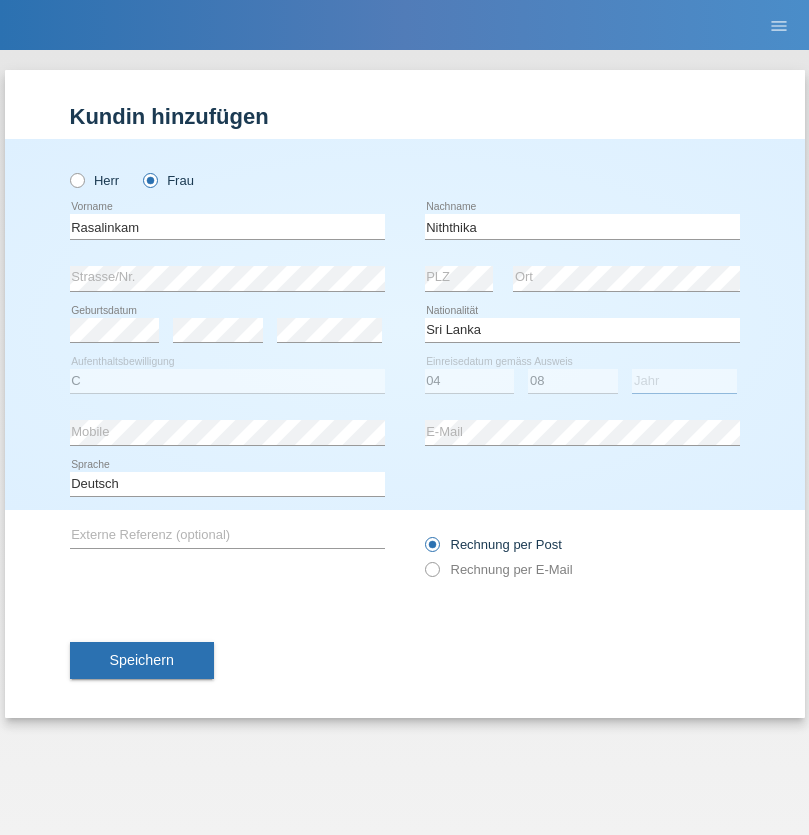 select on "2021" 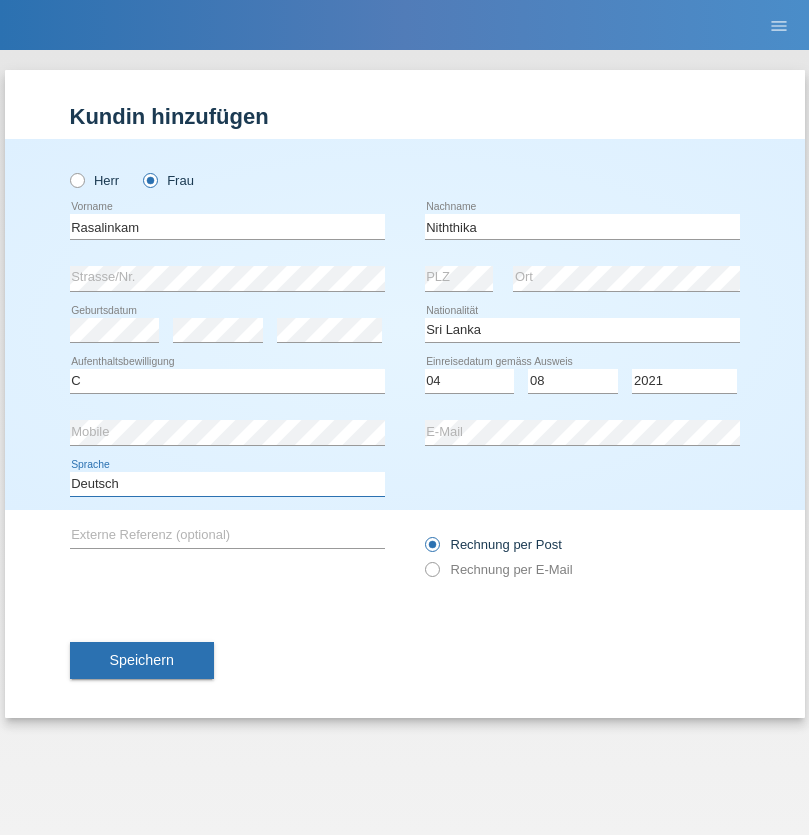 select on "en" 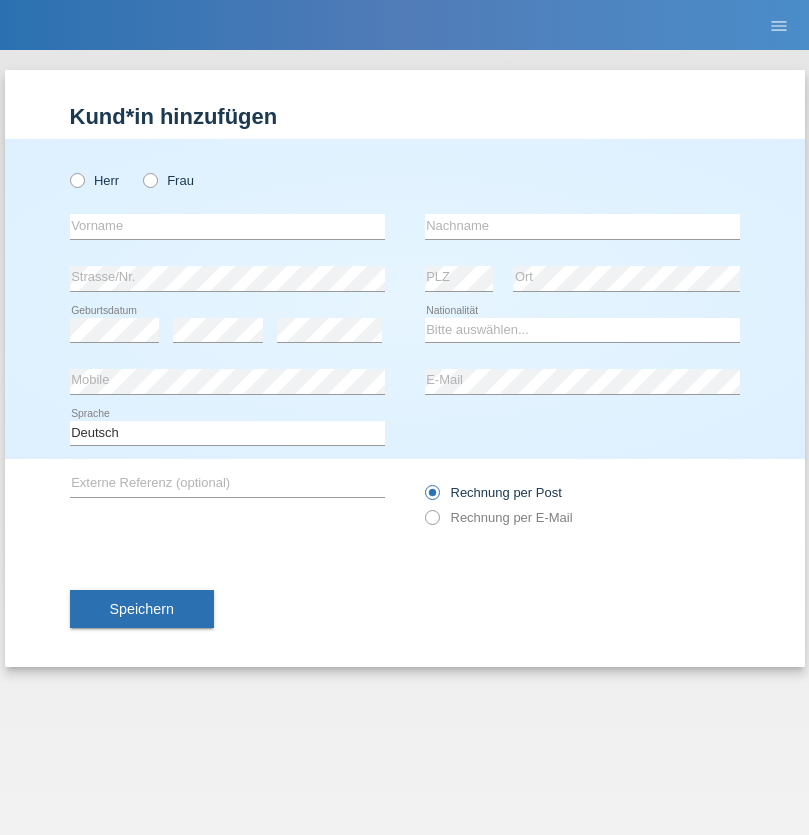 scroll, scrollTop: 0, scrollLeft: 0, axis: both 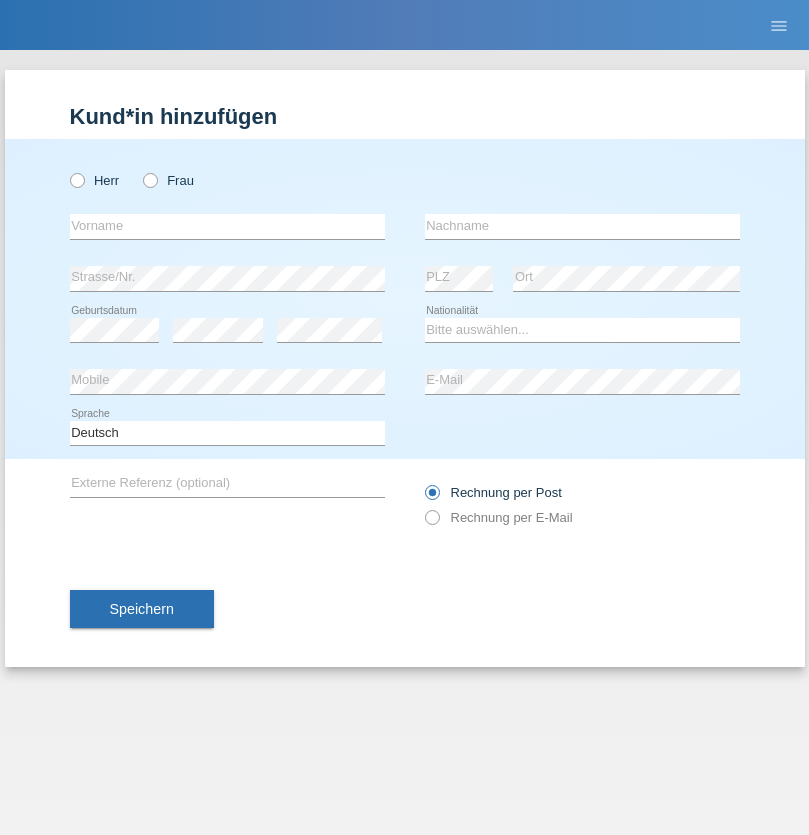 radio on "true" 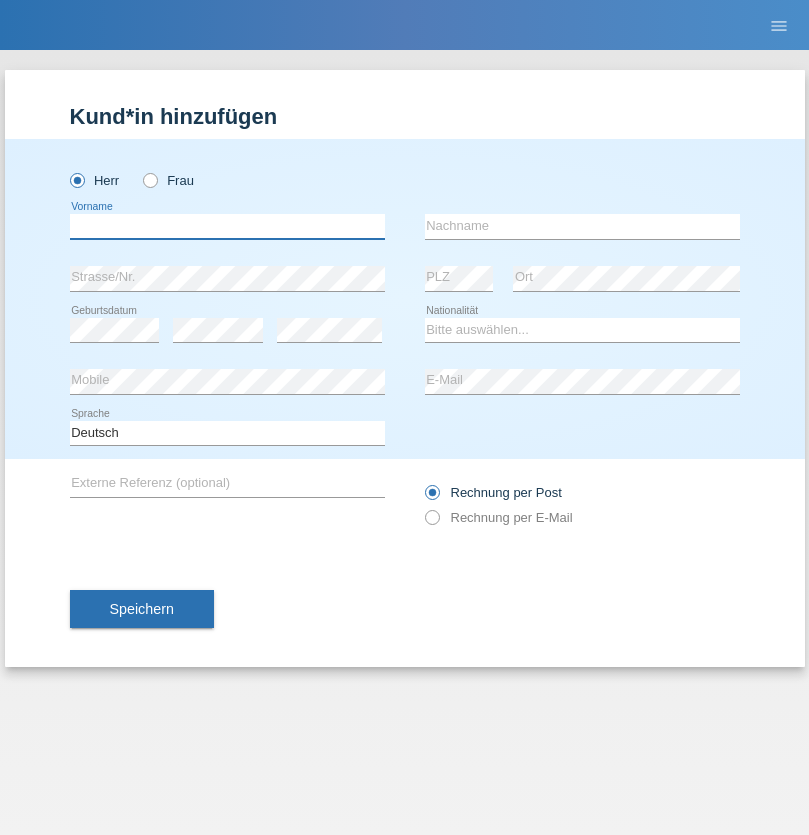 click at bounding box center [227, 226] 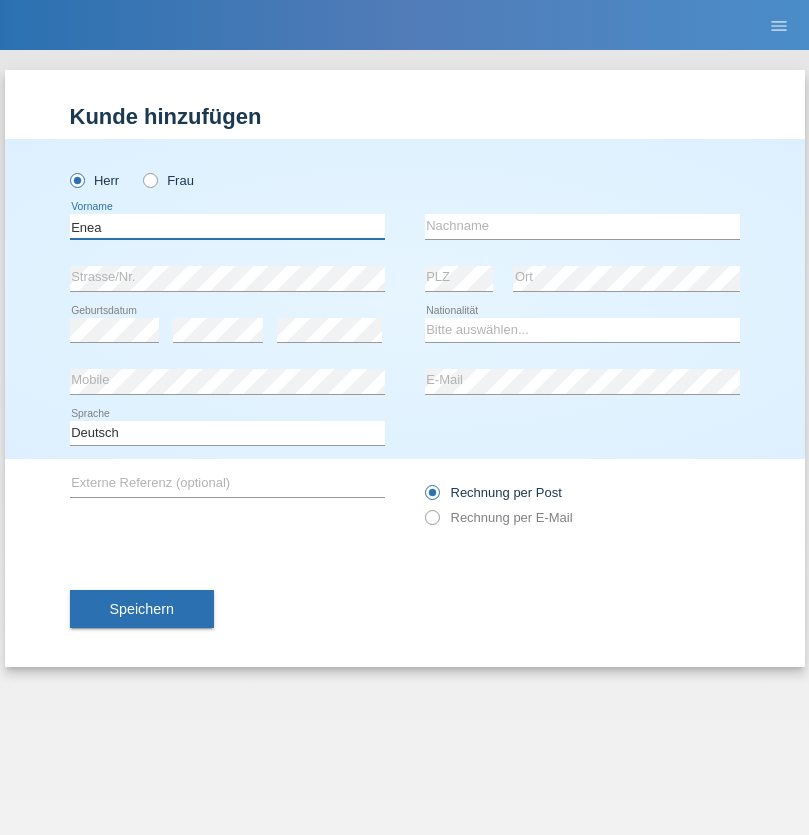 type on "Enea" 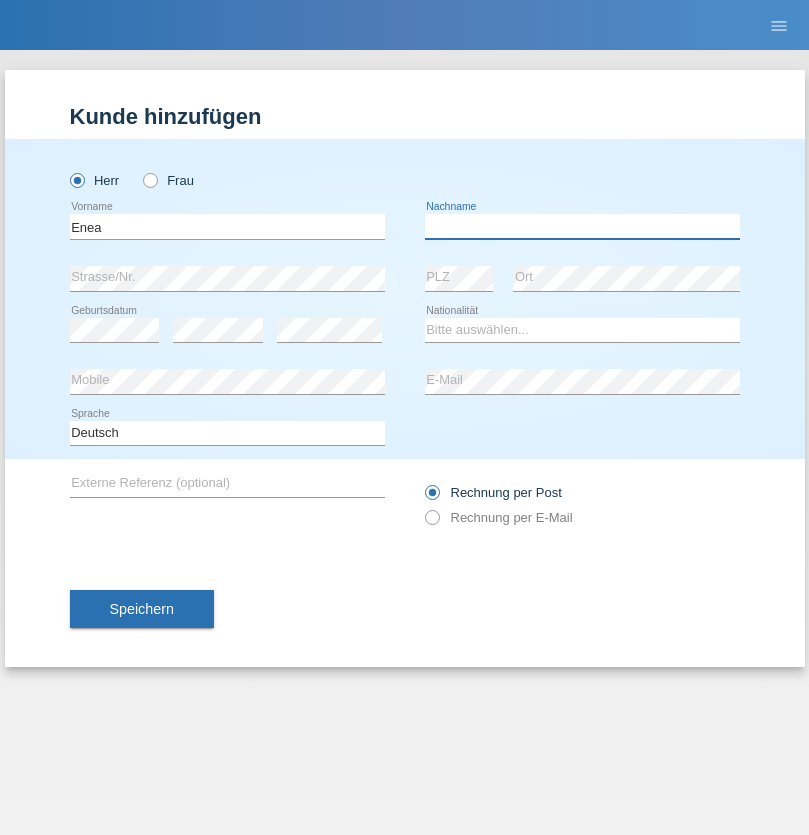 click at bounding box center (582, 226) 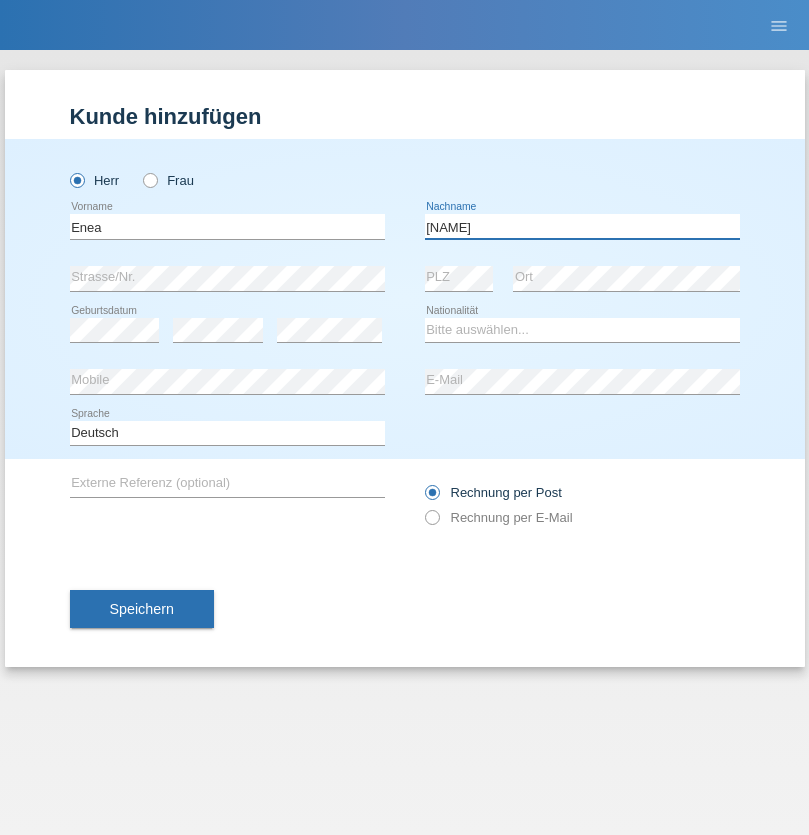 type on "Andrei" 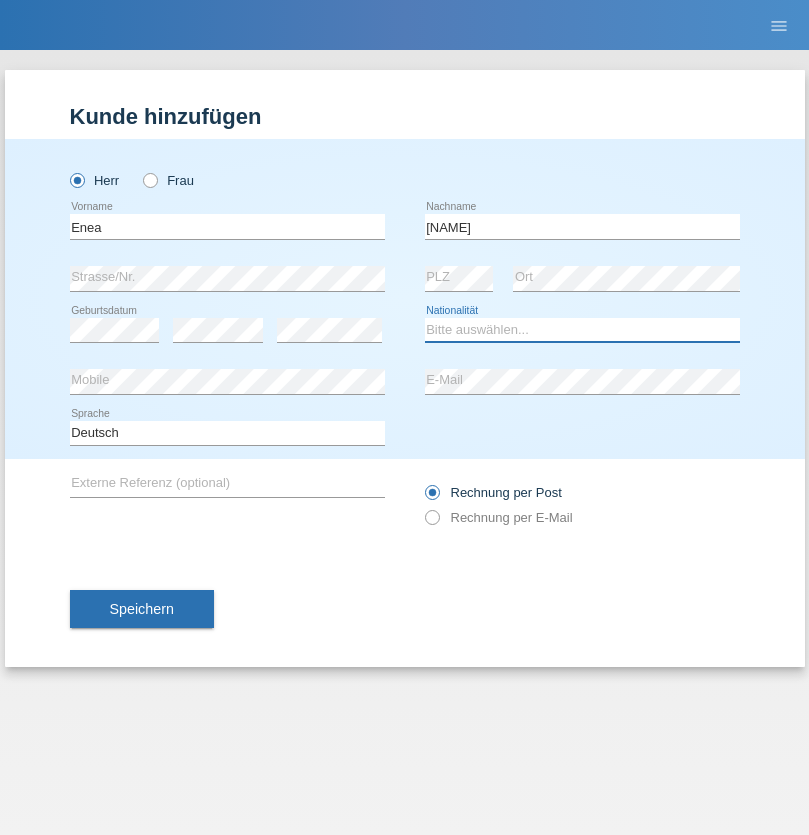select on "OM" 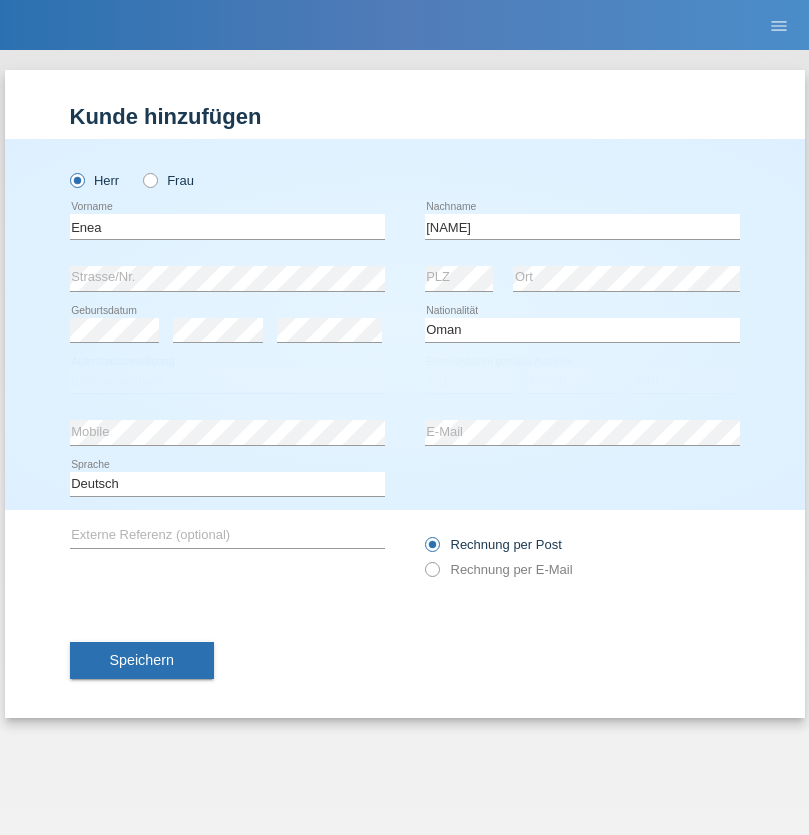 select on "C" 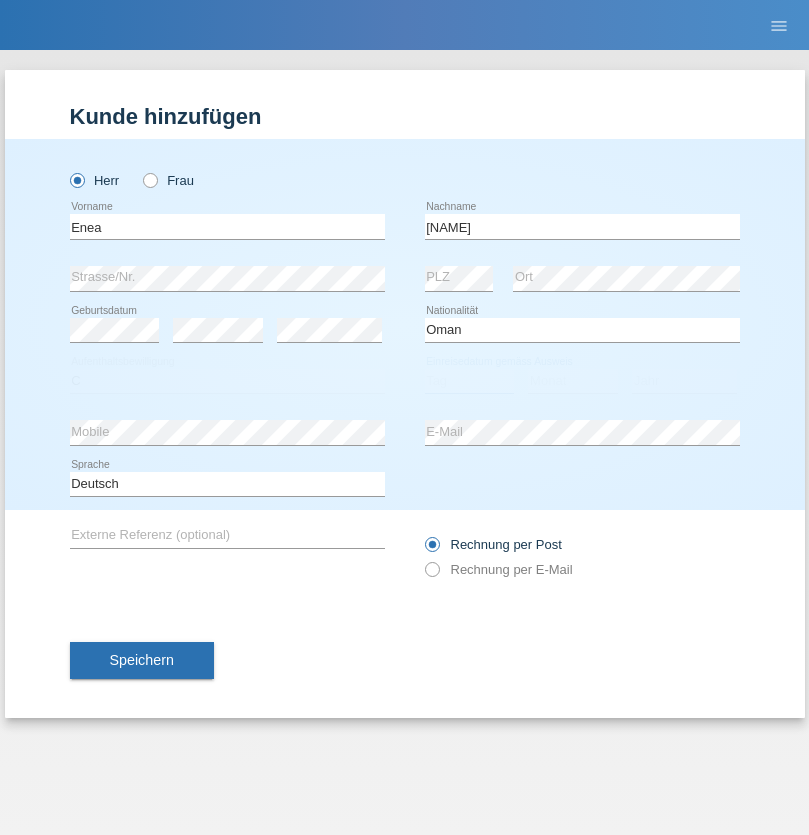 select on "17" 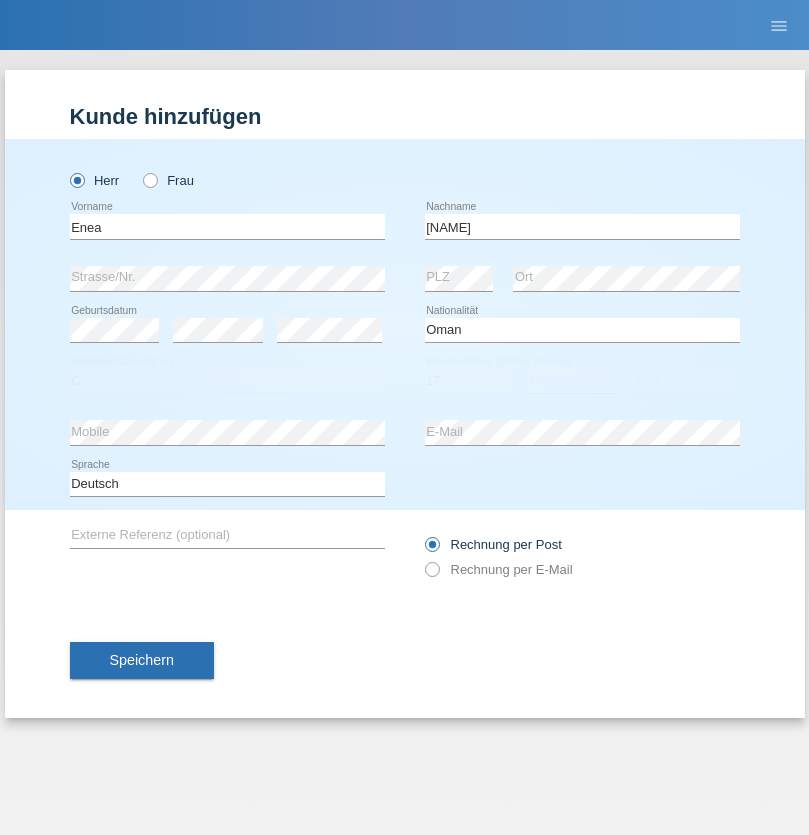select on "06" 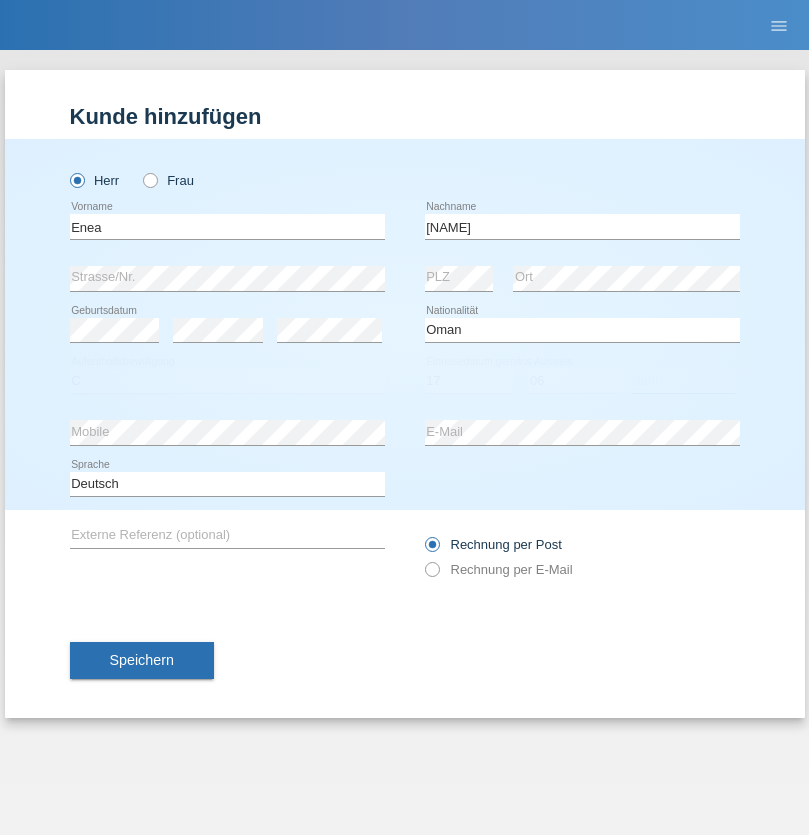 select on "2021" 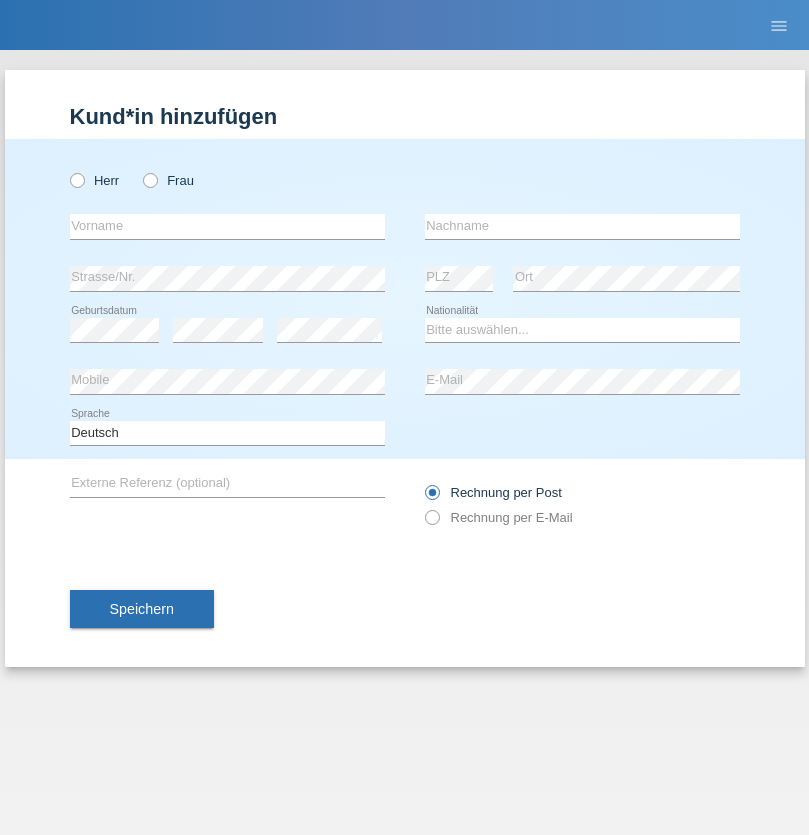 scroll, scrollTop: 0, scrollLeft: 0, axis: both 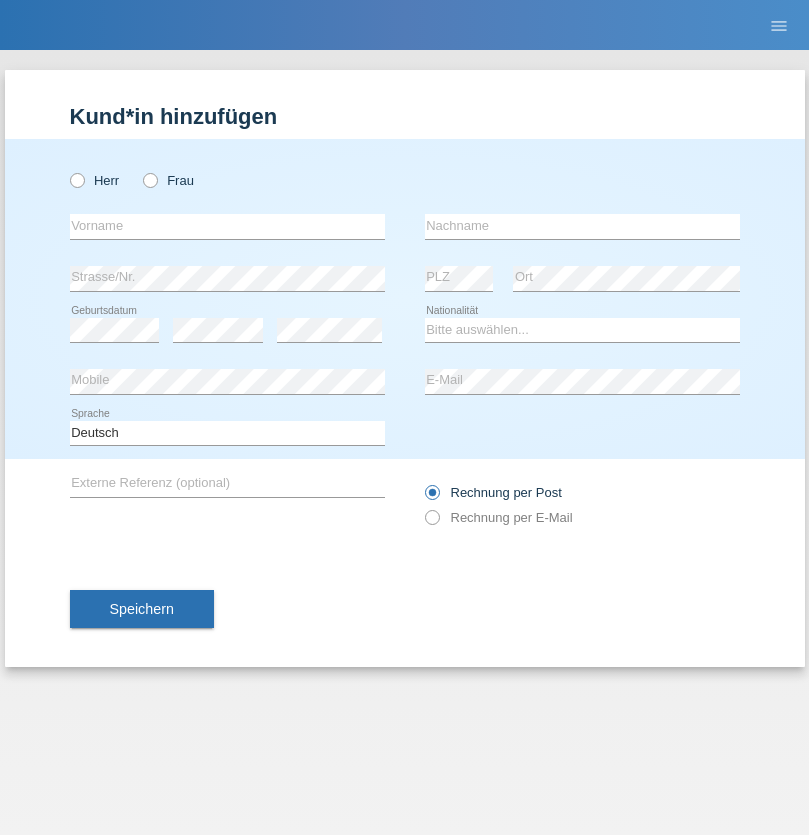 radio on "true" 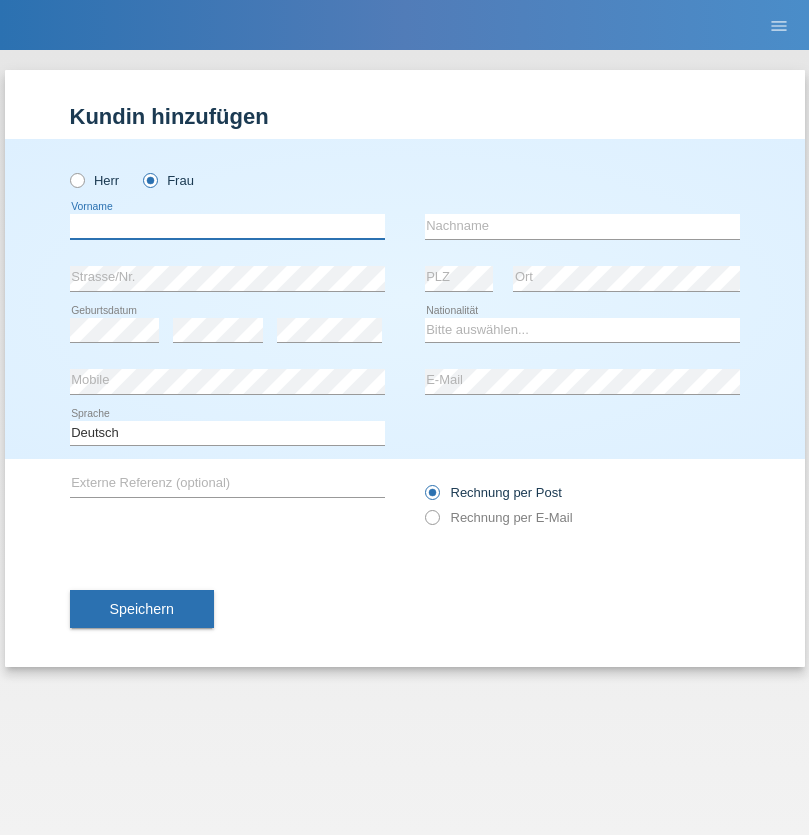 click at bounding box center (227, 226) 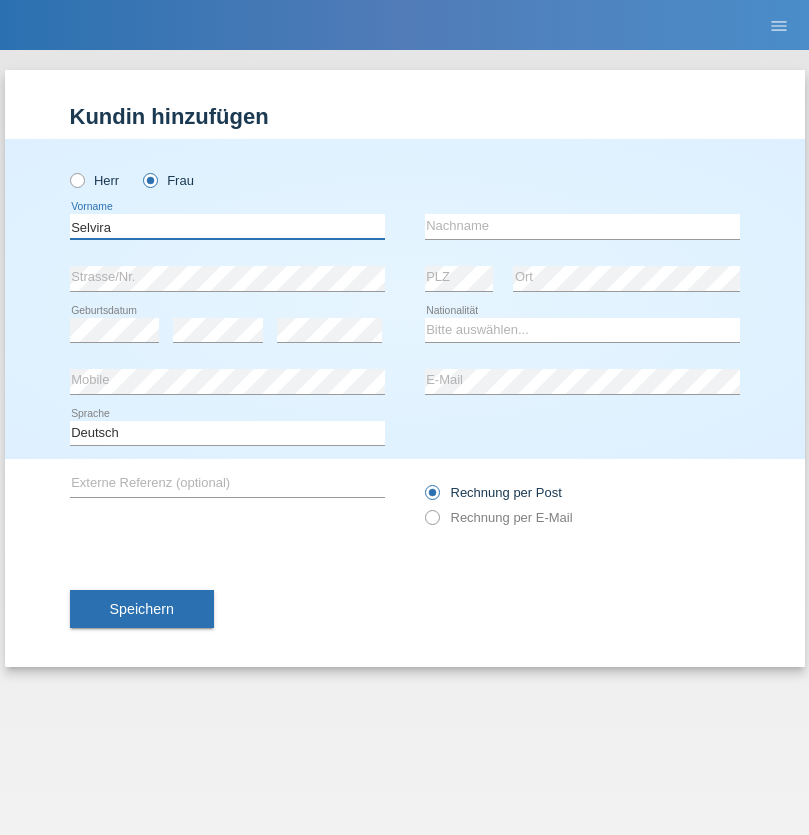 type on "Selvira" 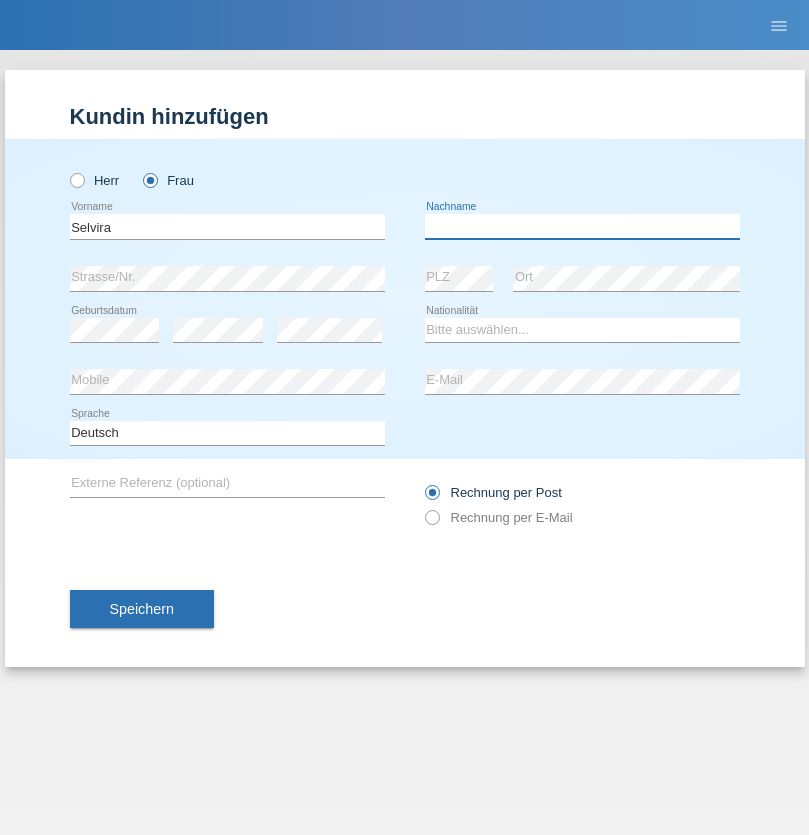 click at bounding box center [582, 226] 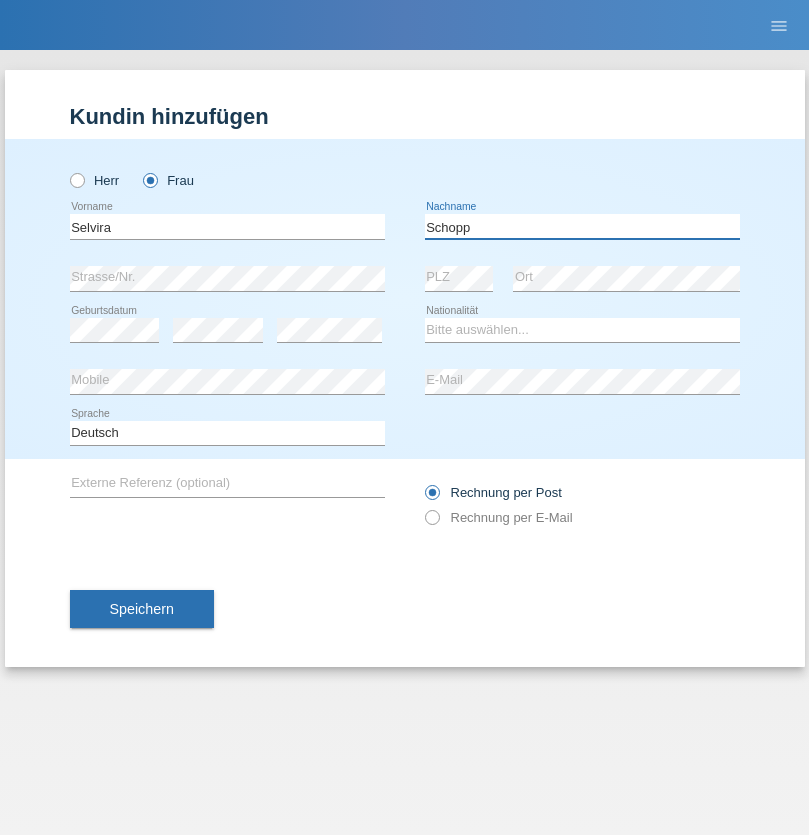 type on "Schopp" 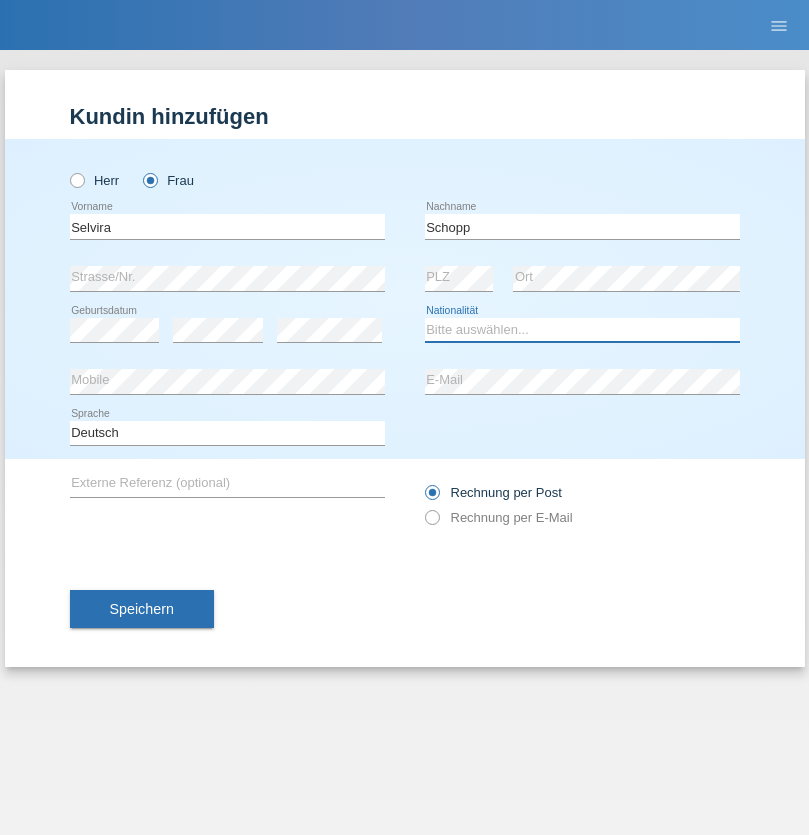 select on "CH" 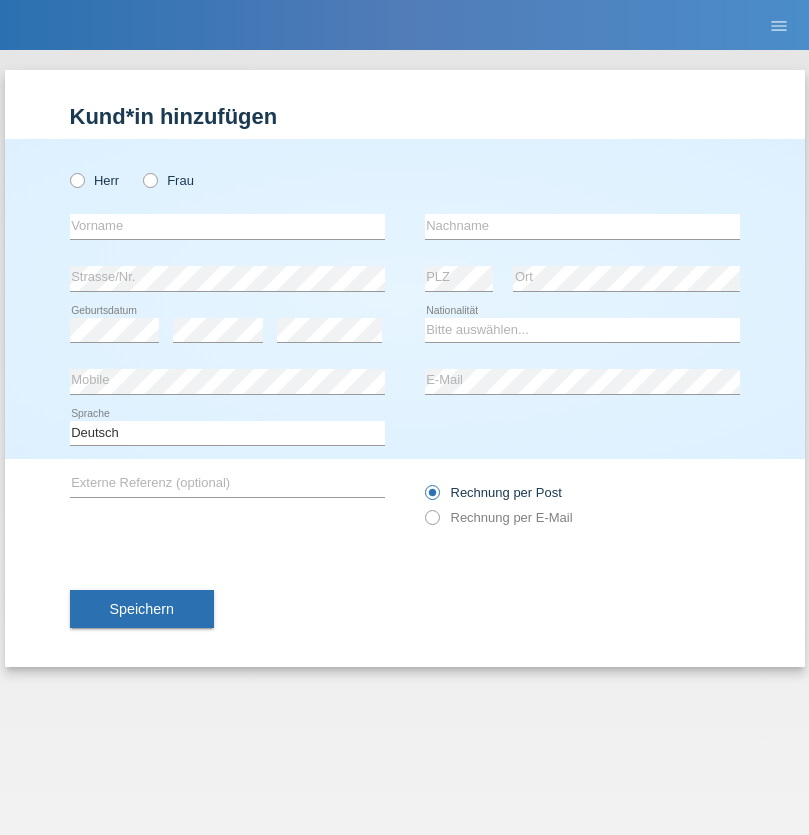 scroll, scrollTop: 0, scrollLeft: 0, axis: both 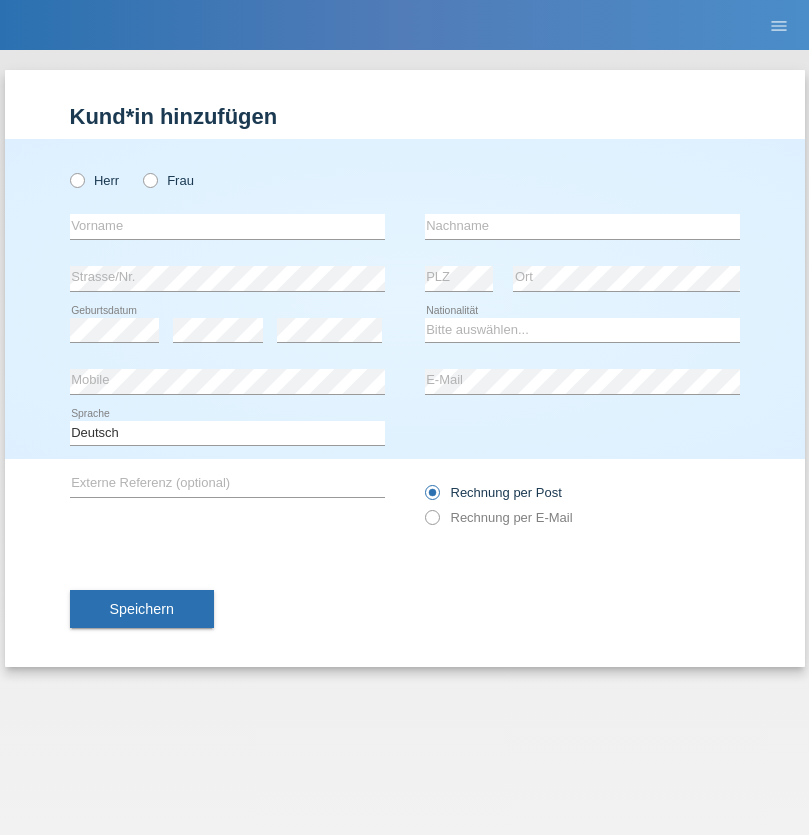 radio on "true" 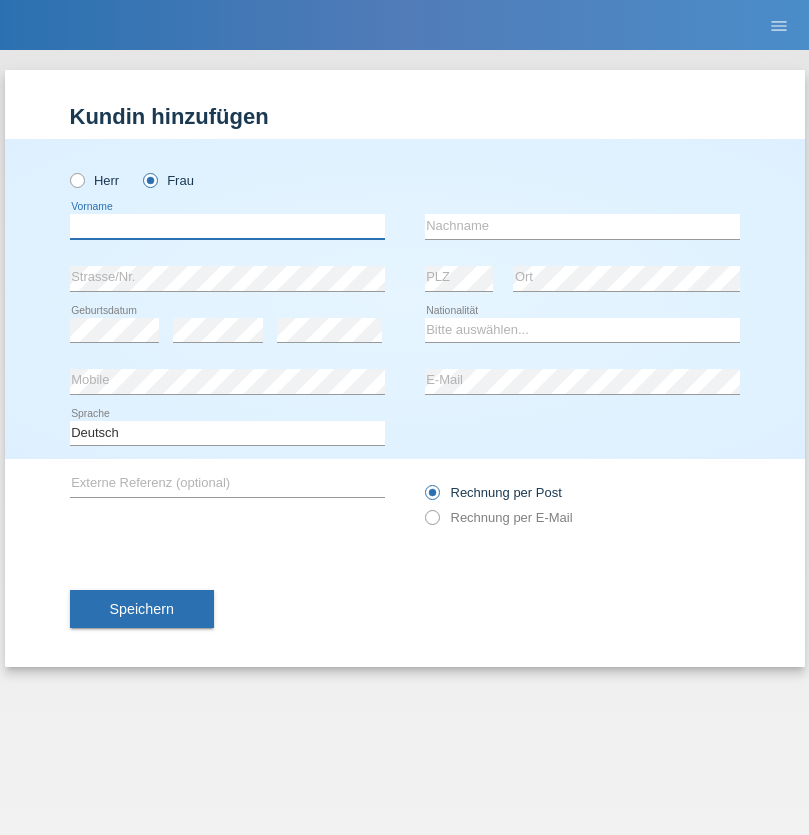 click at bounding box center [227, 226] 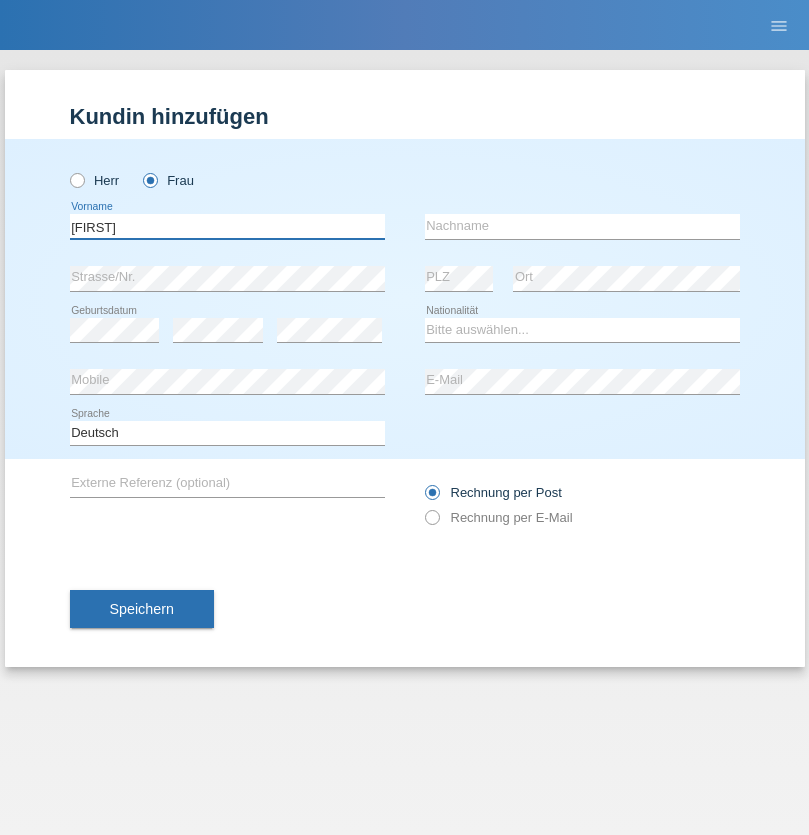 type on "MICHAELA" 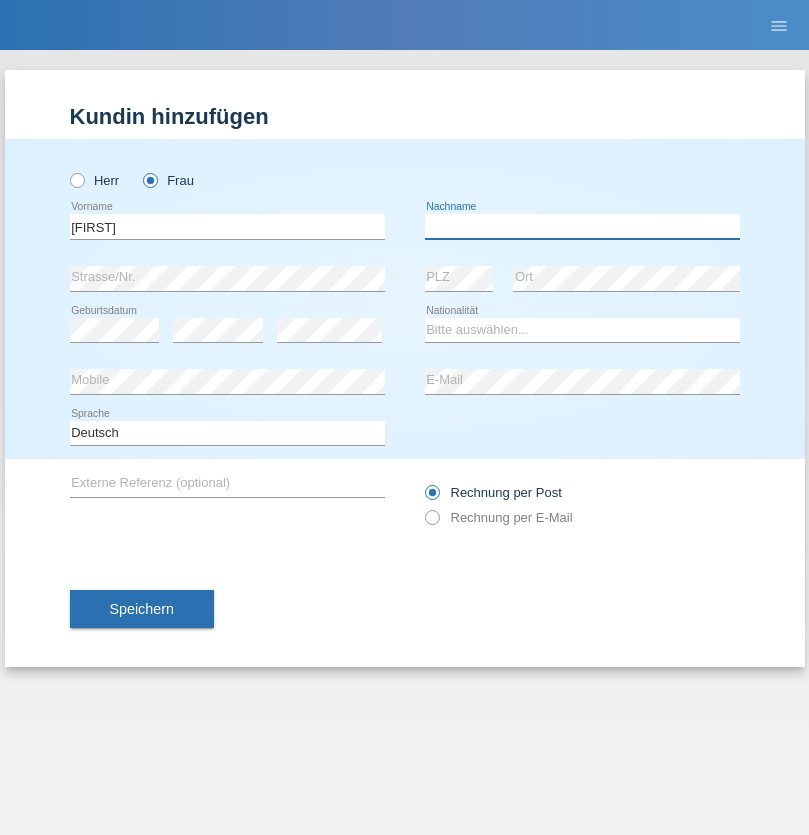 click at bounding box center [582, 226] 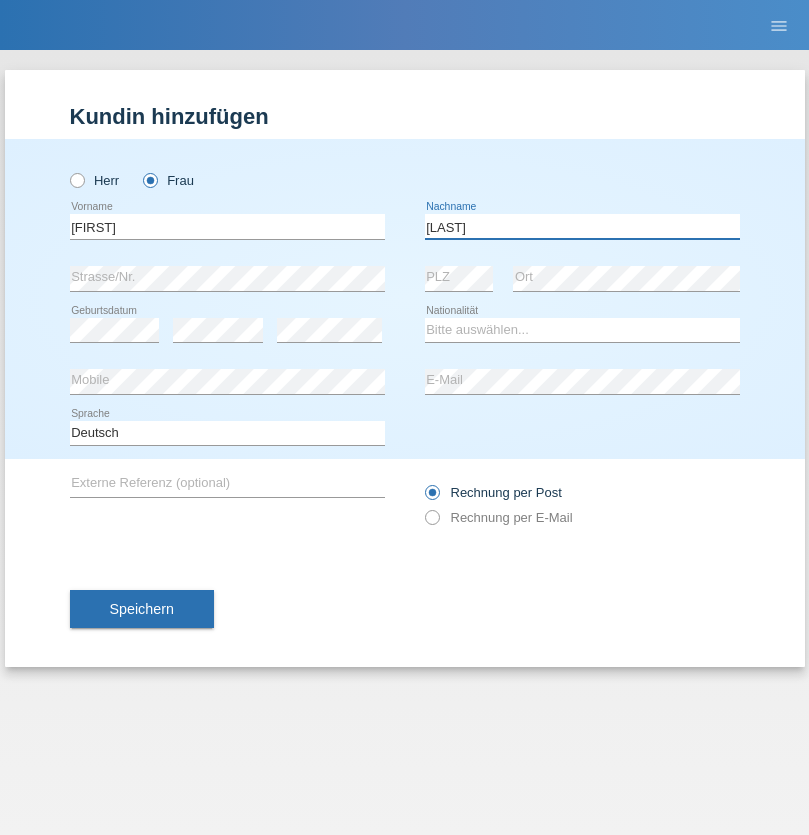 type on "BERNATOVA" 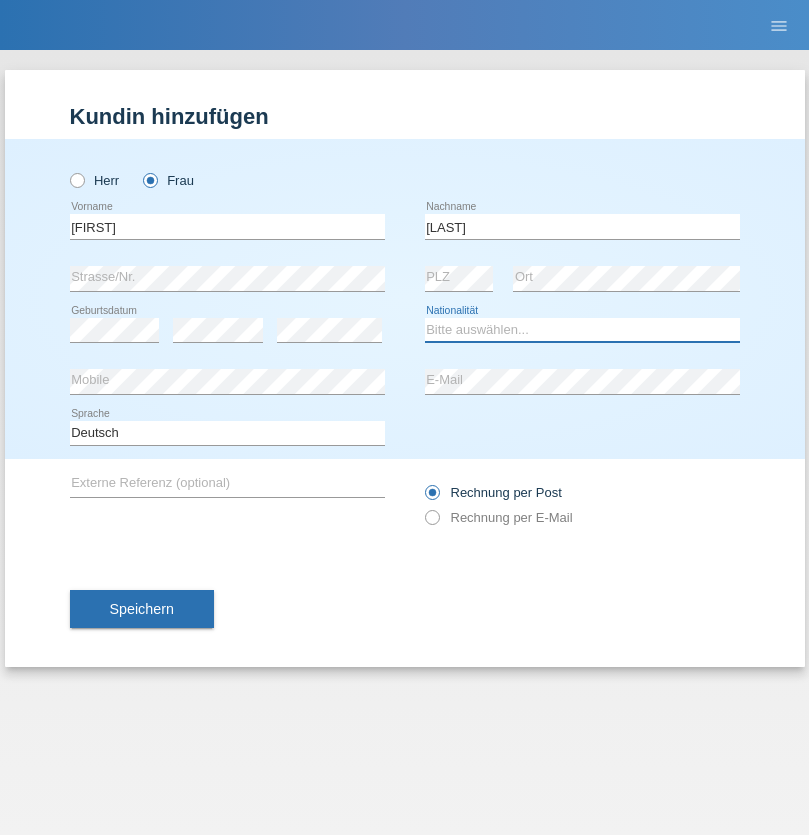 select on "SK" 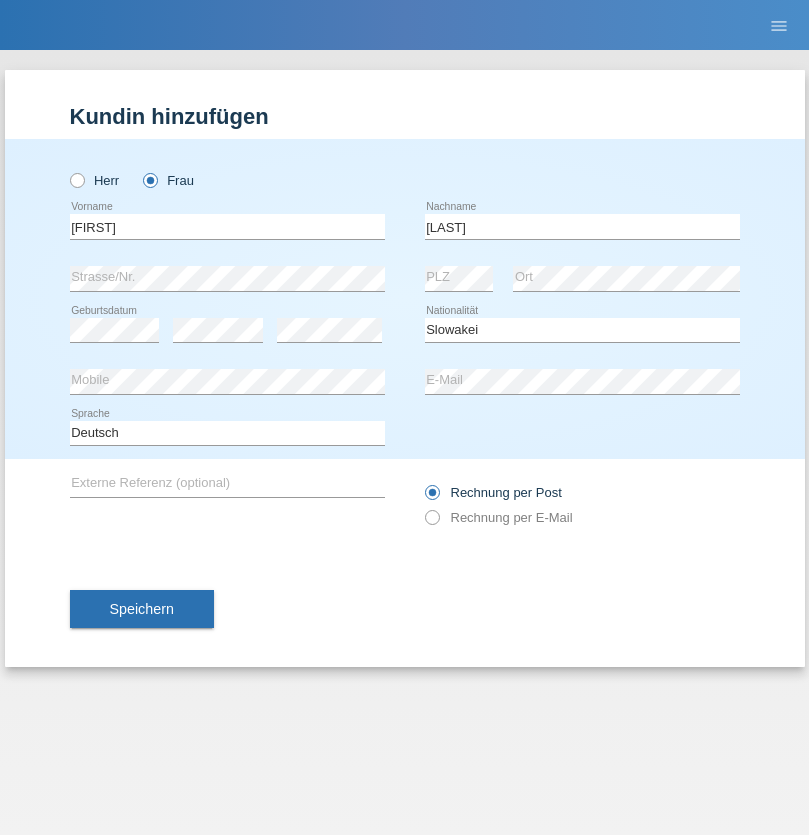 select on "C" 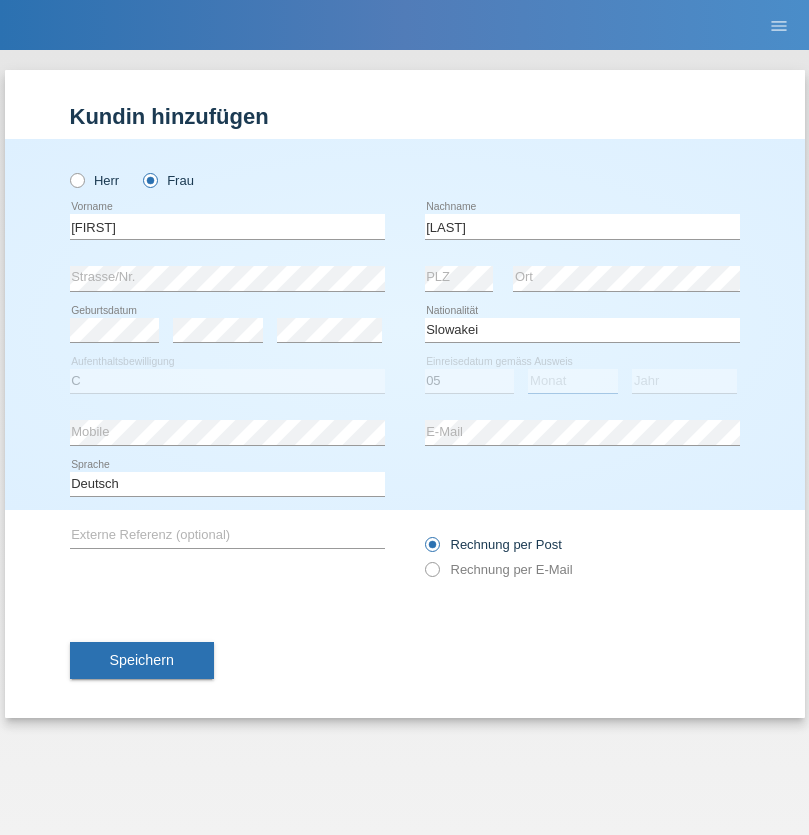 select on "04" 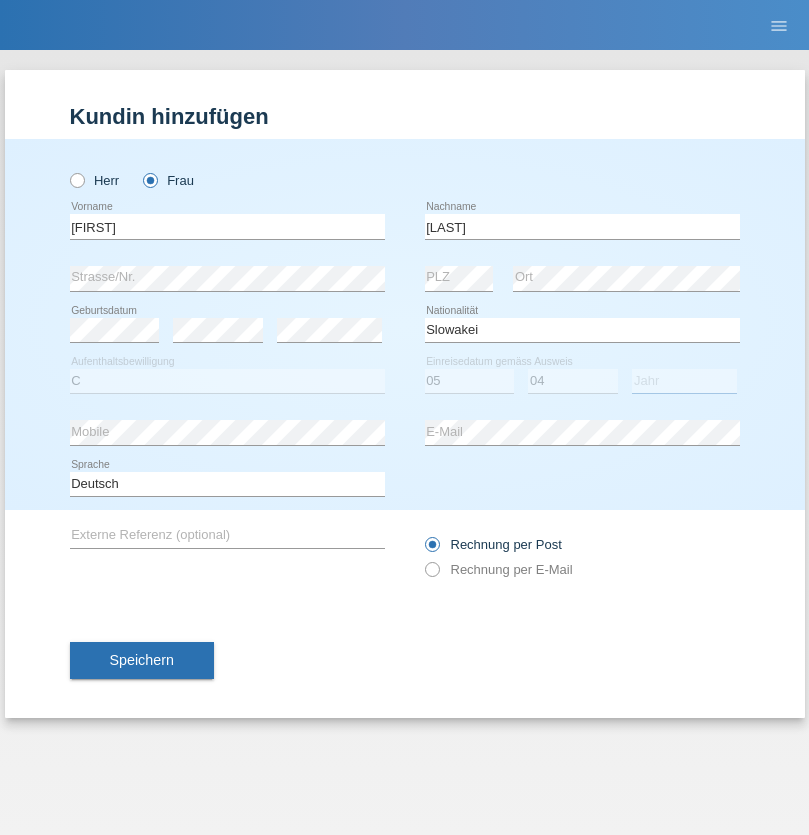 select on "2014" 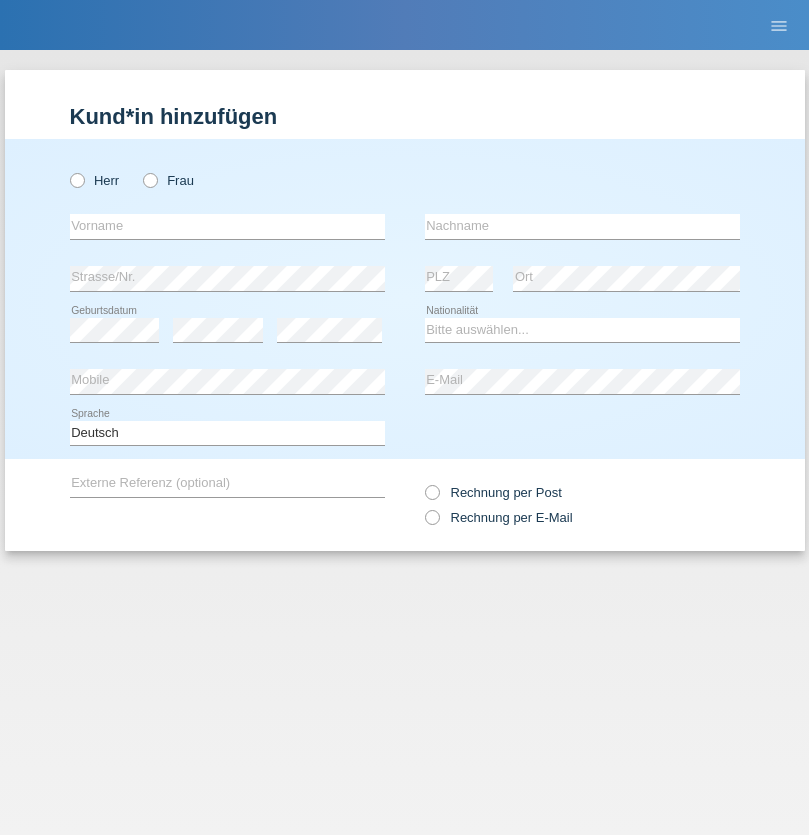scroll, scrollTop: 0, scrollLeft: 0, axis: both 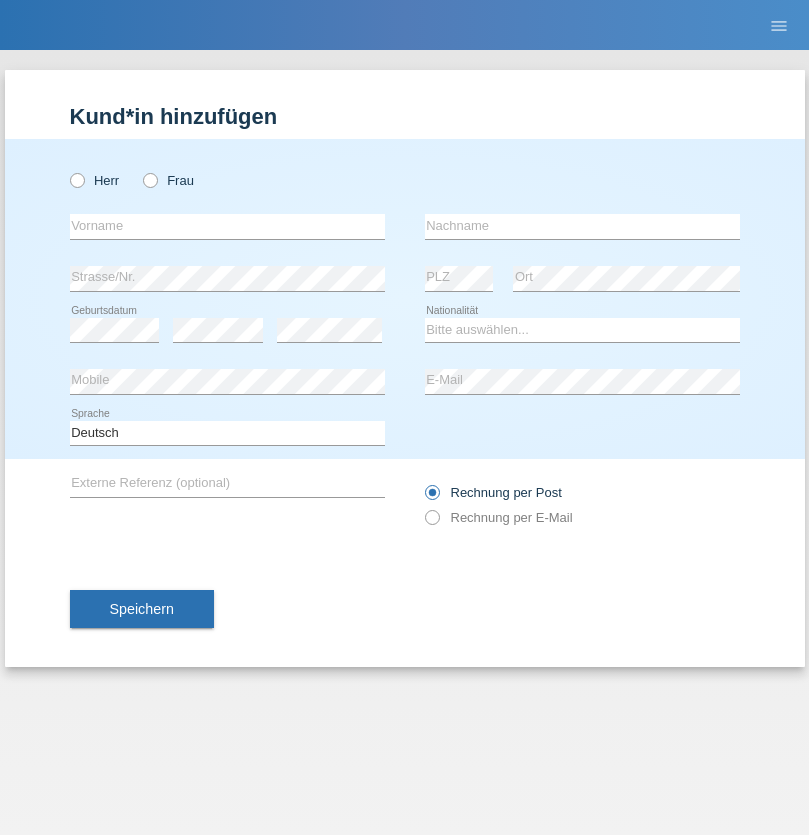 radio on "true" 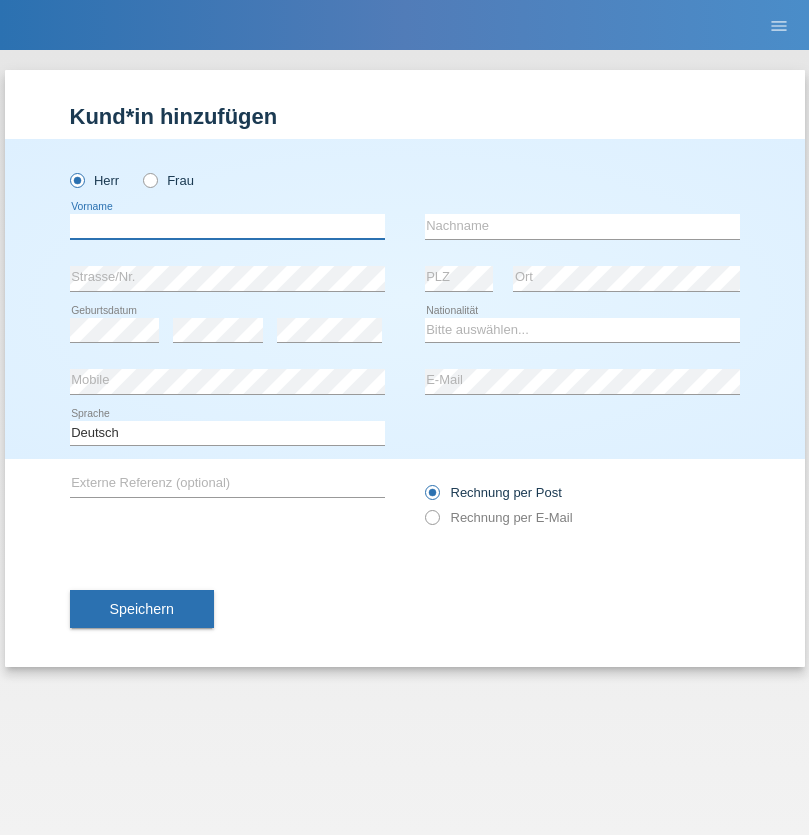 click at bounding box center (227, 226) 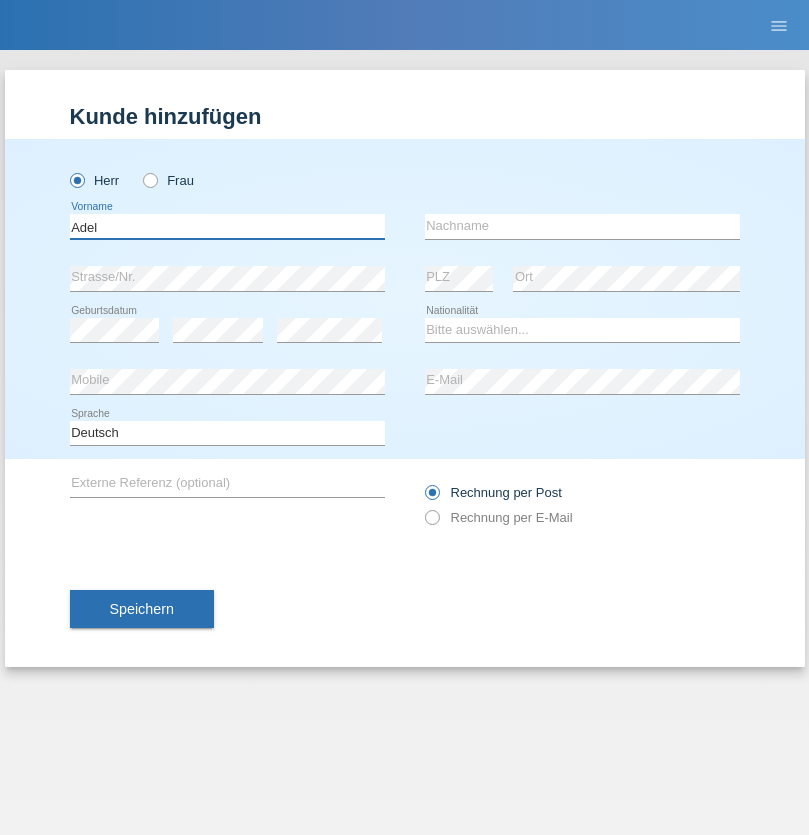 type on "Adel" 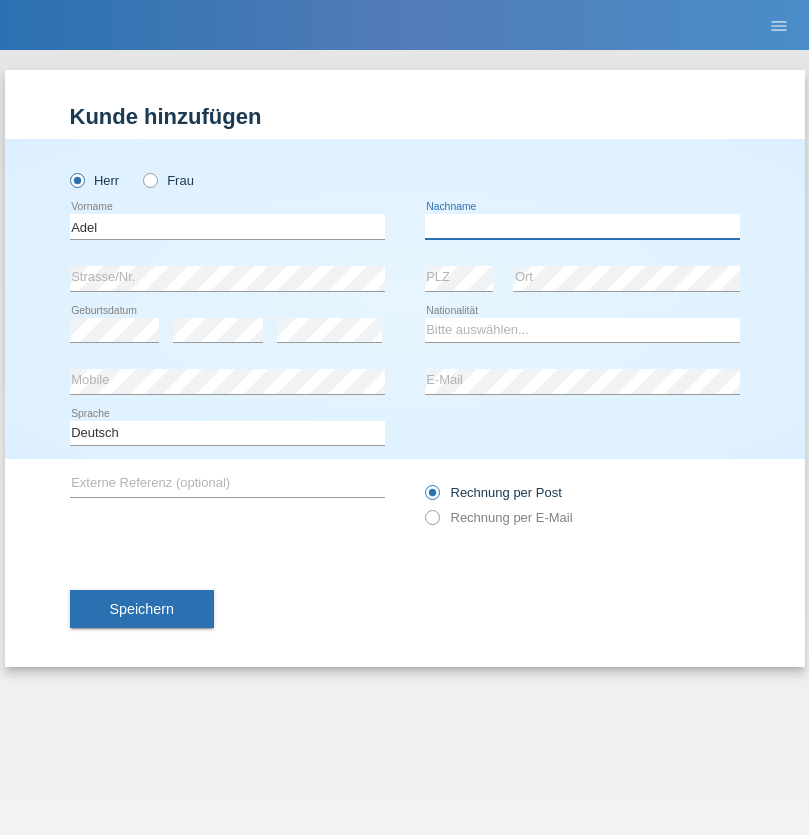 click at bounding box center [582, 226] 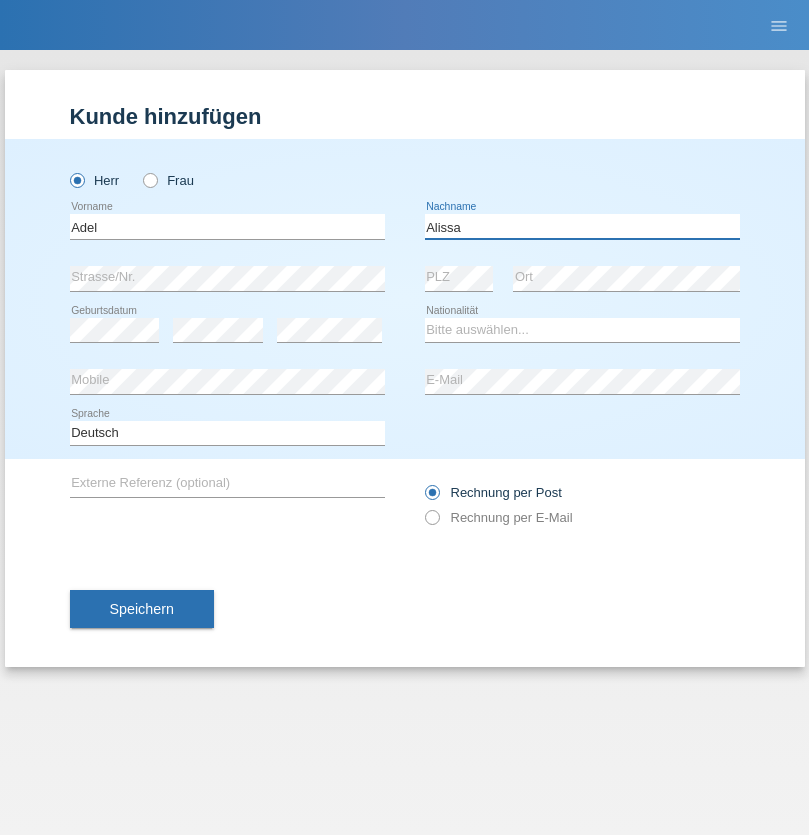 type on "Alissa" 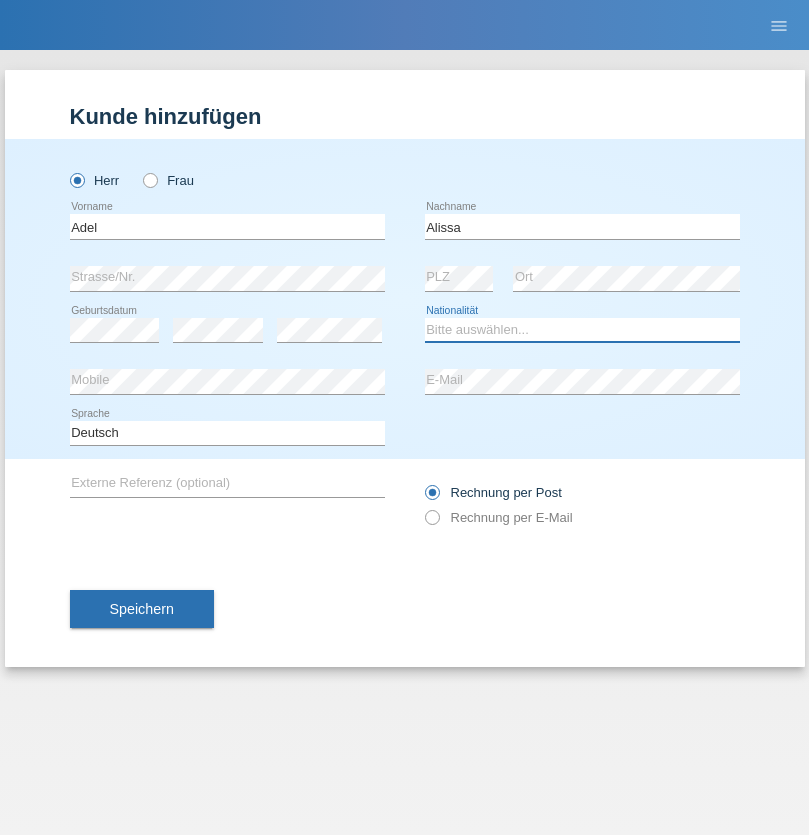 select on "SY" 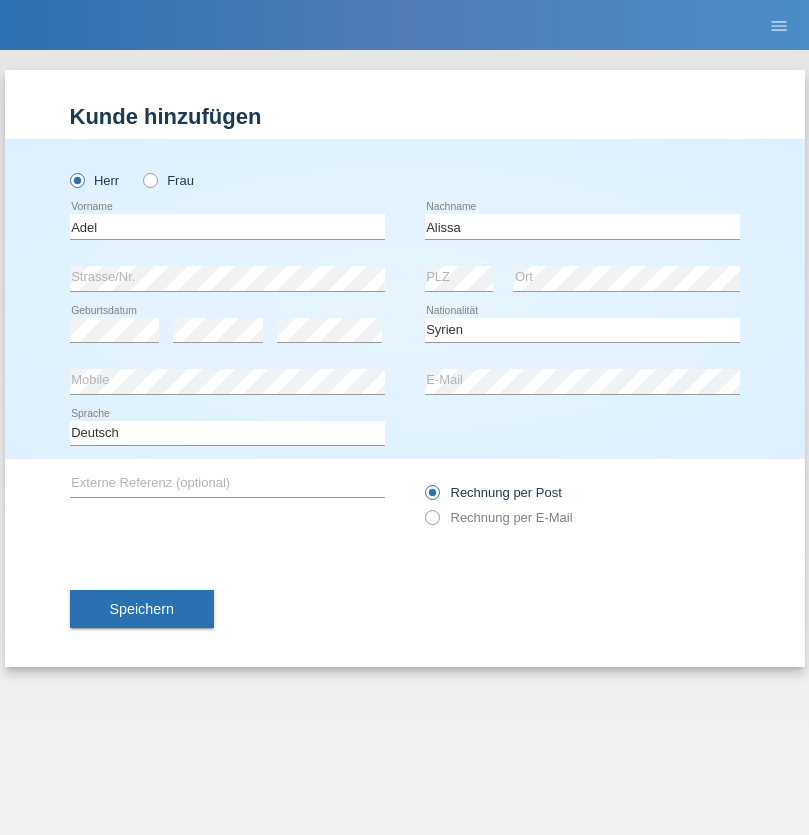 select on "C" 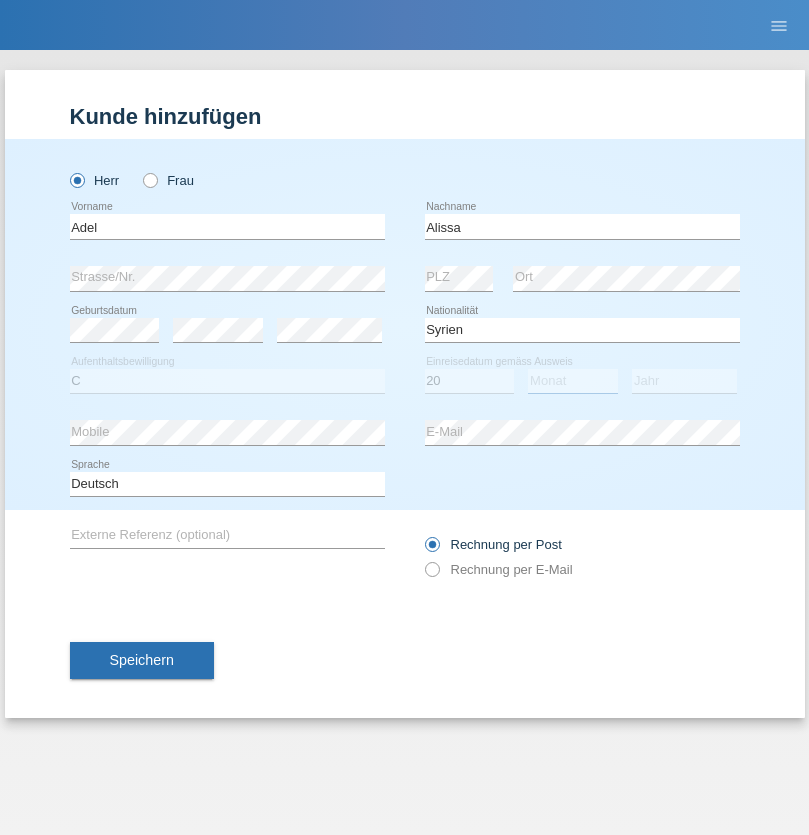 select on "09" 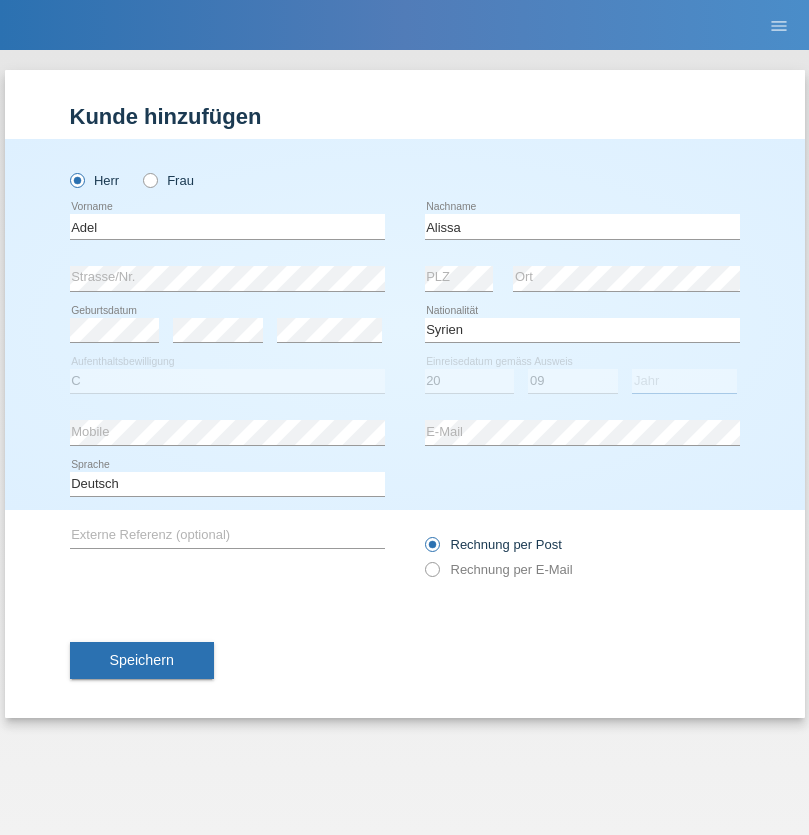 select on "2018" 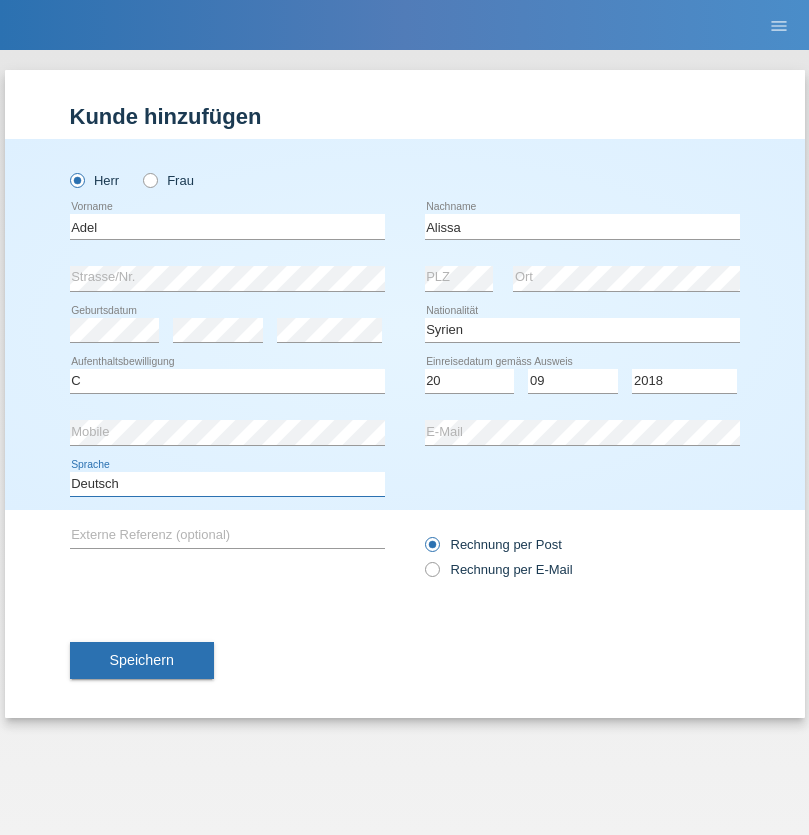 select on "en" 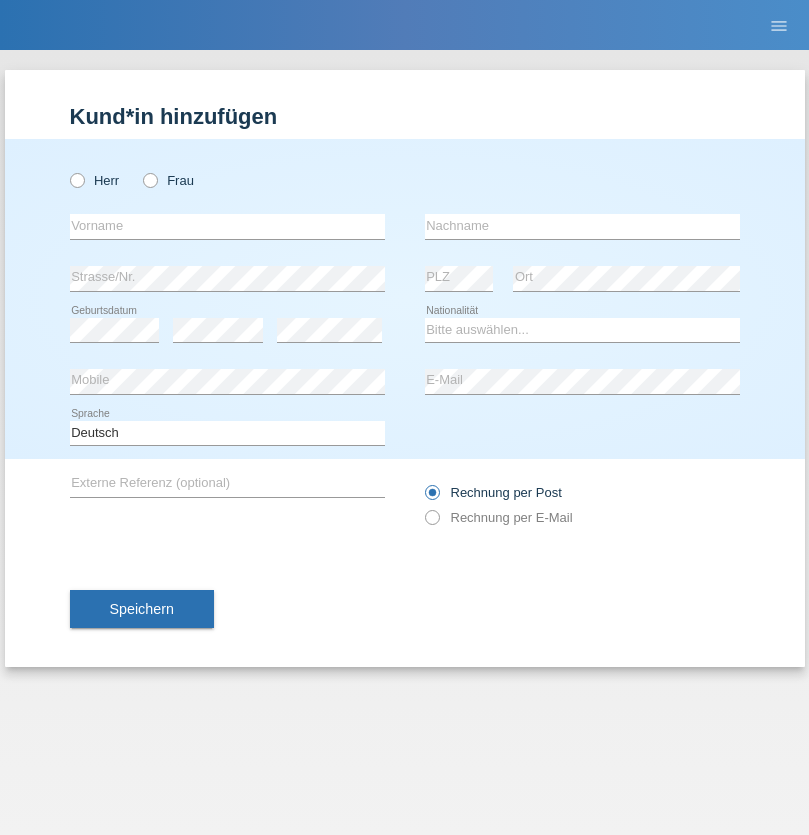 scroll, scrollTop: 0, scrollLeft: 0, axis: both 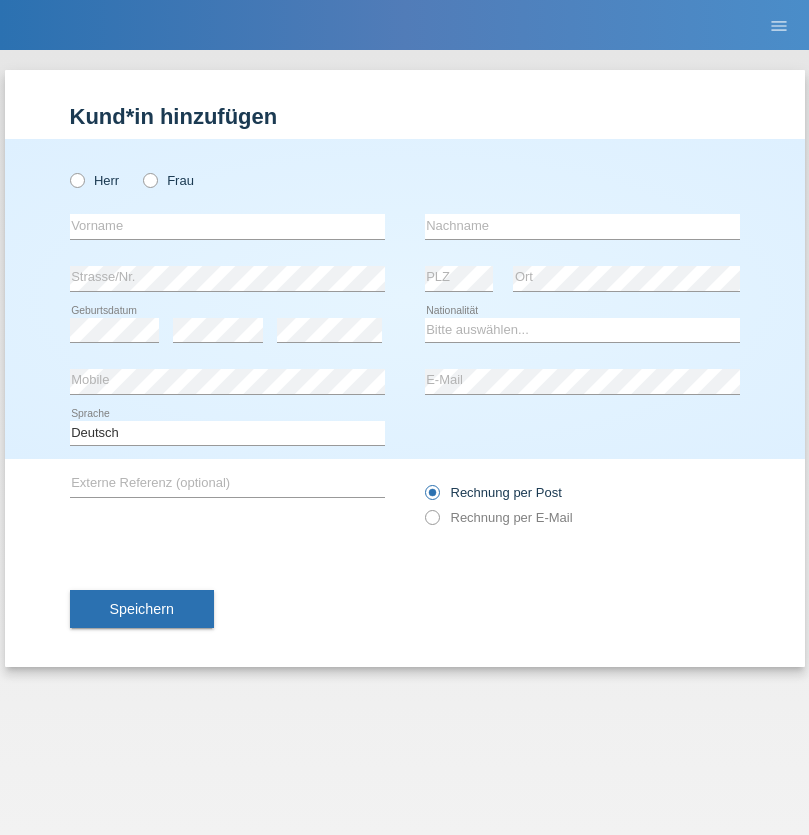 radio on "true" 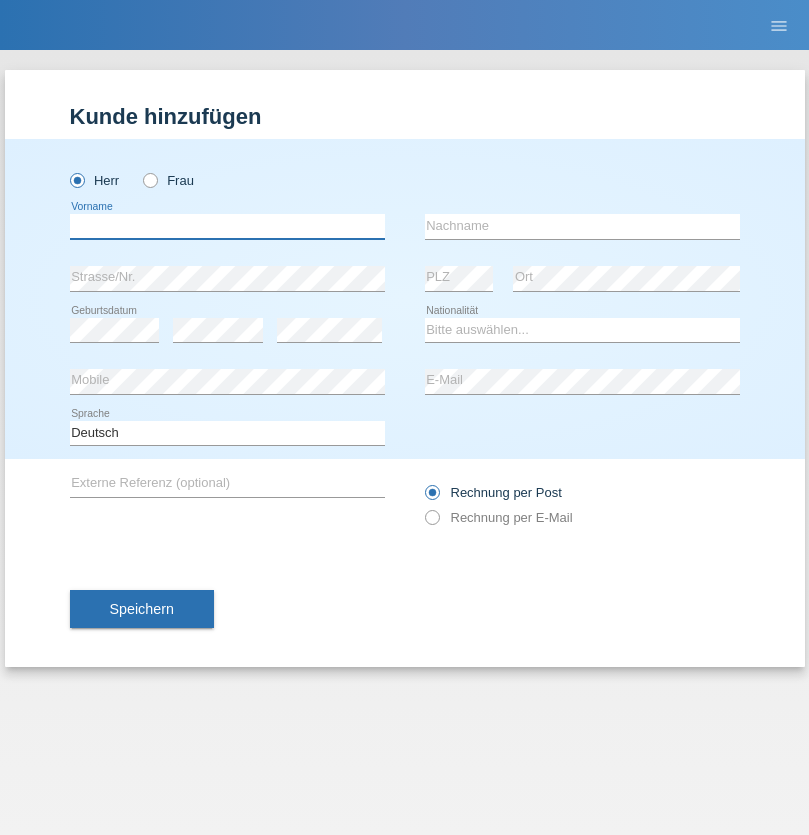 click at bounding box center [227, 226] 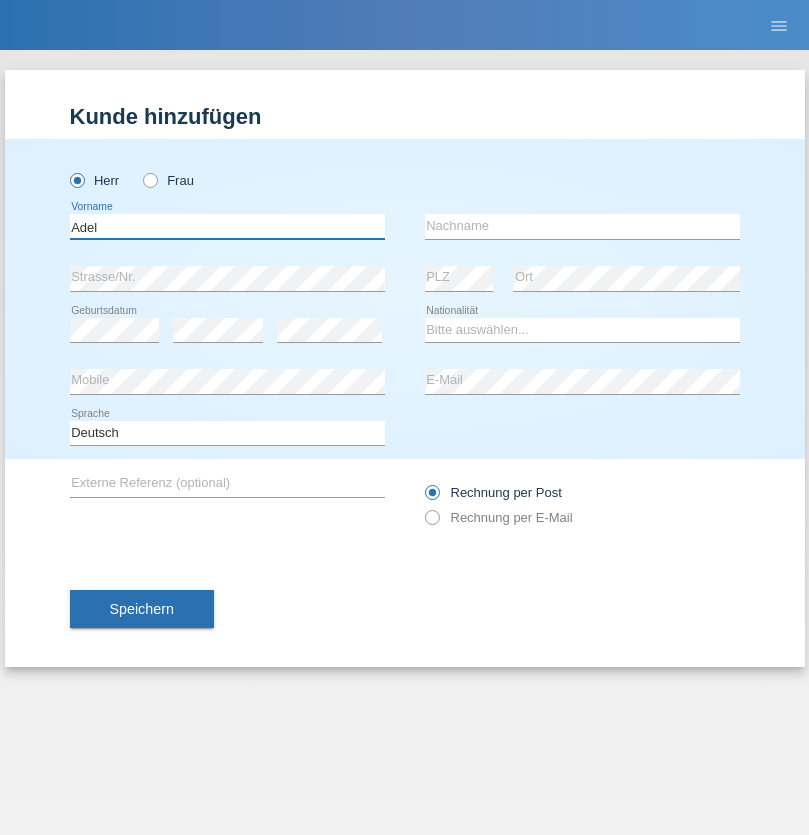 type on "Adel" 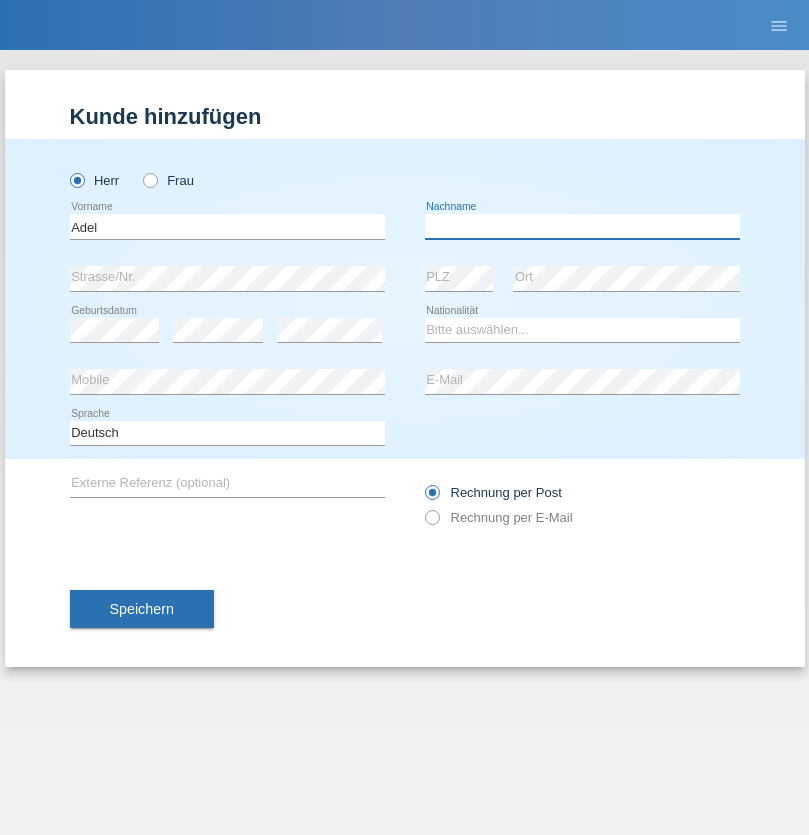 click at bounding box center (582, 226) 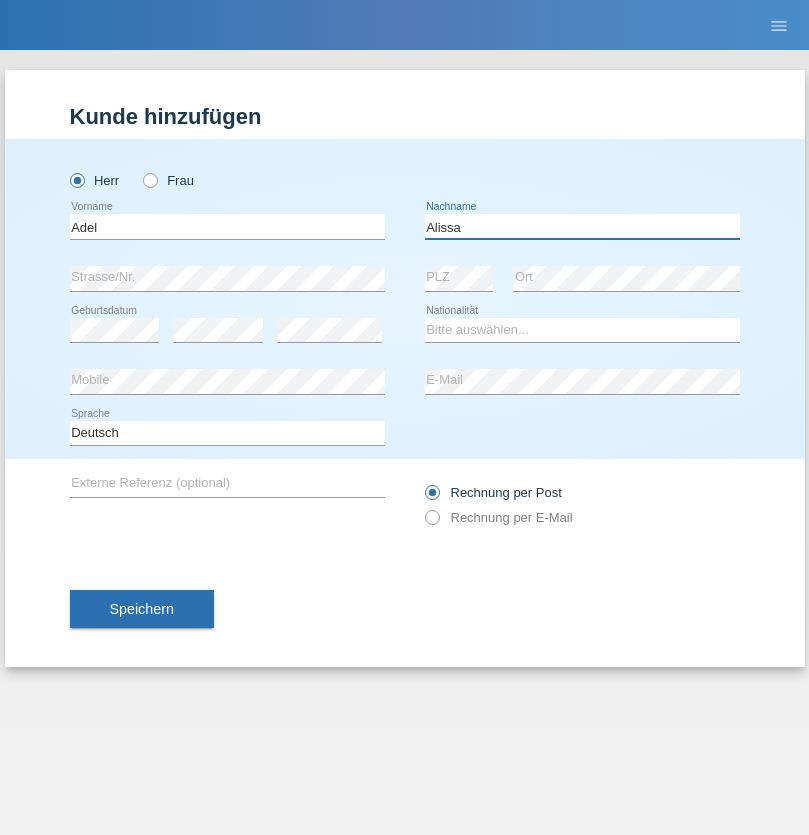 type on "Alissa" 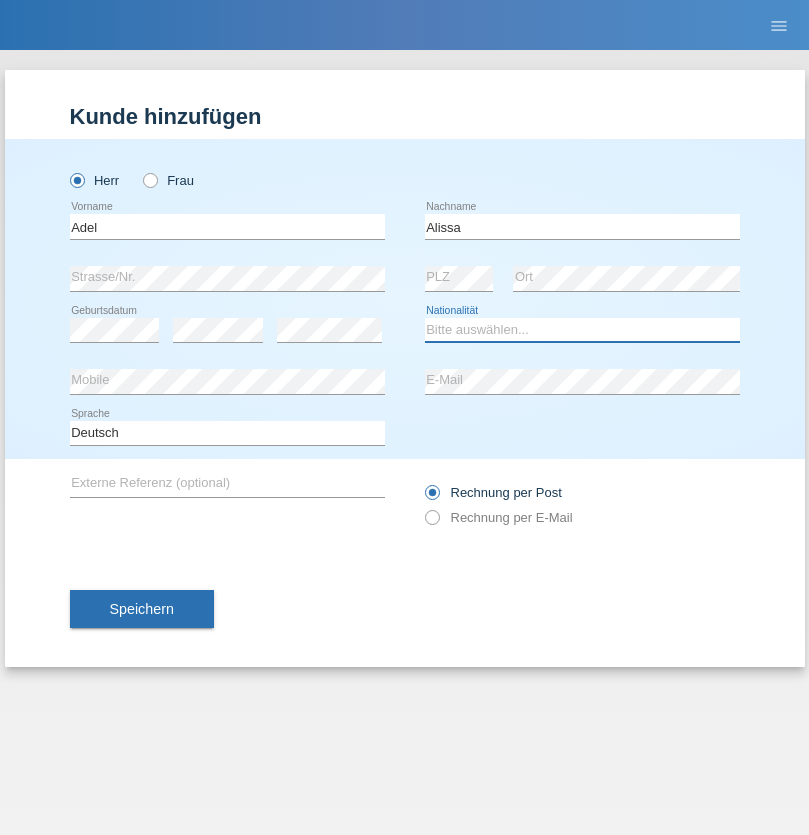 select on "SY" 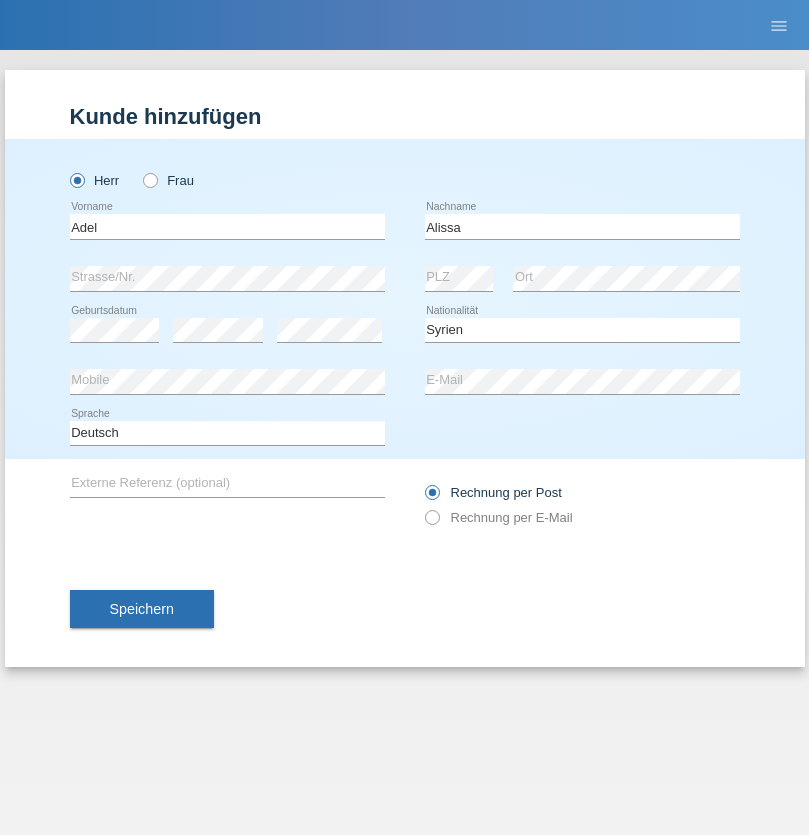 select on "C" 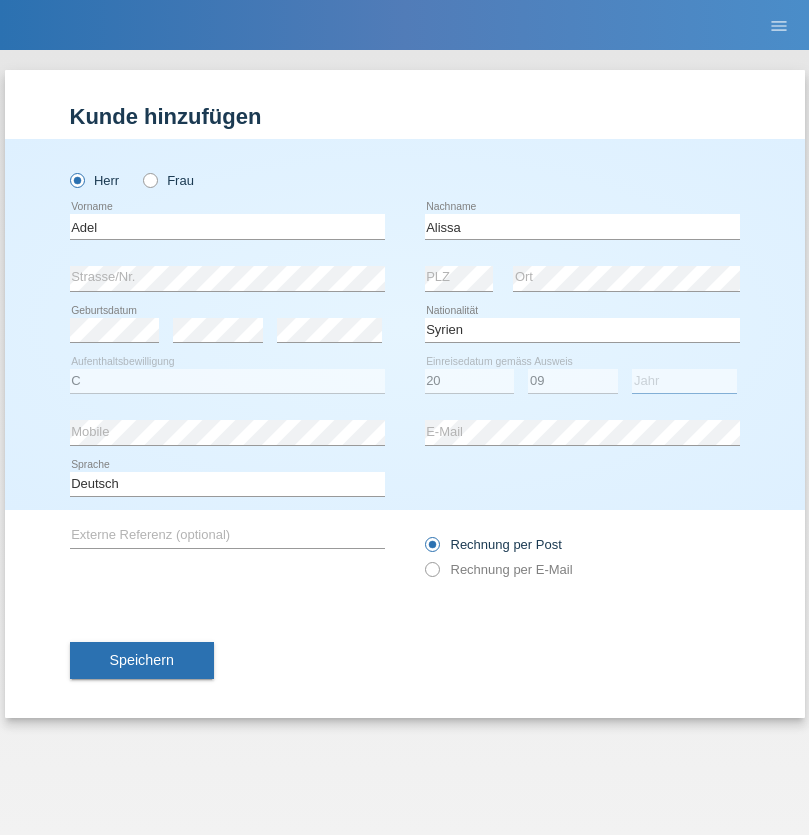 select on "2018" 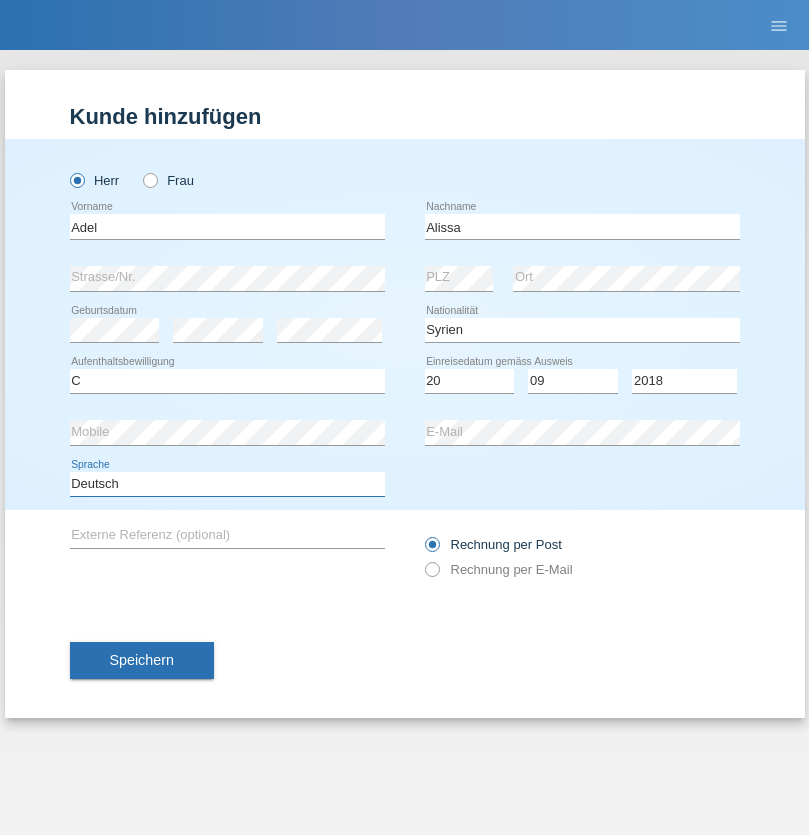 select on "en" 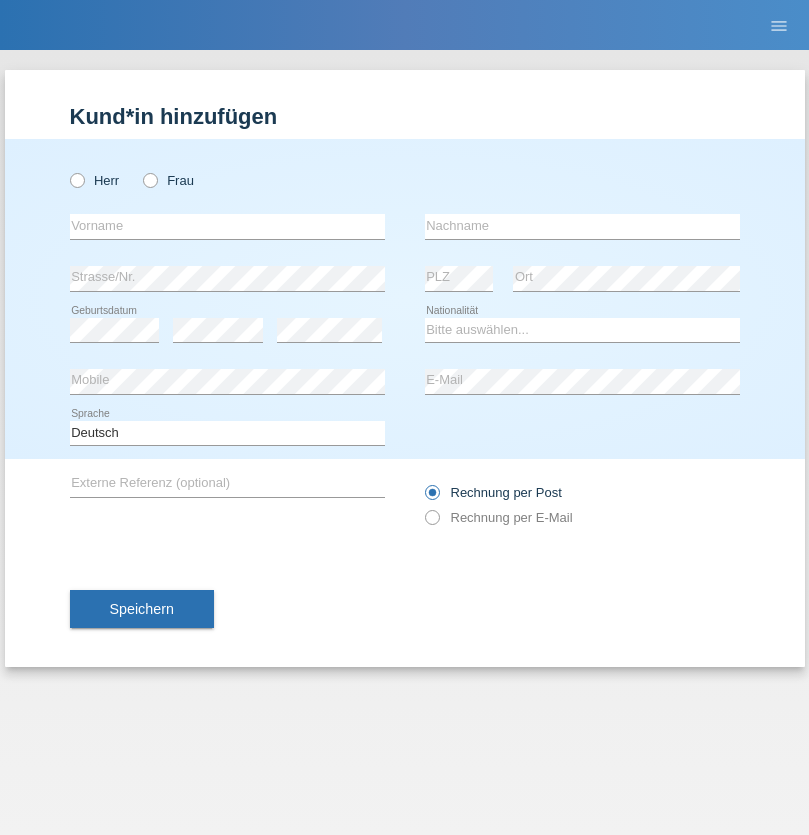 scroll, scrollTop: 0, scrollLeft: 0, axis: both 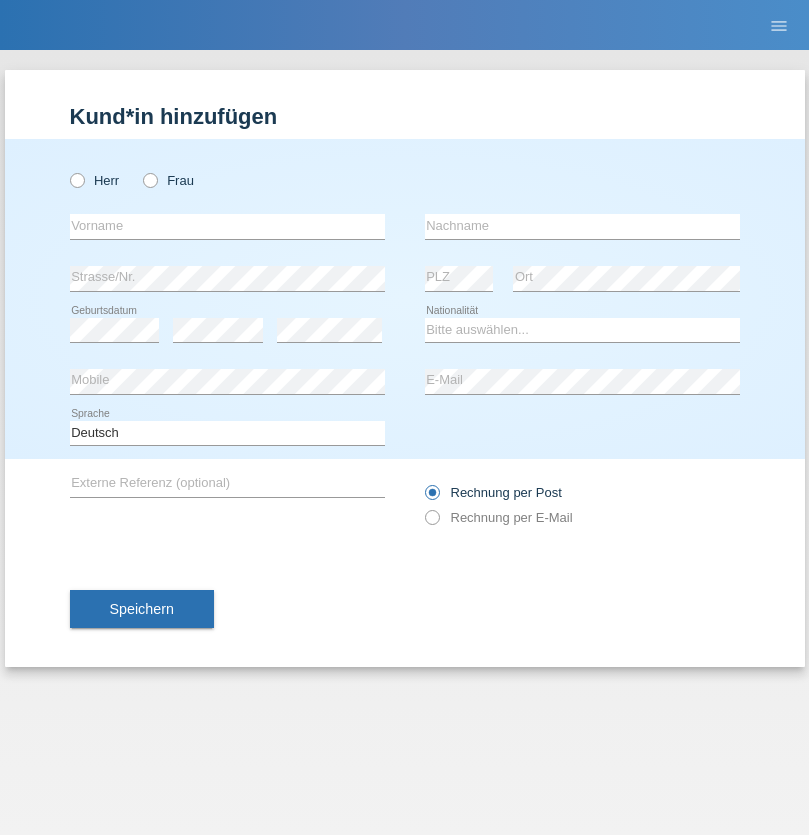 radio on "true" 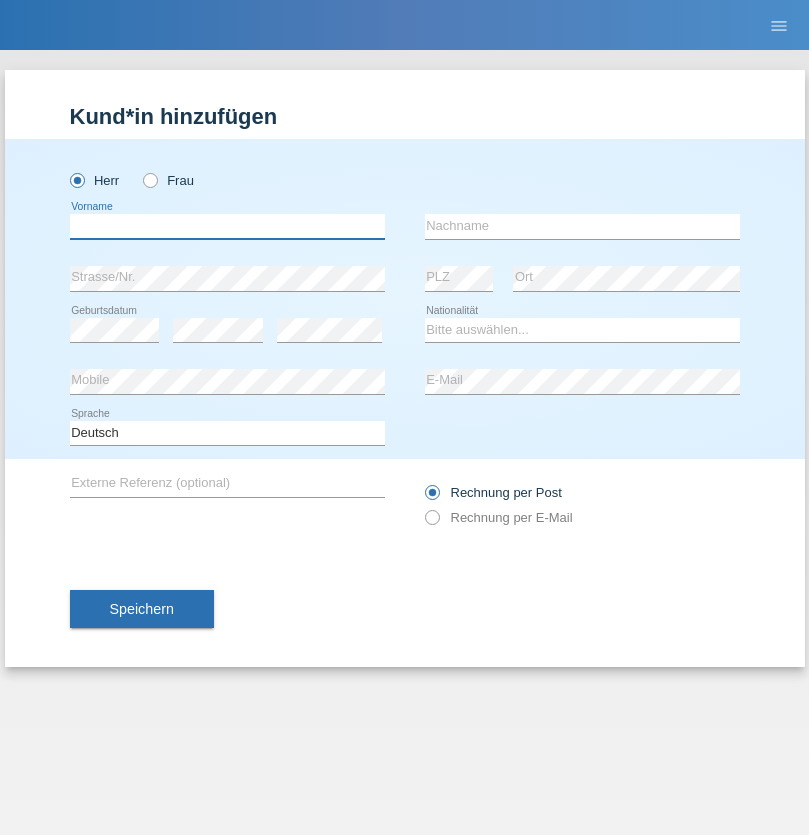 click at bounding box center (227, 226) 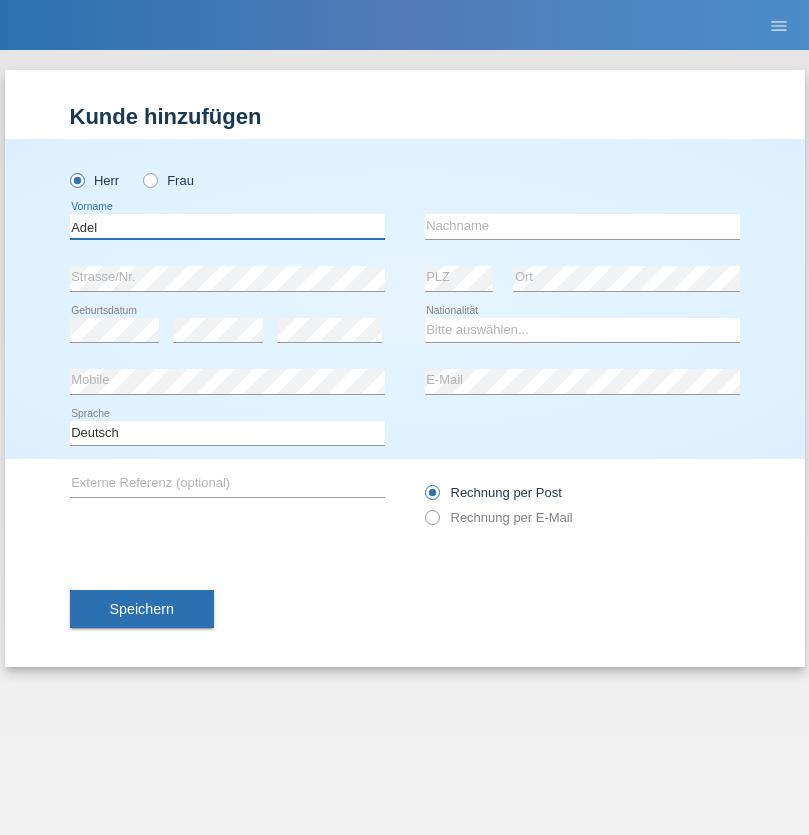 type on "Adel" 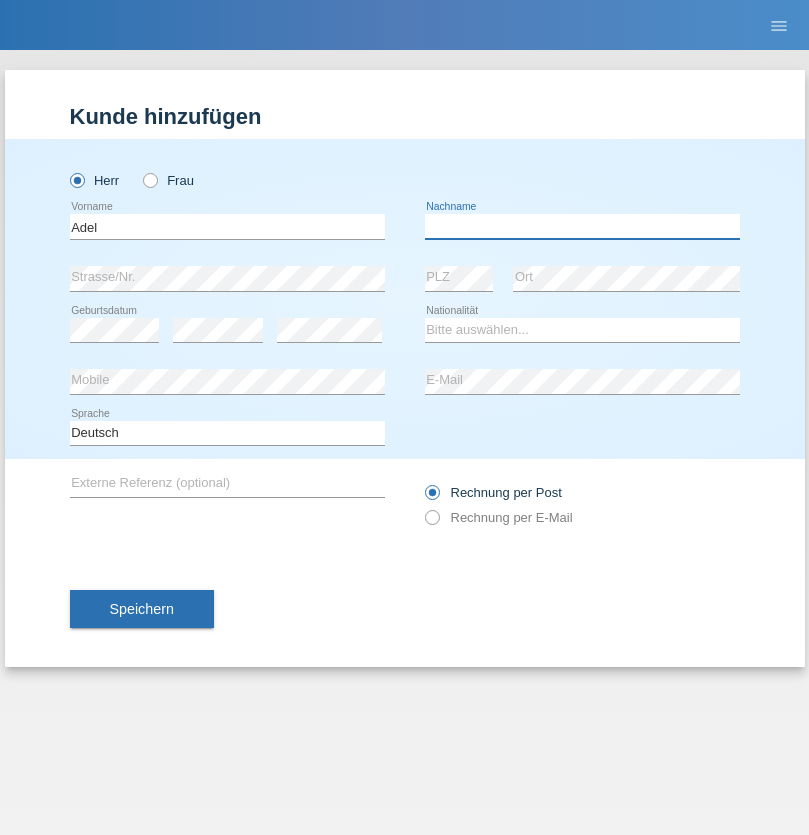 click at bounding box center [582, 226] 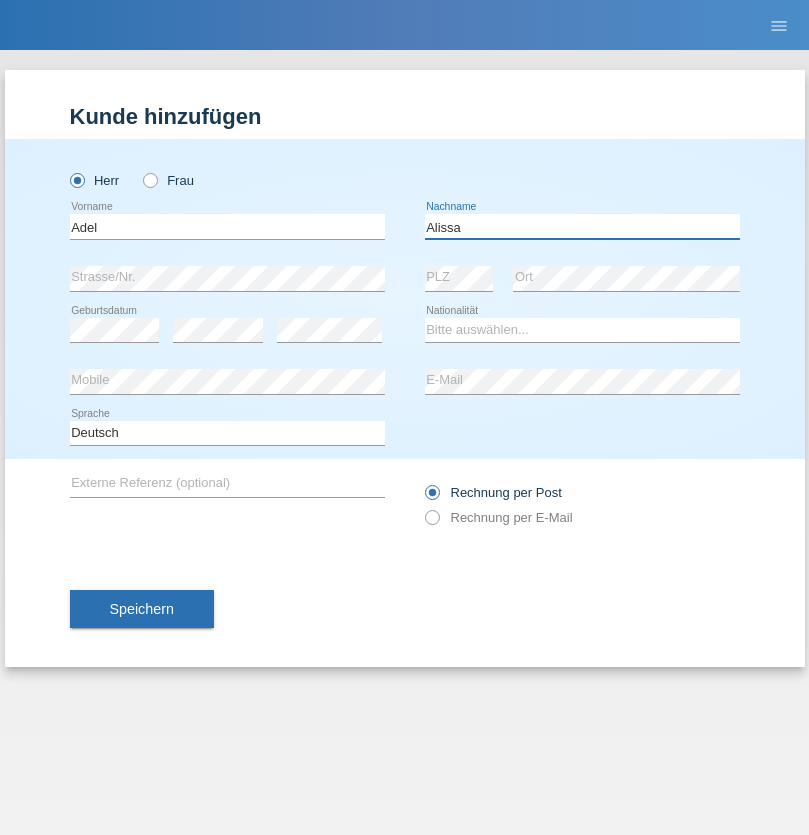 type on "Alissa" 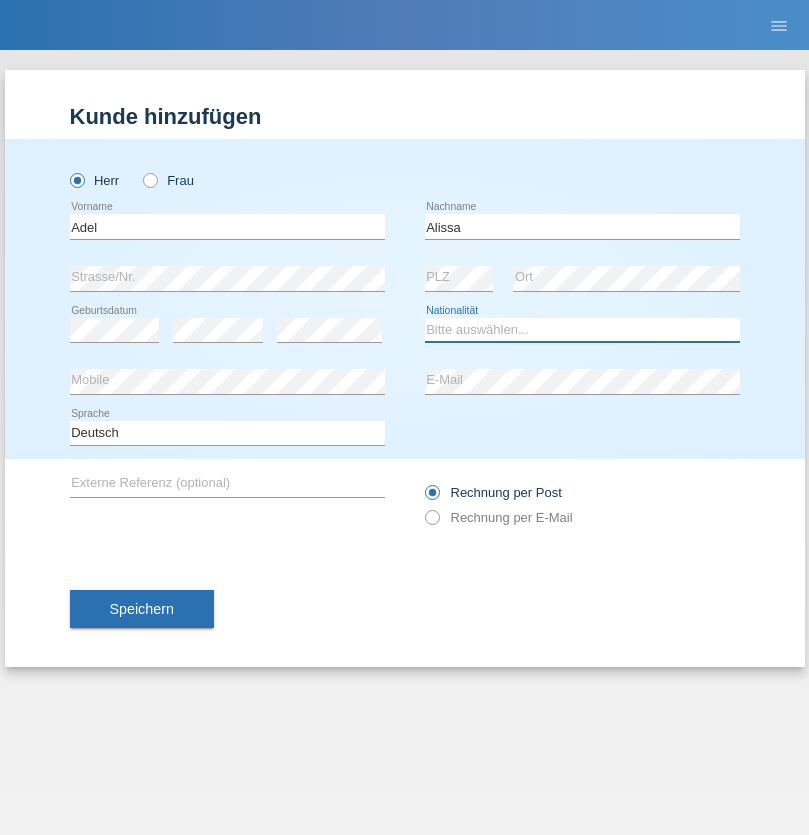 select on "SY" 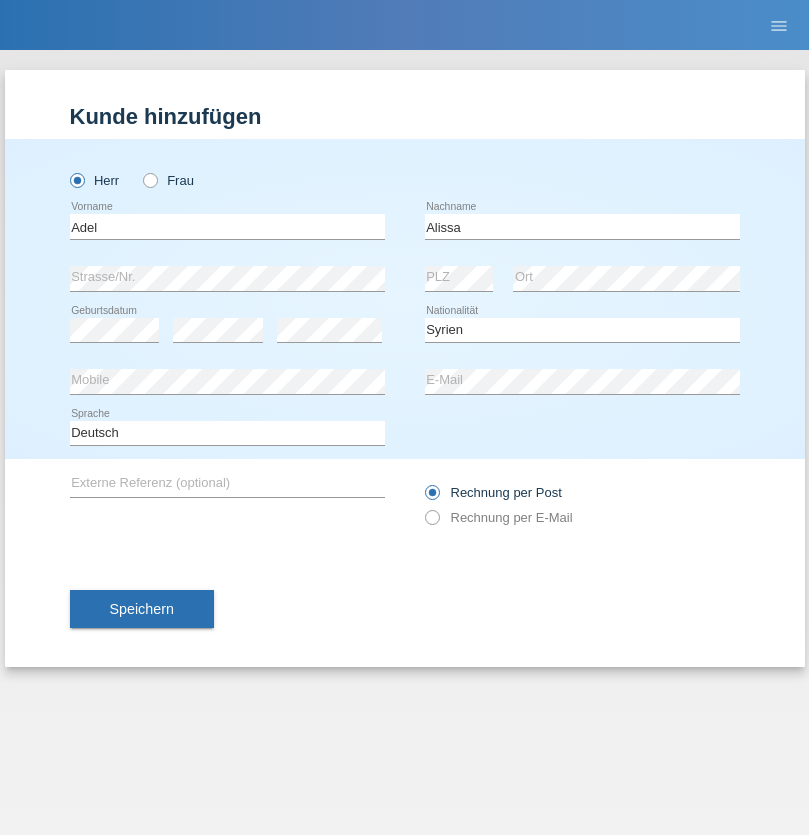 select on "C" 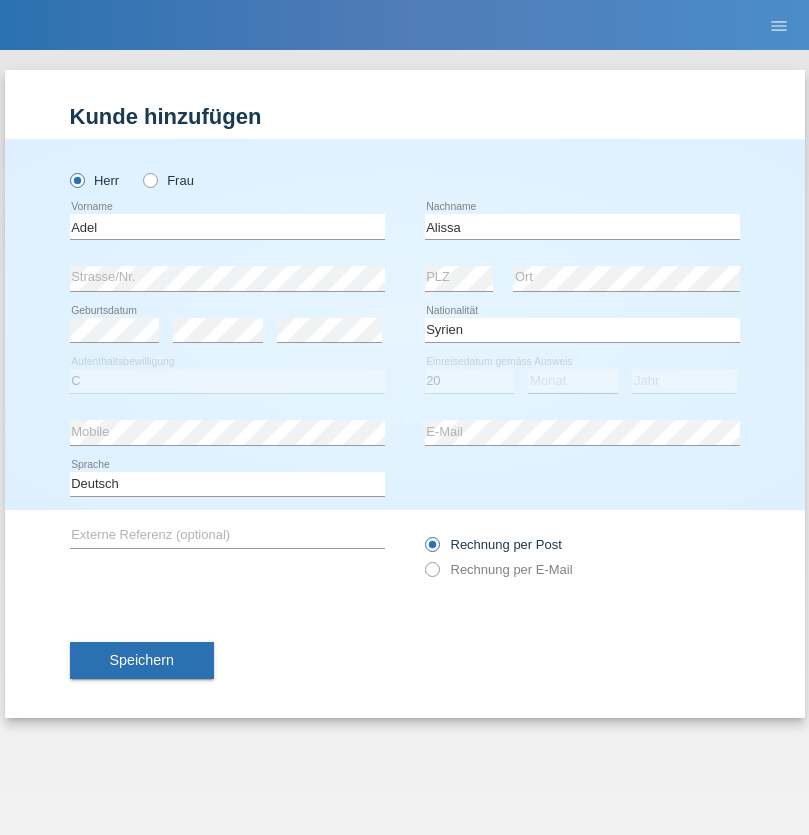 select on "09" 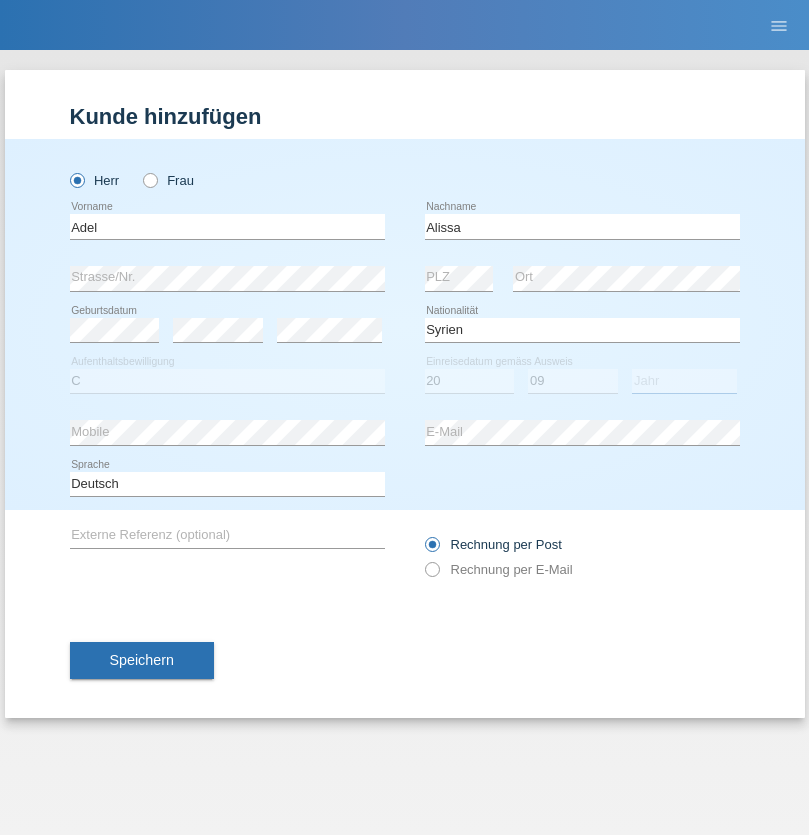 select on "2018" 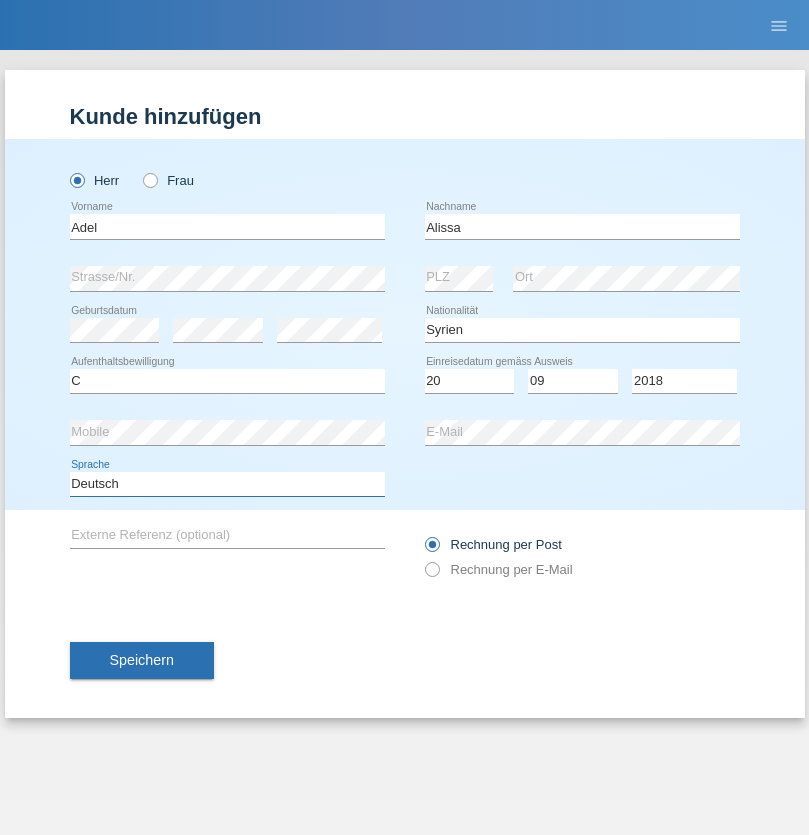 select on "en" 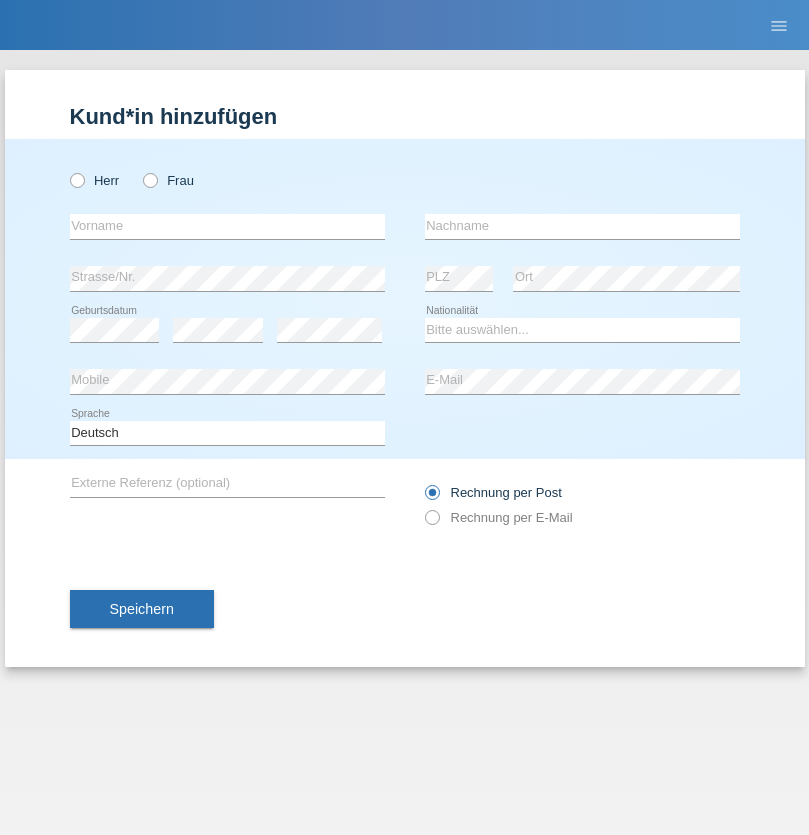 scroll, scrollTop: 0, scrollLeft: 0, axis: both 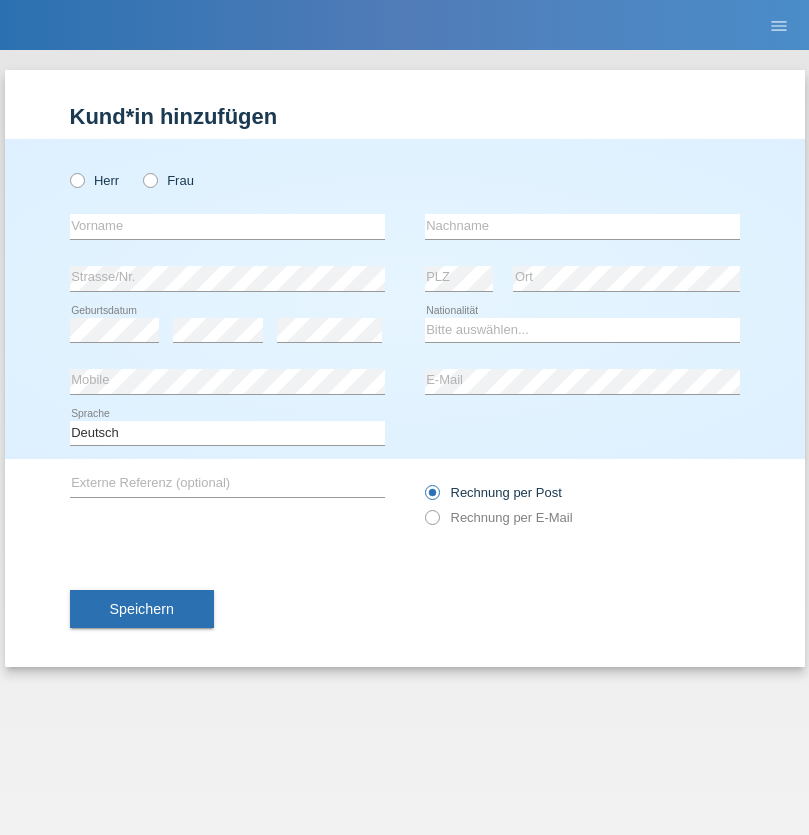 radio on "true" 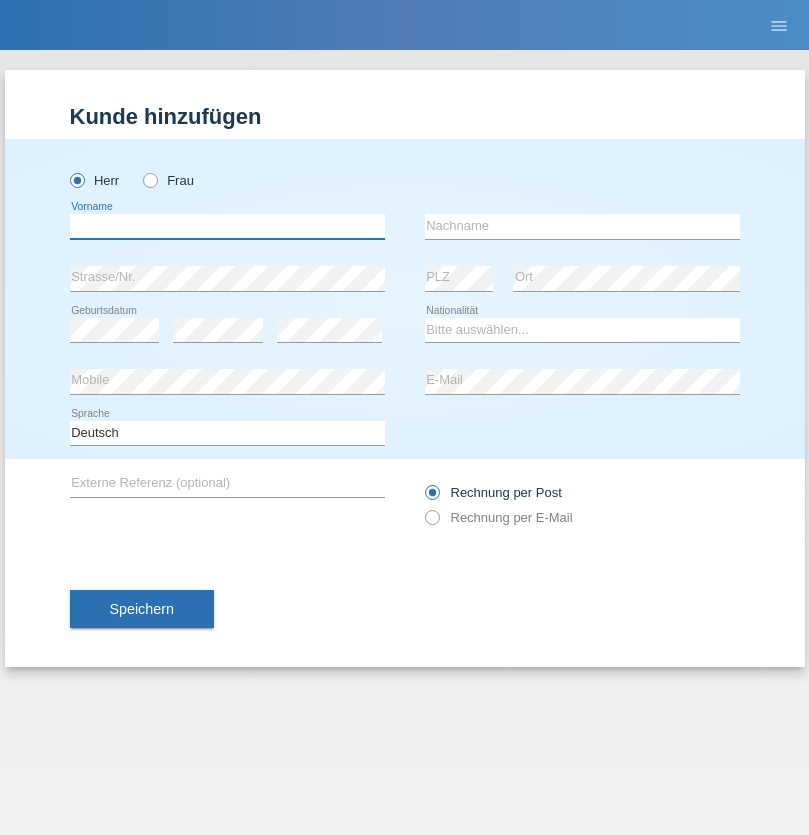 click at bounding box center (227, 226) 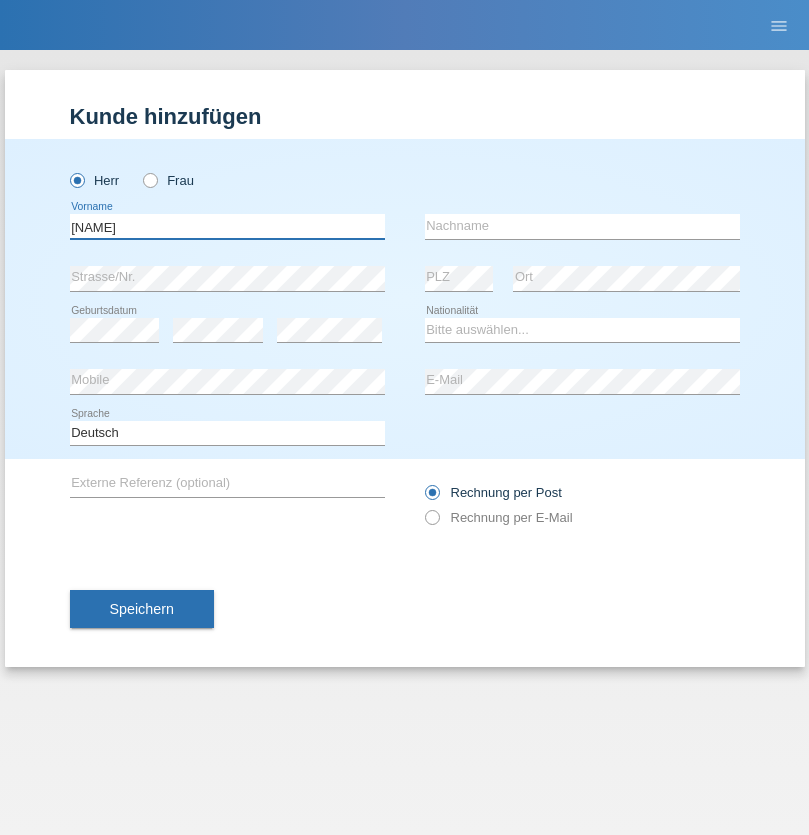 type on "[NAME]" 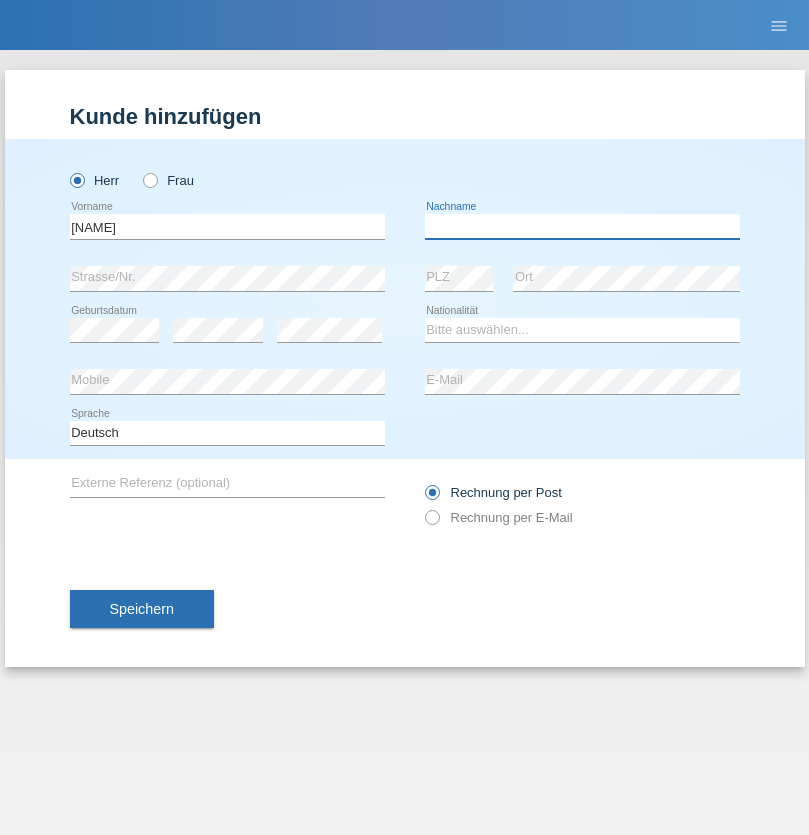 click at bounding box center [582, 226] 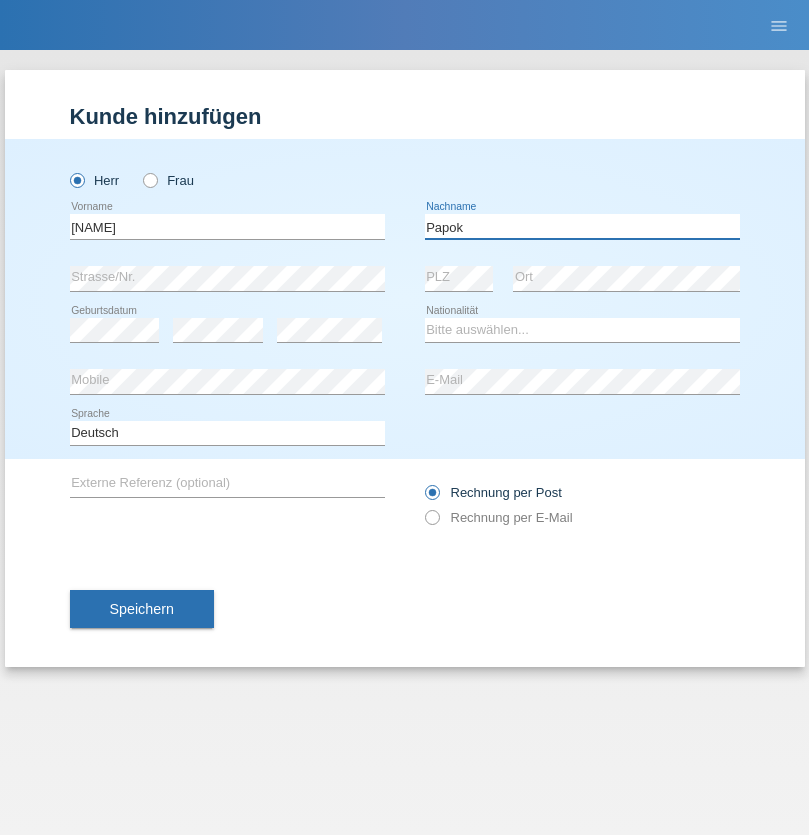 type on "Papok" 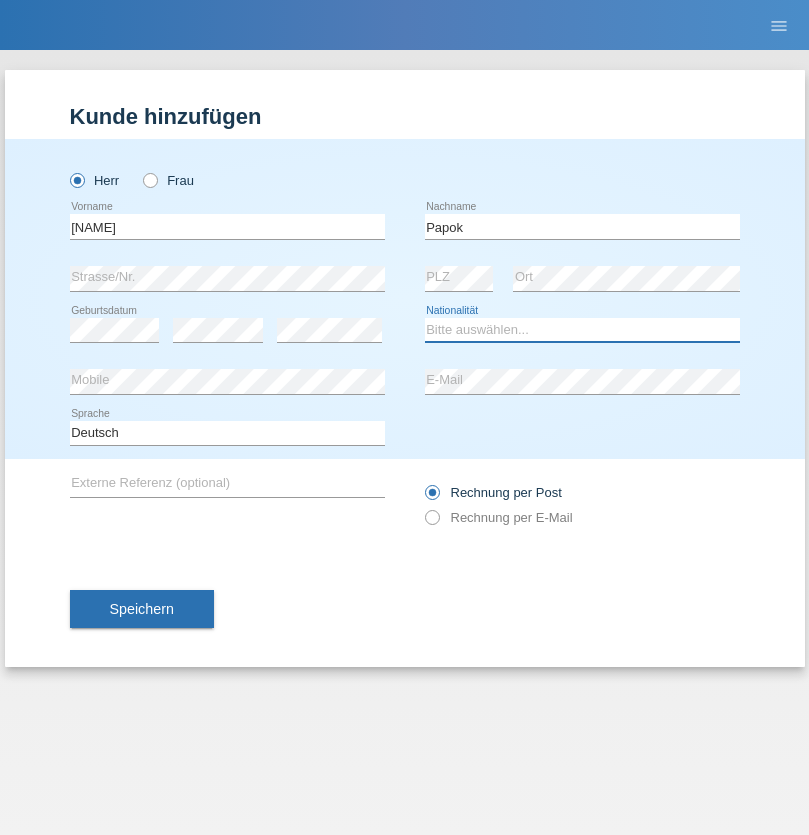 select on "CH" 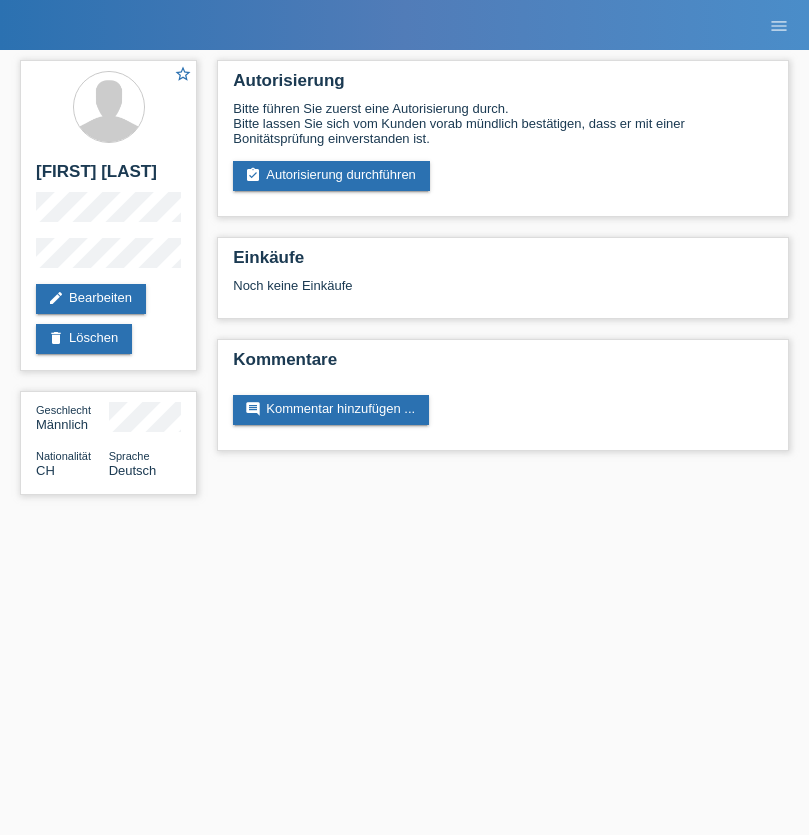scroll, scrollTop: 0, scrollLeft: 0, axis: both 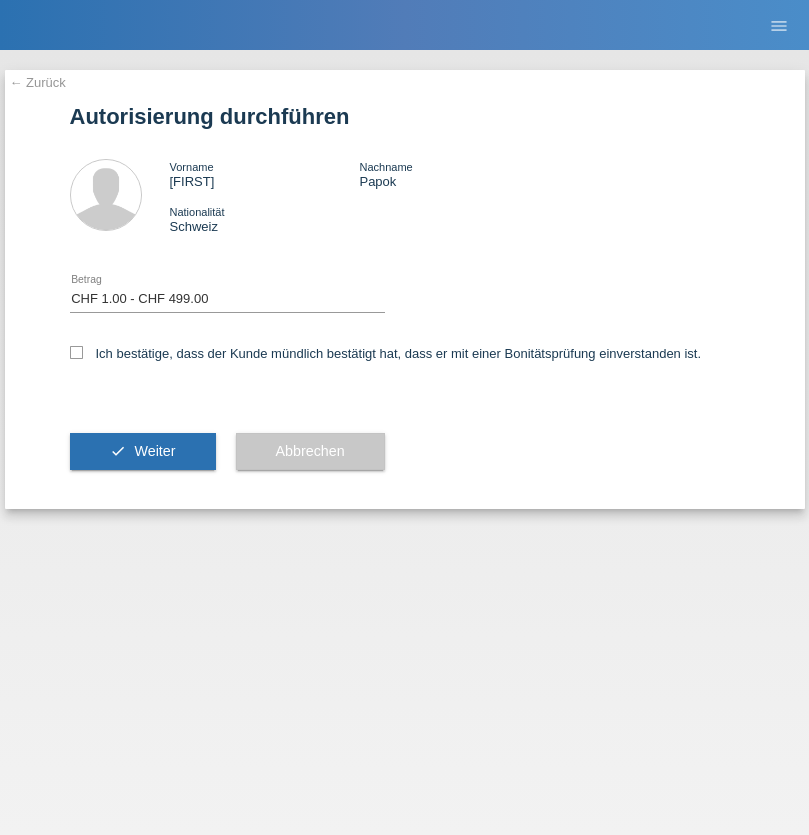 select on "1" 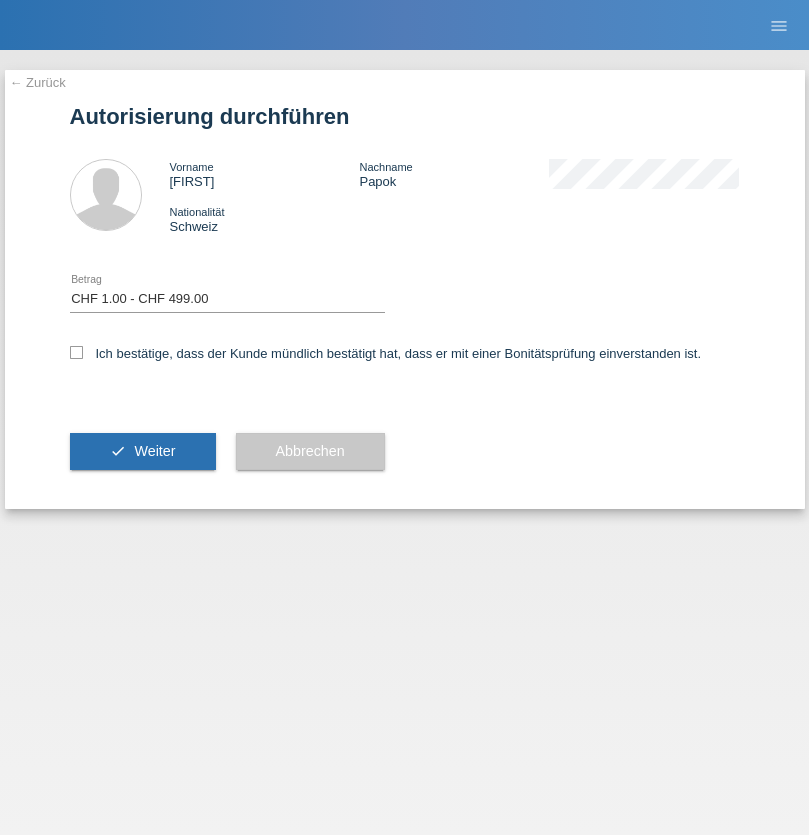 checkbox on "true" 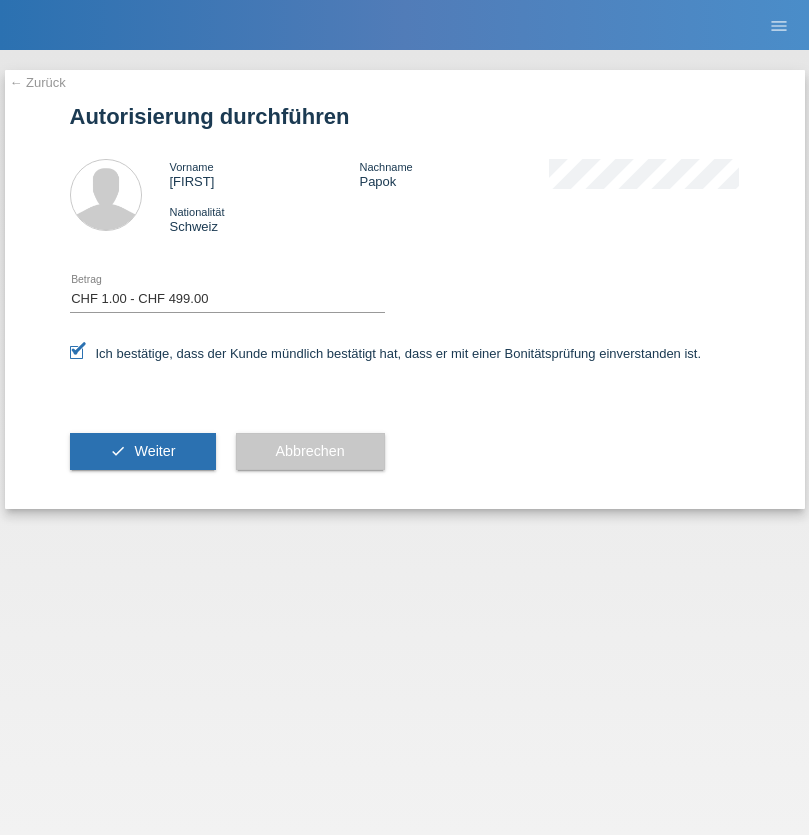 scroll, scrollTop: 0, scrollLeft: 0, axis: both 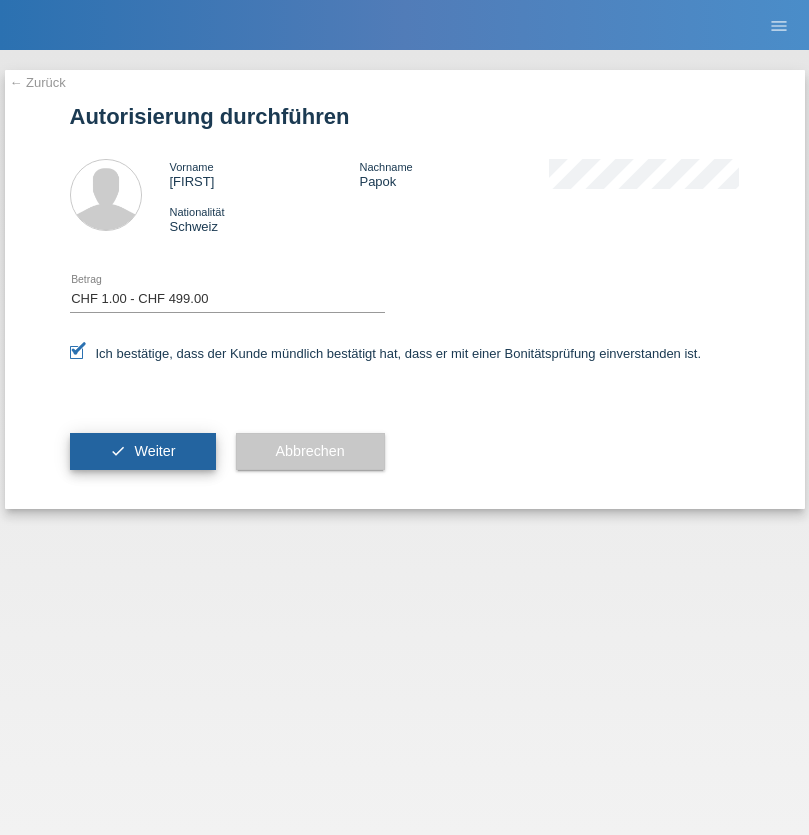 click on "Weiter" at bounding box center (154, 451) 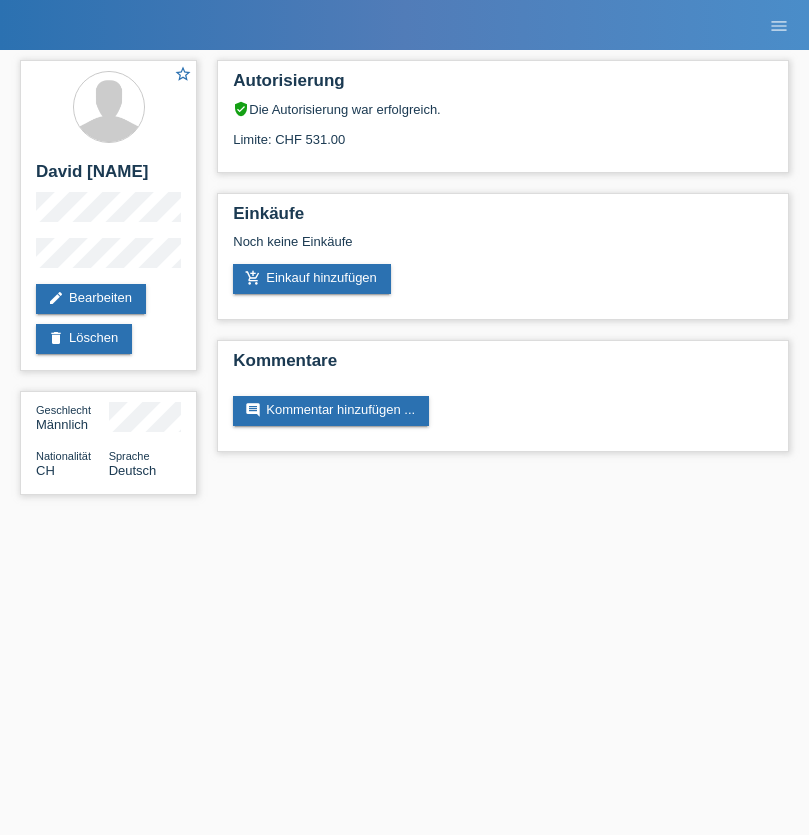 scroll, scrollTop: 0, scrollLeft: 0, axis: both 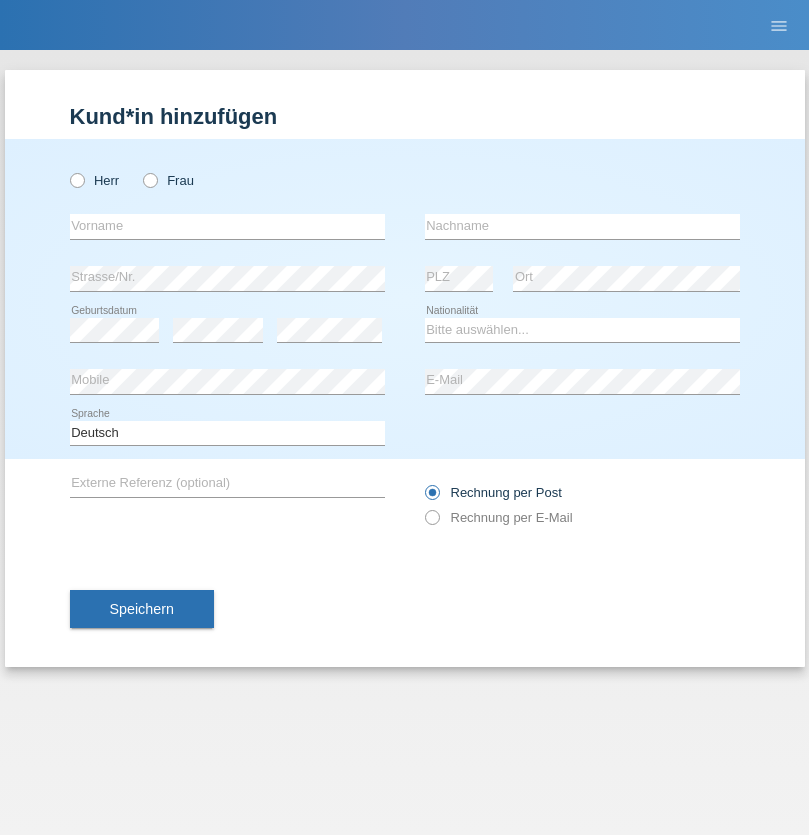 radio on "true" 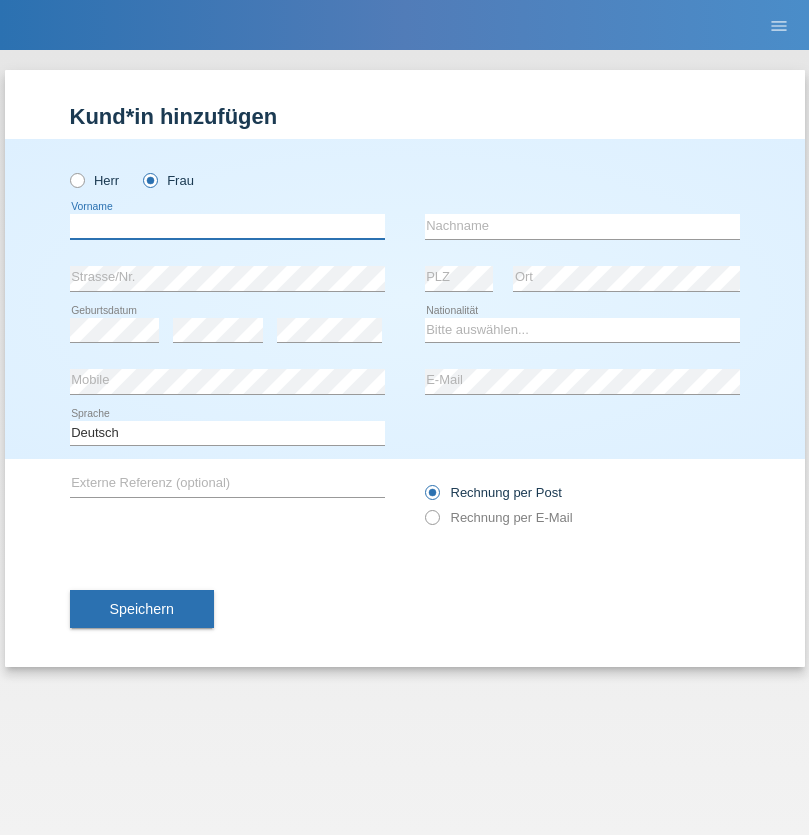 click at bounding box center (227, 226) 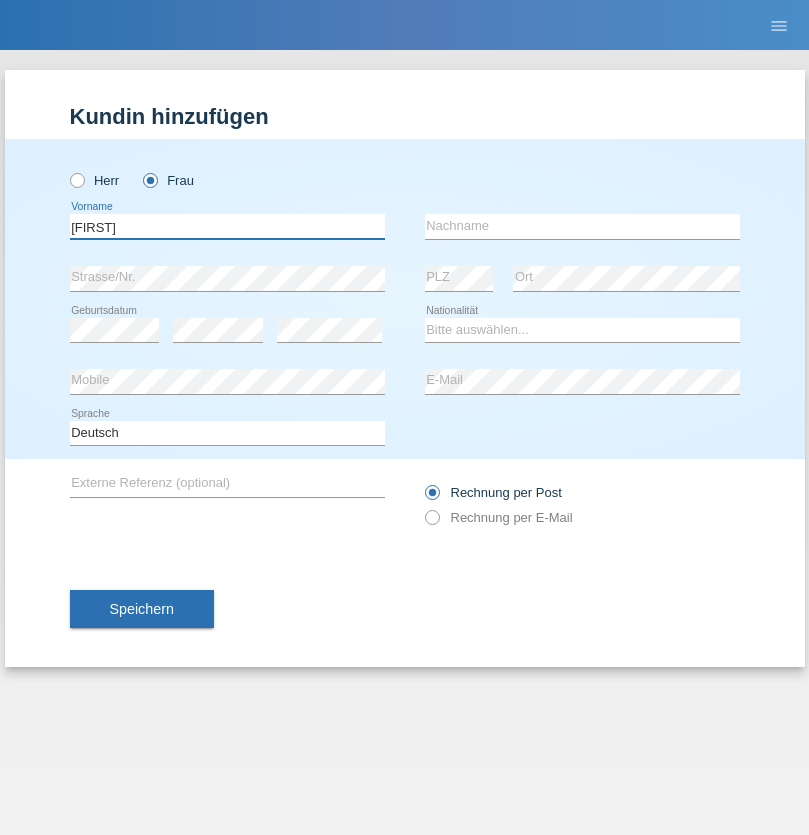 type on "[FIRST]" 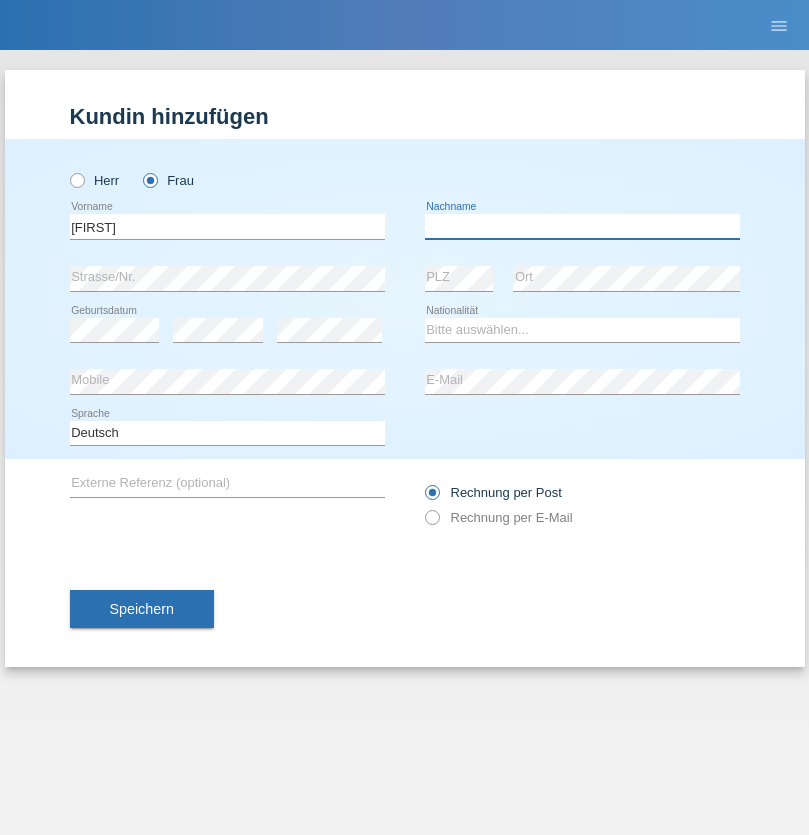 click at bounding box center (582, 226) 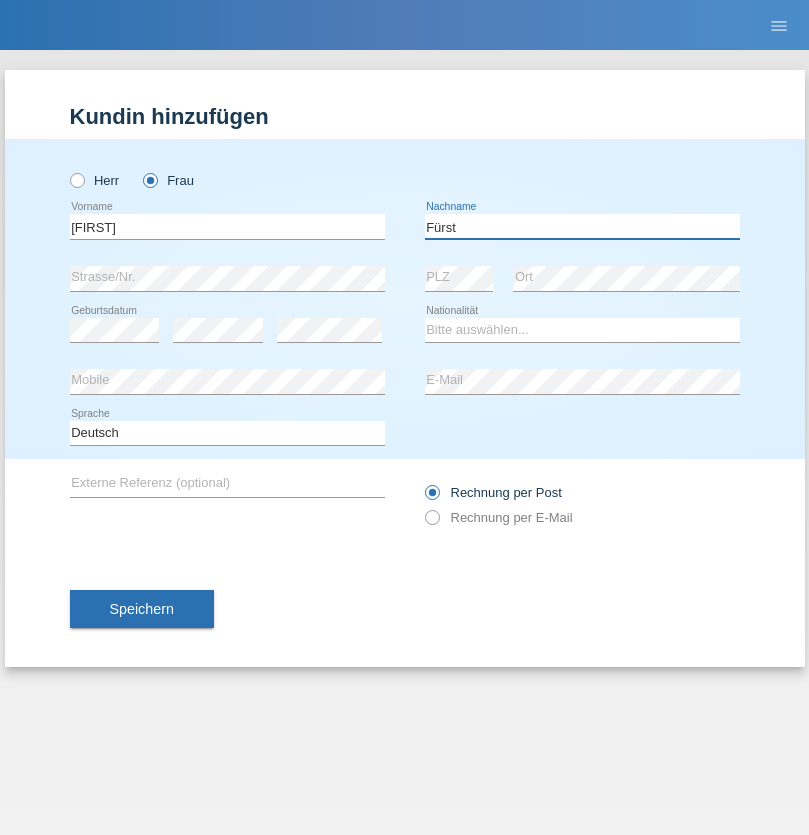 type on "Fürst" 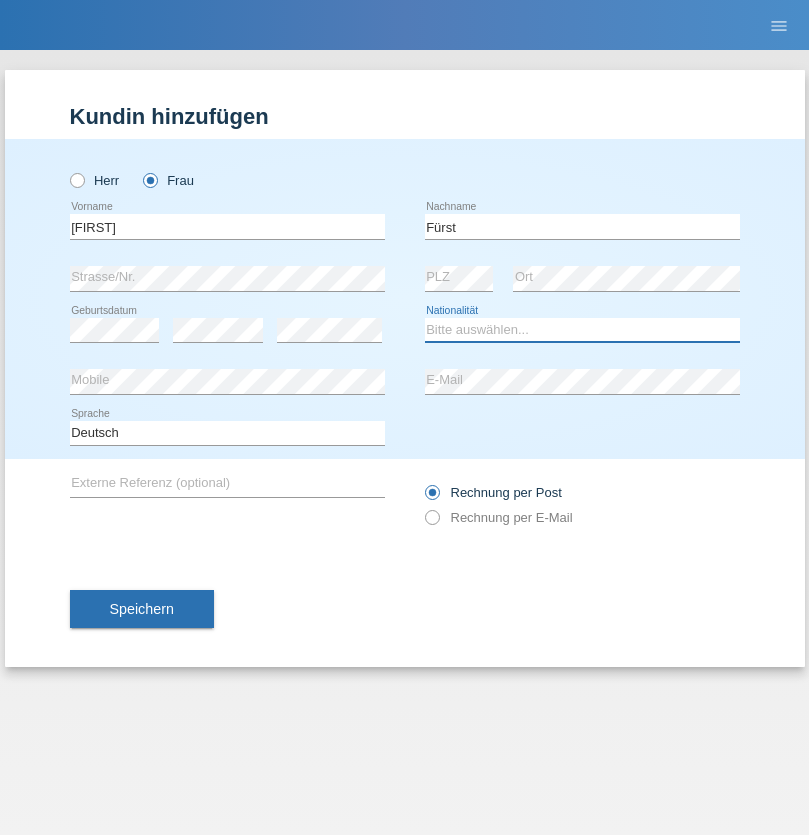 select on "CH" 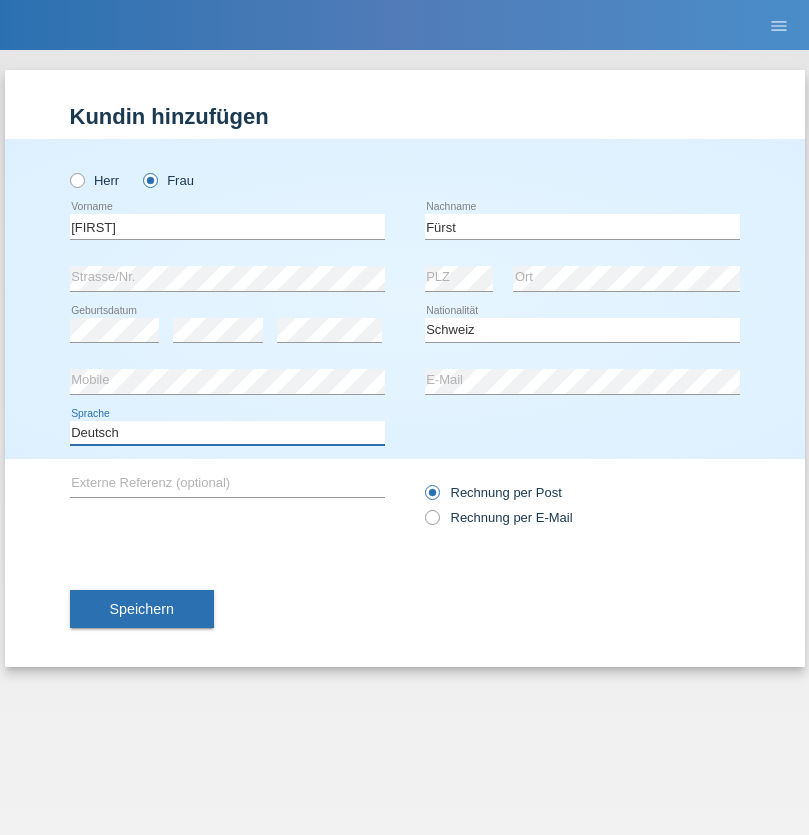 select on "en" 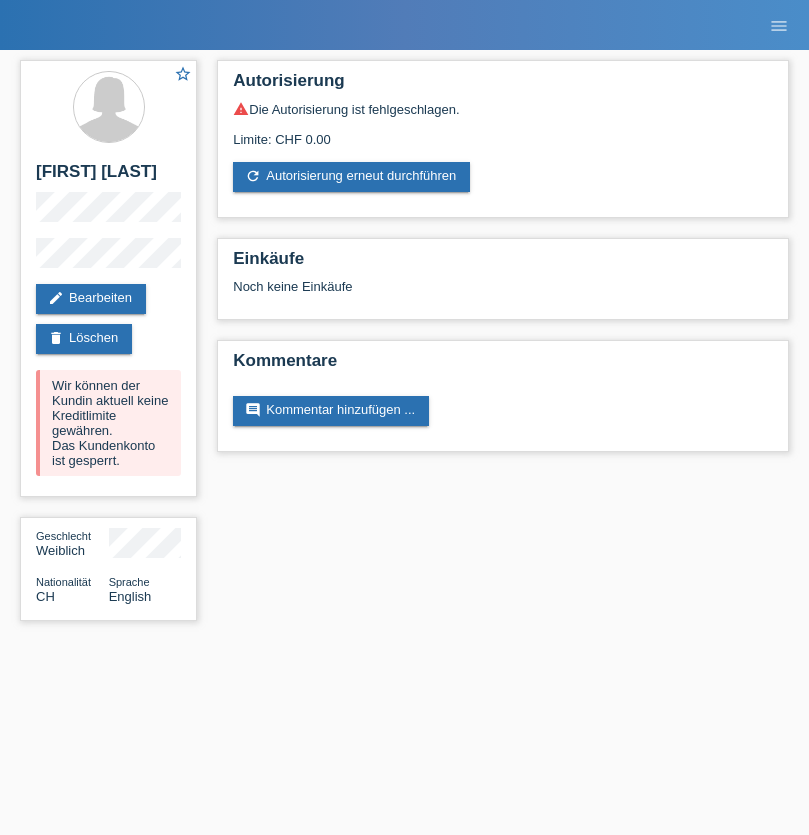 scroll, scrollTop: 0, scrollLeft: 0, axis: both 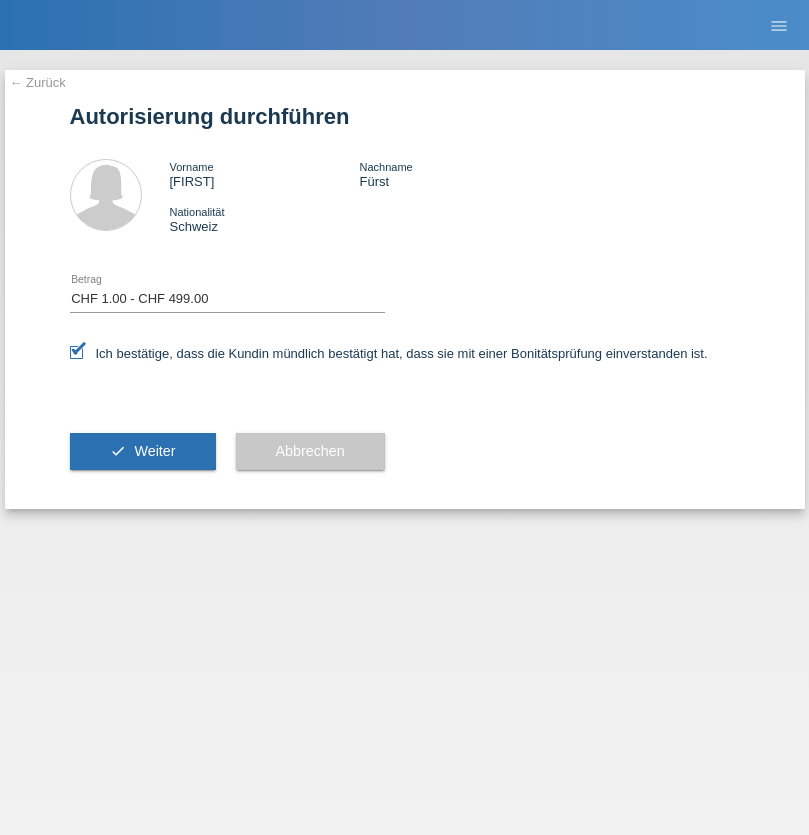 select on "1" 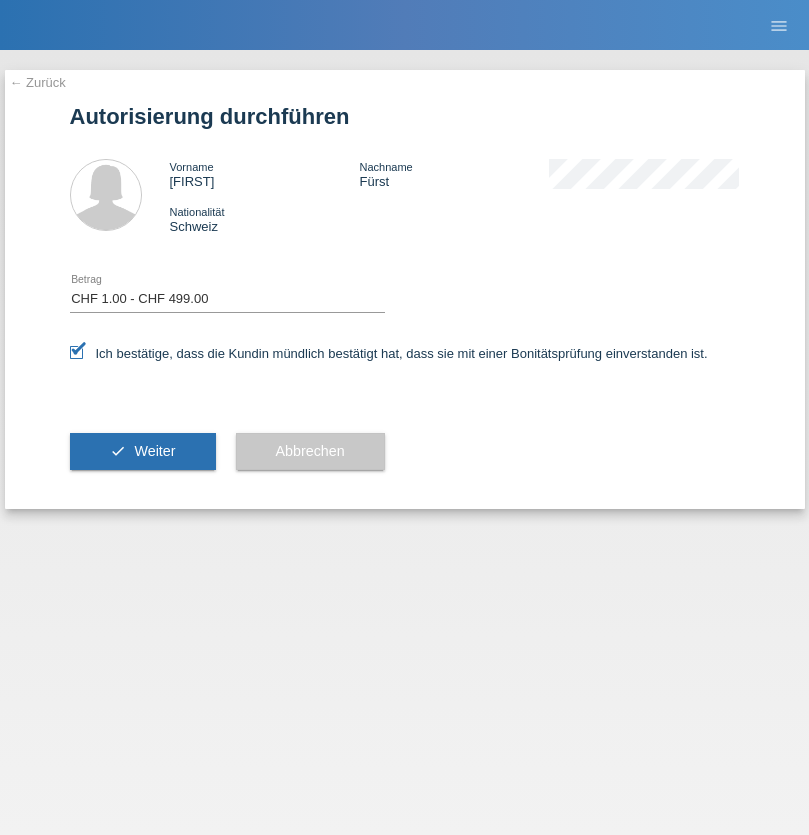scroll, scrollTop: 0, scrollLeft: 0, axis: both 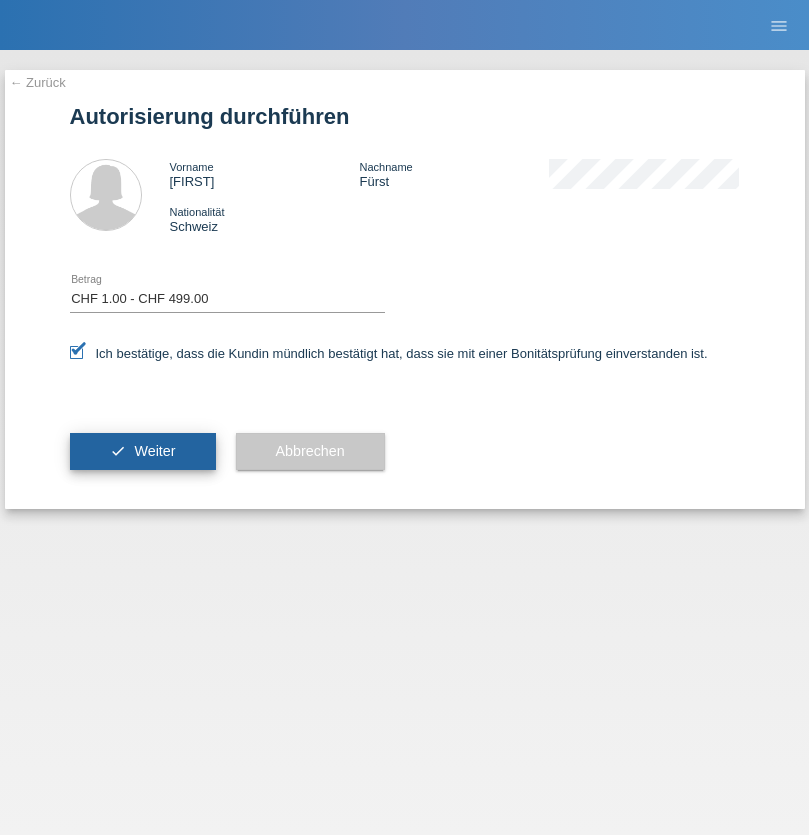 click on "Weiter" at bounding box center [154, 451] 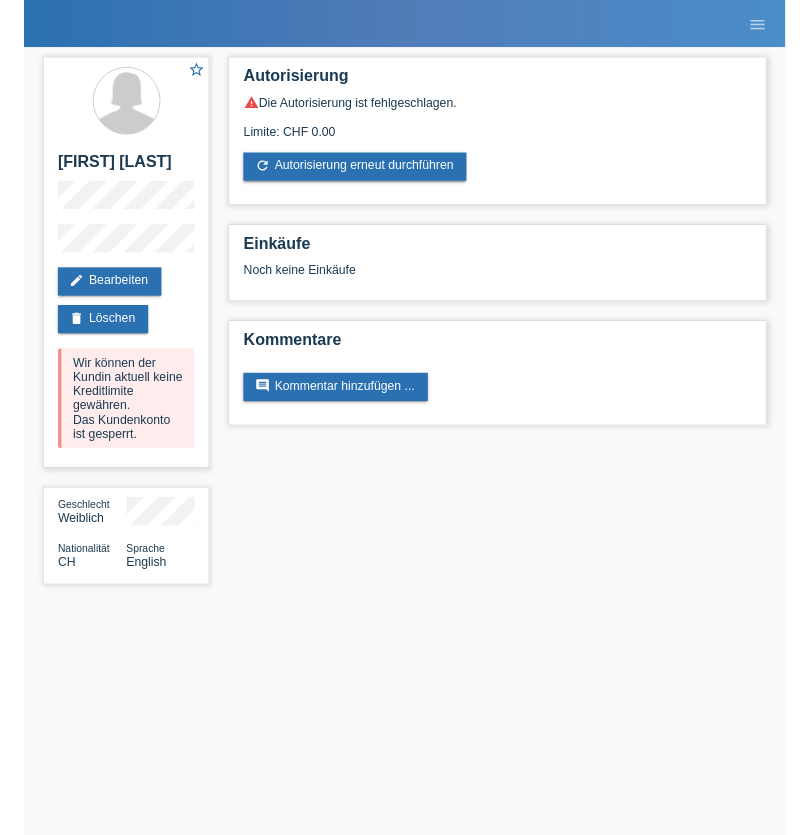 scroll, scrollTop: 0, scrollLeft: 0, axis: both 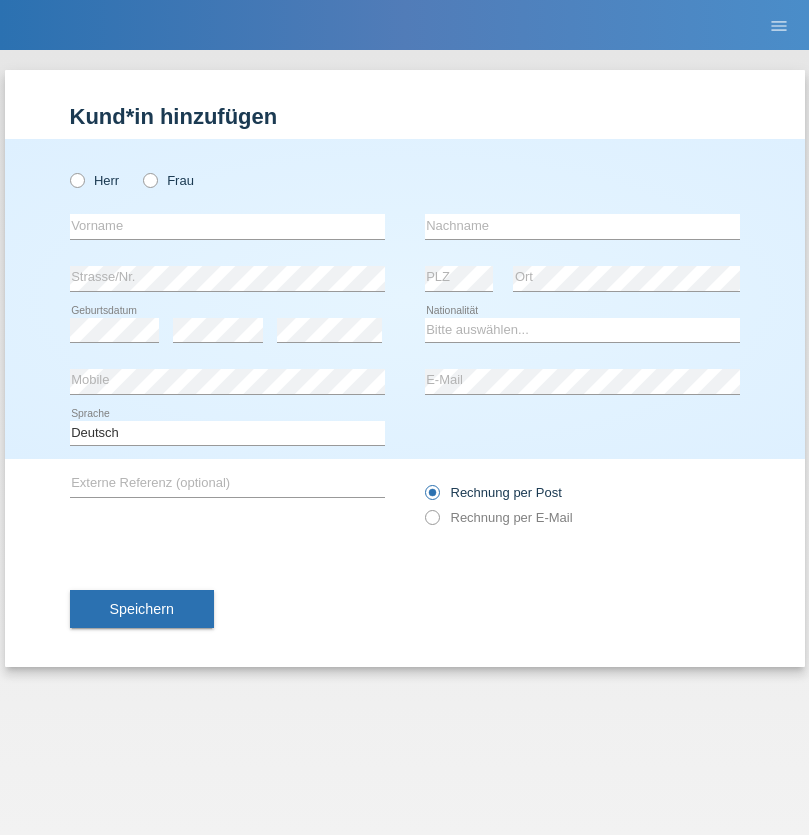 radio on "true" 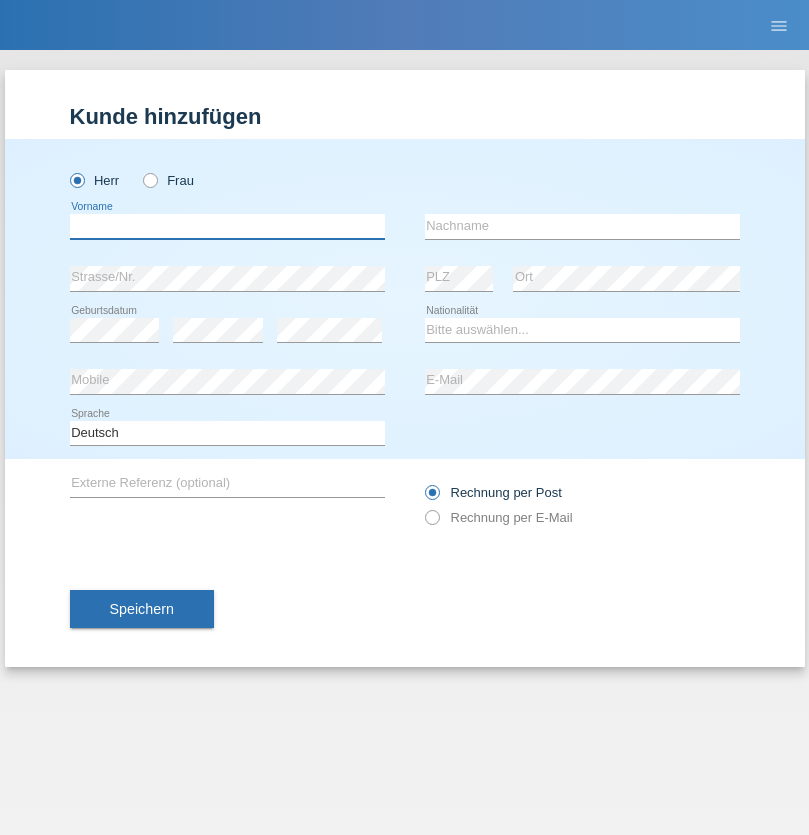 click at bounding box center [227, 226] 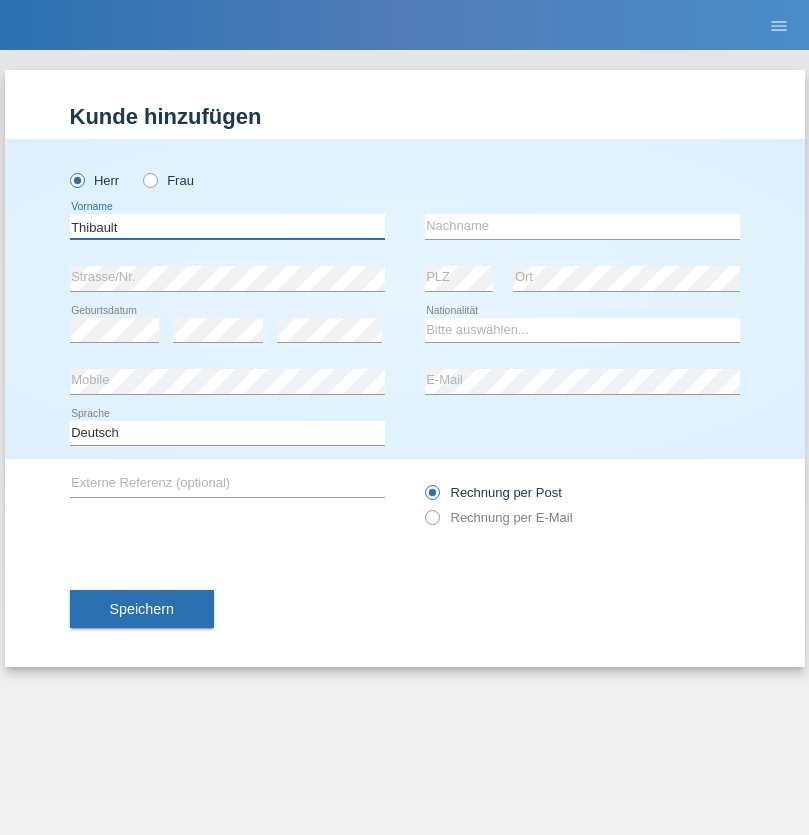 type on "Thibault" 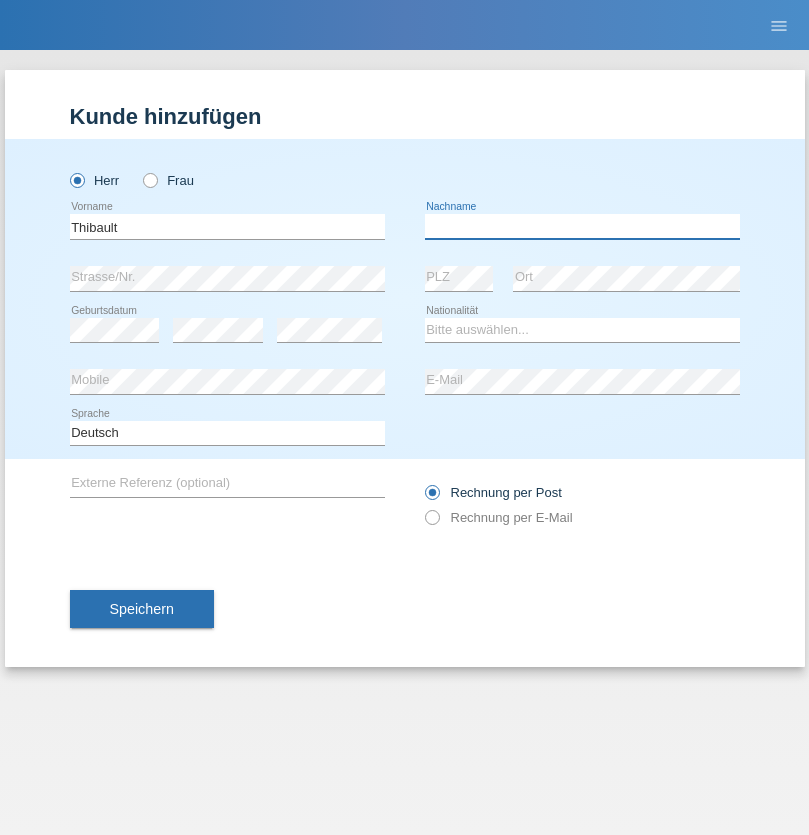 click at bounding box center [582, 226] 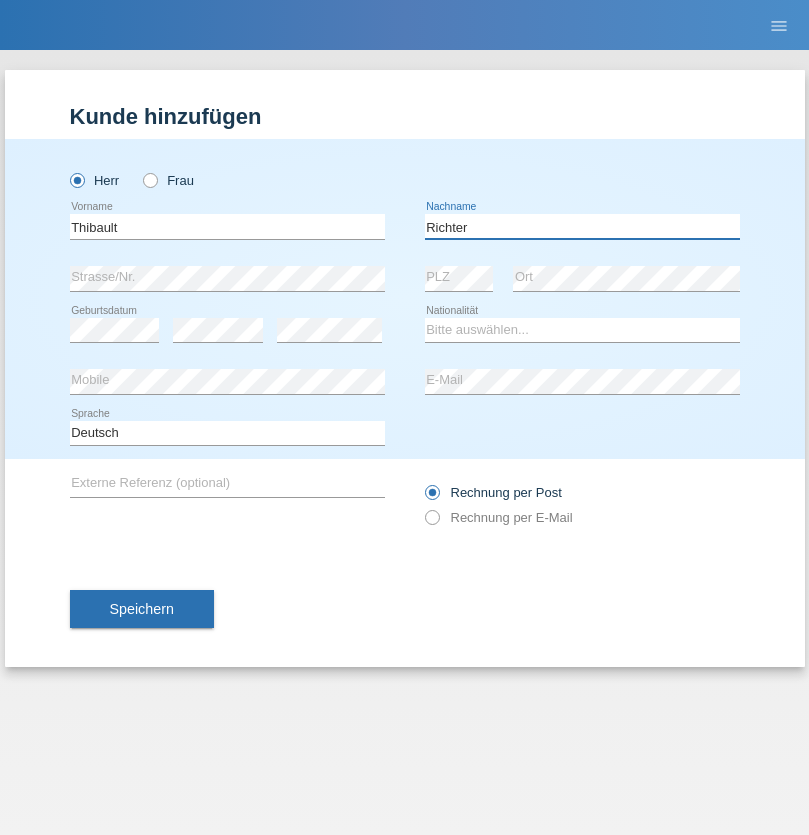 type on "Richter" 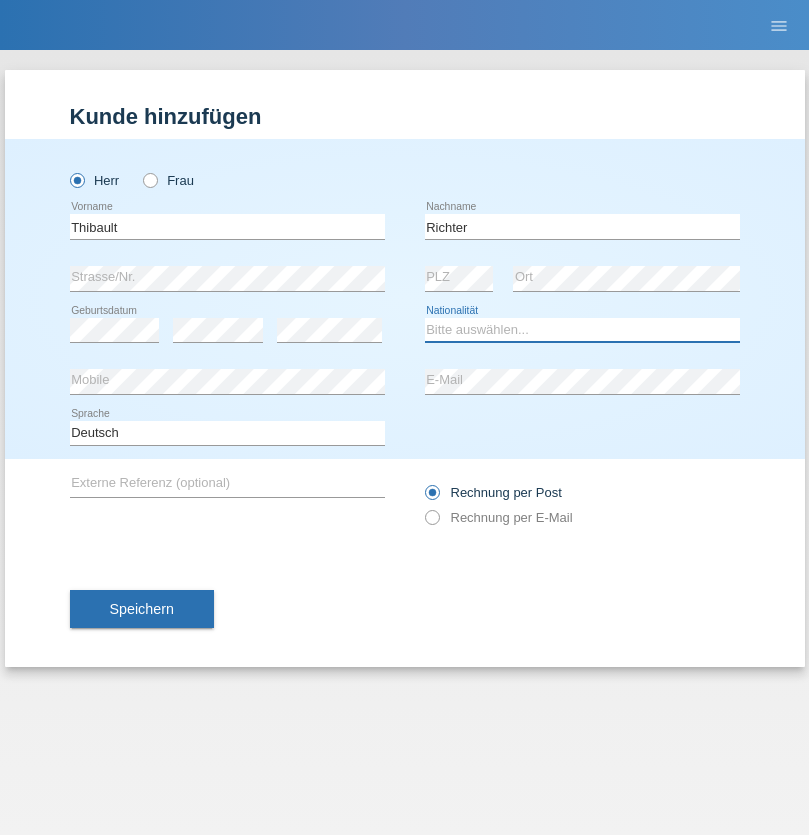 select on "CH" 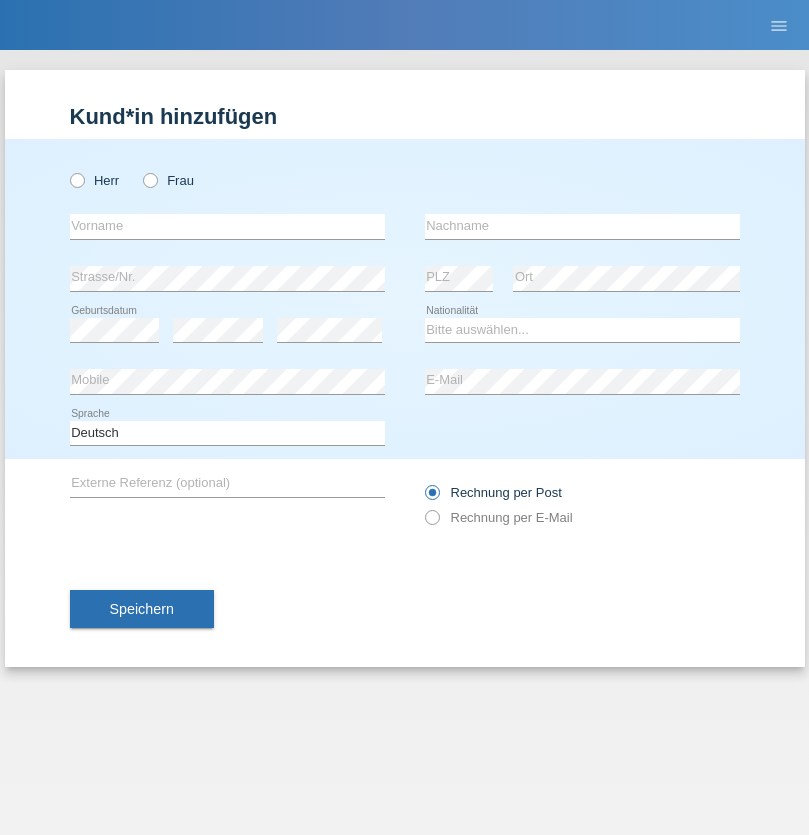 scroll, scrollTop: 0, scrollLeft: 0, axis: both 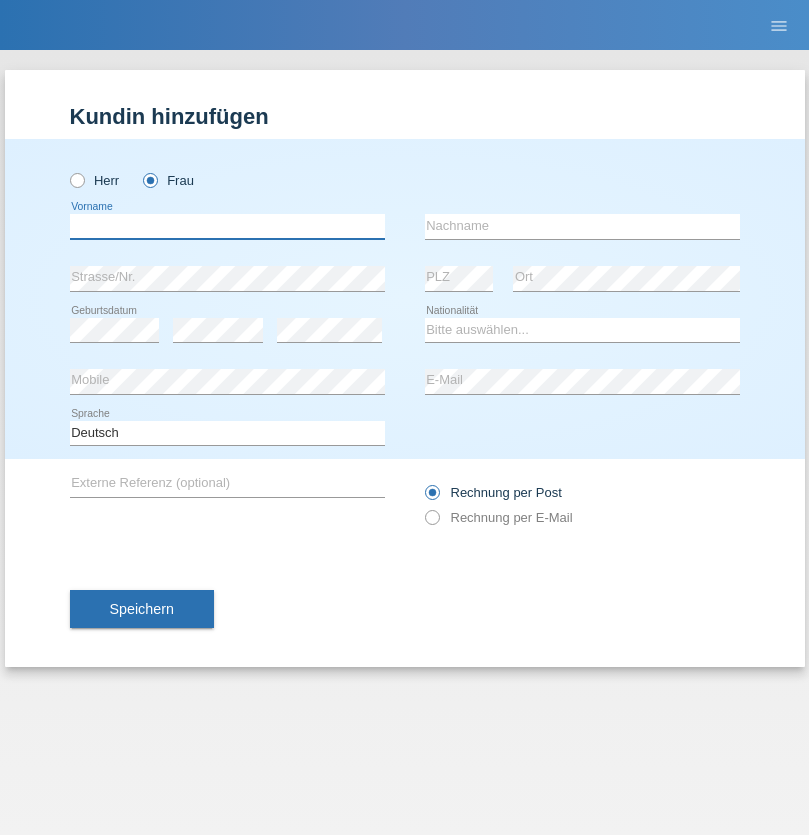 click at bounding box center [227, 226] 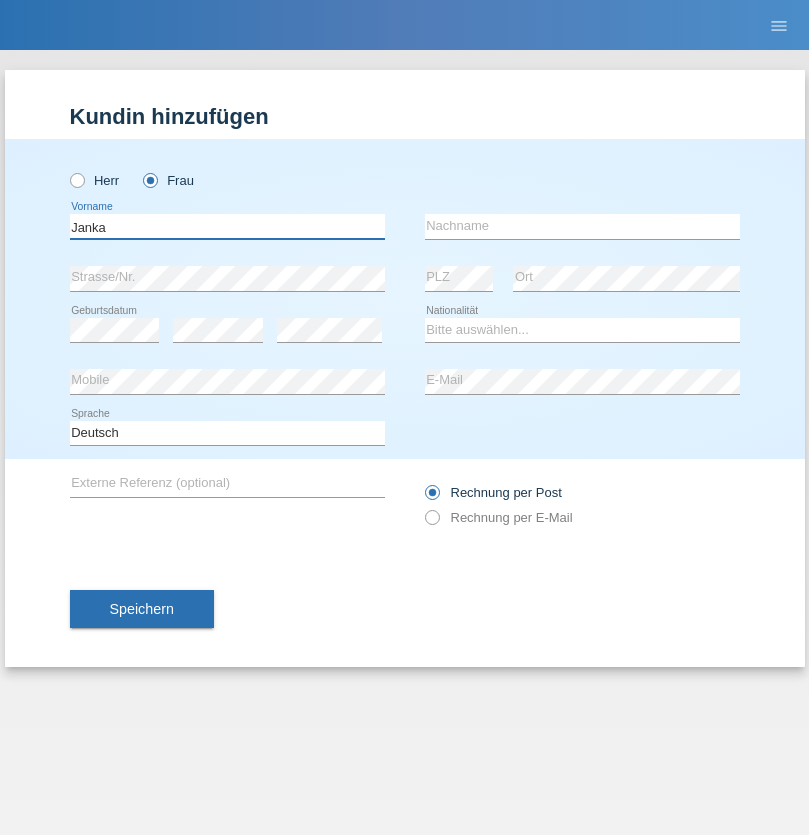 type on "Janka" 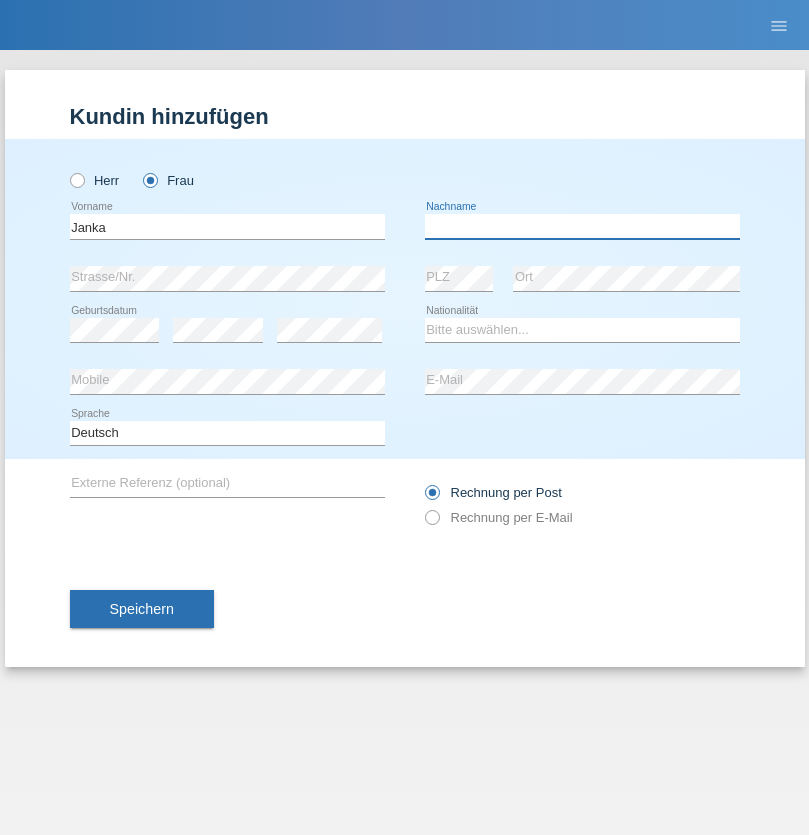 click at bounding box center (582, 226) 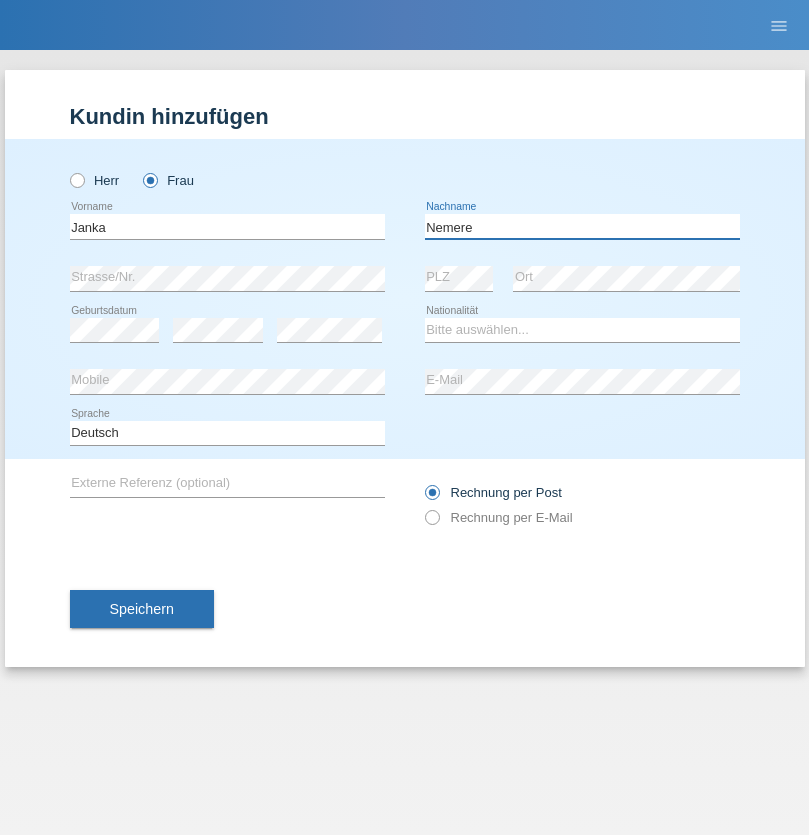 type on "Nemere" 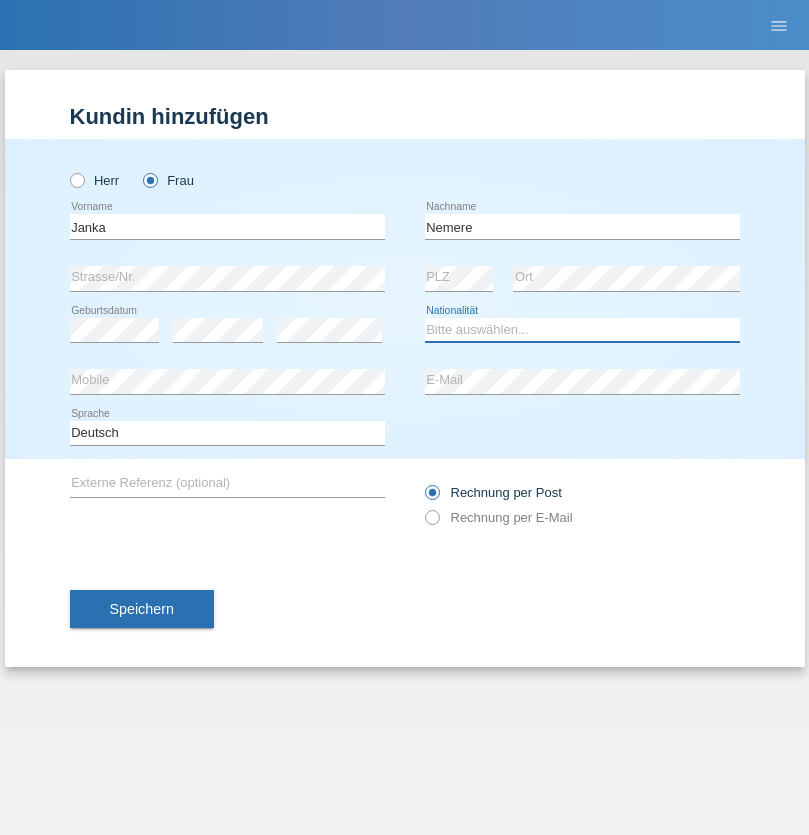select on "HU" 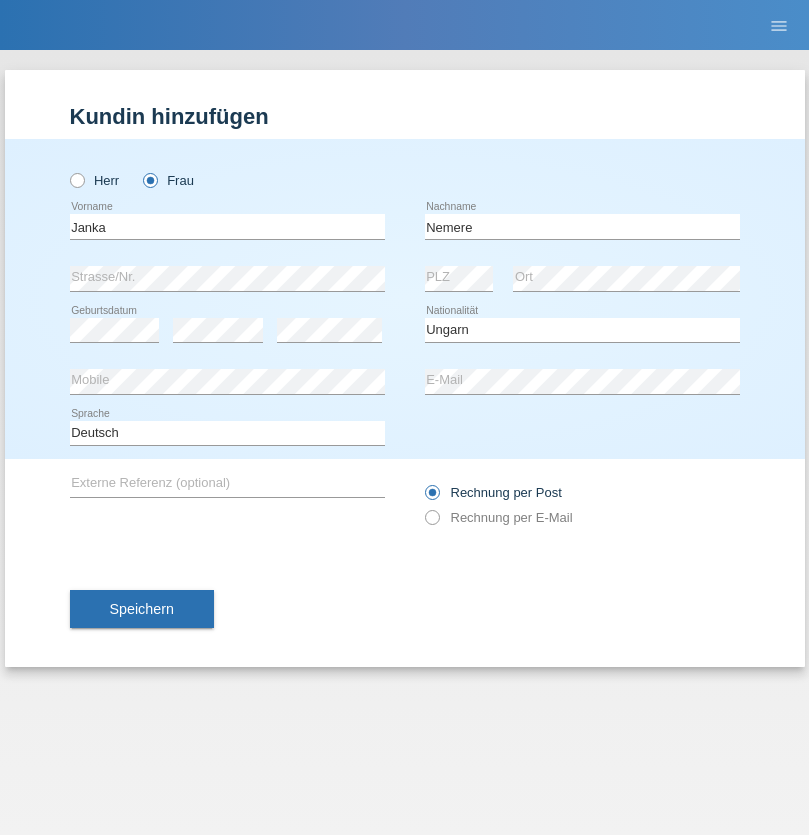 select on "C" 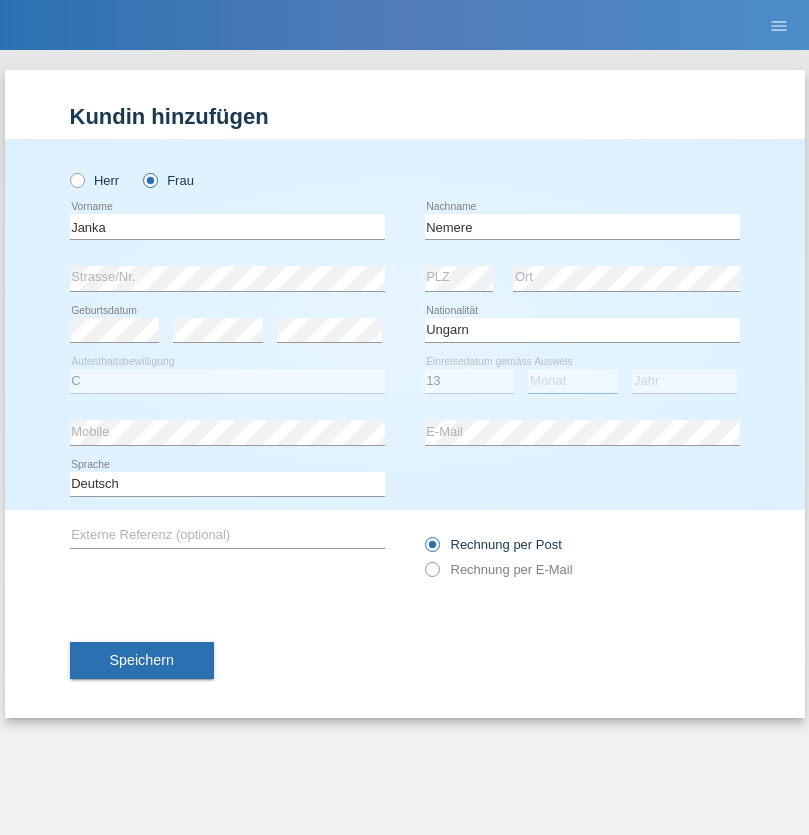 select on "12" 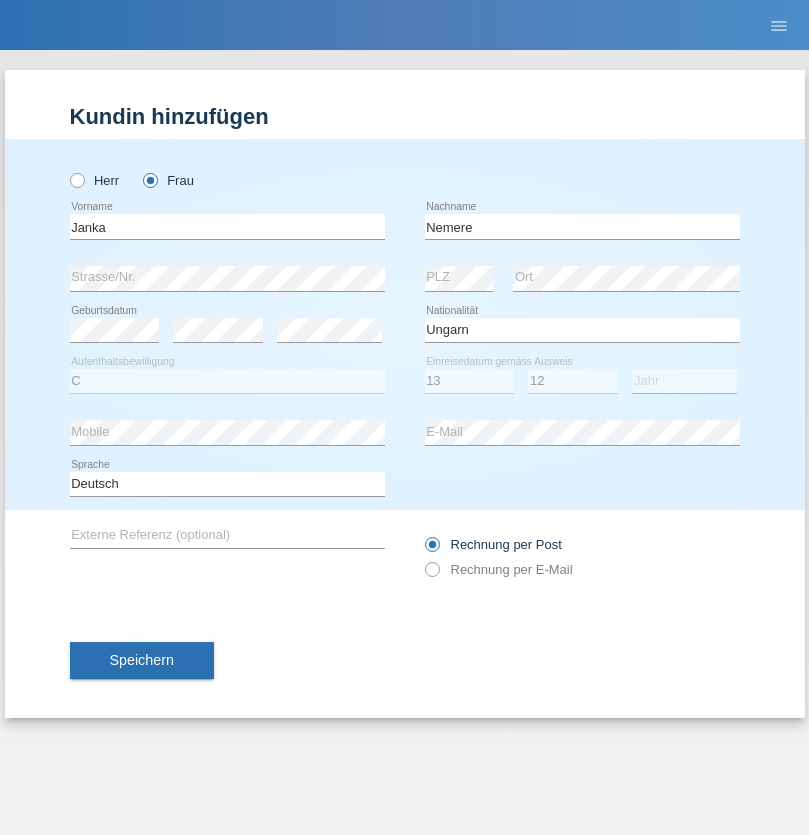 select on "2021" 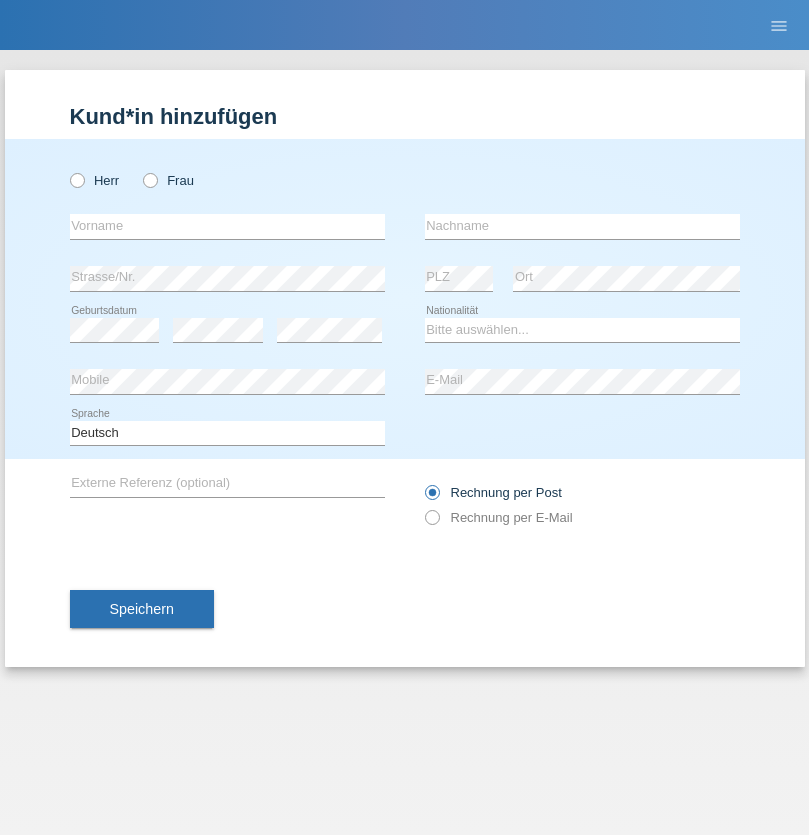 scroll, scrollTop: 0, scrollLeft: 0, axis: both 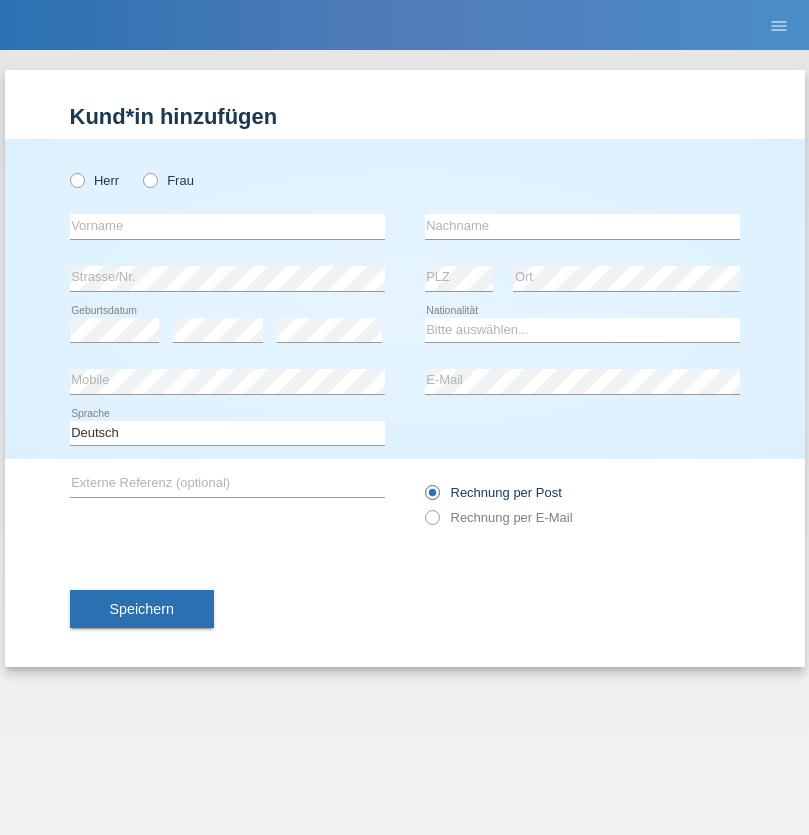 radio on "true" 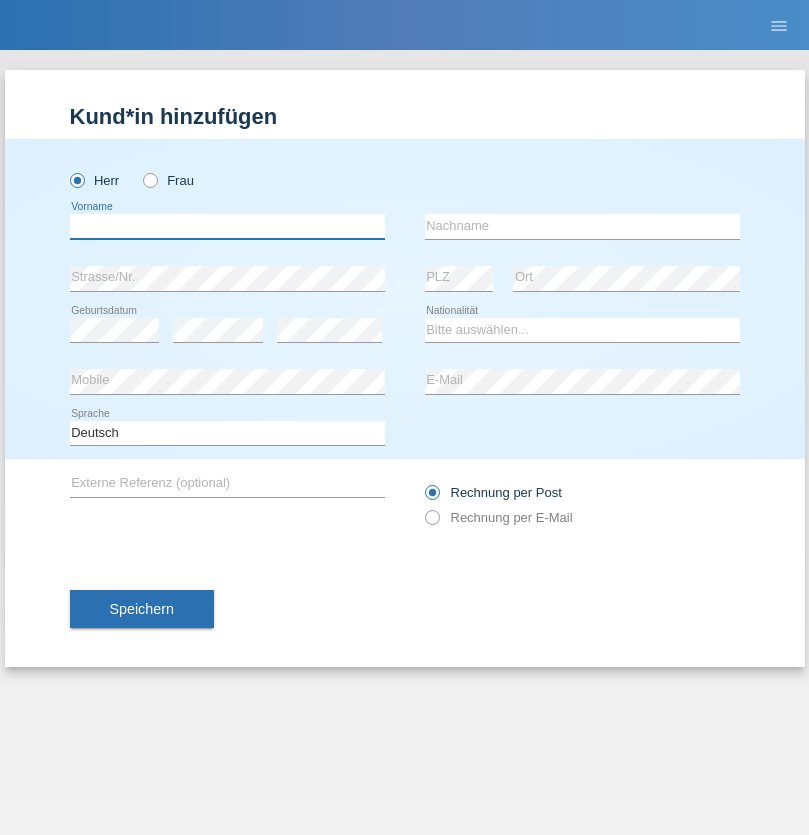click at bounding box center (227, 226) 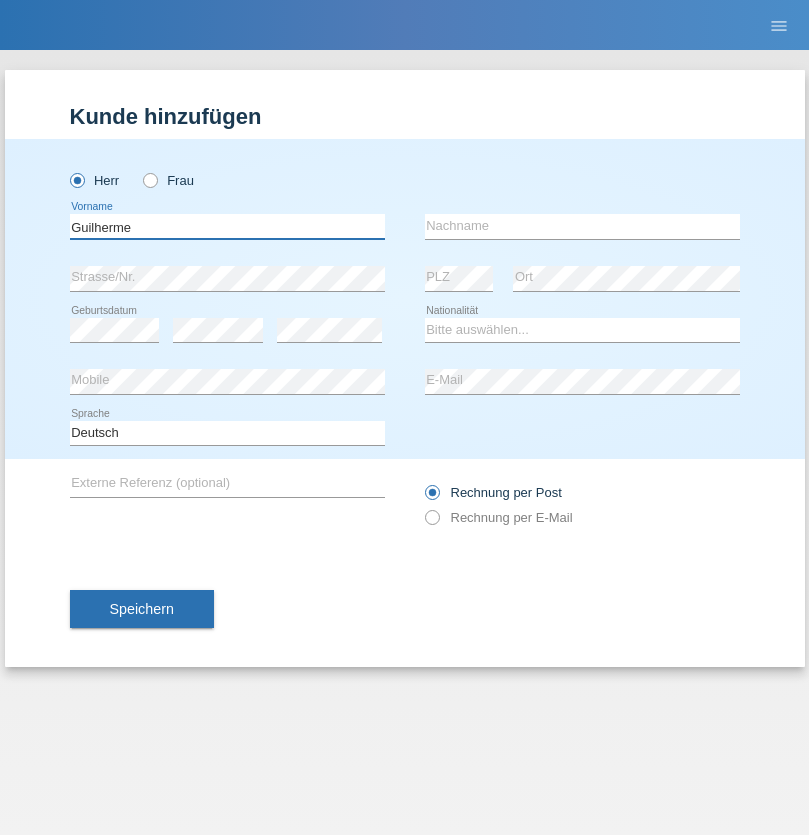 type on "Guilherme" 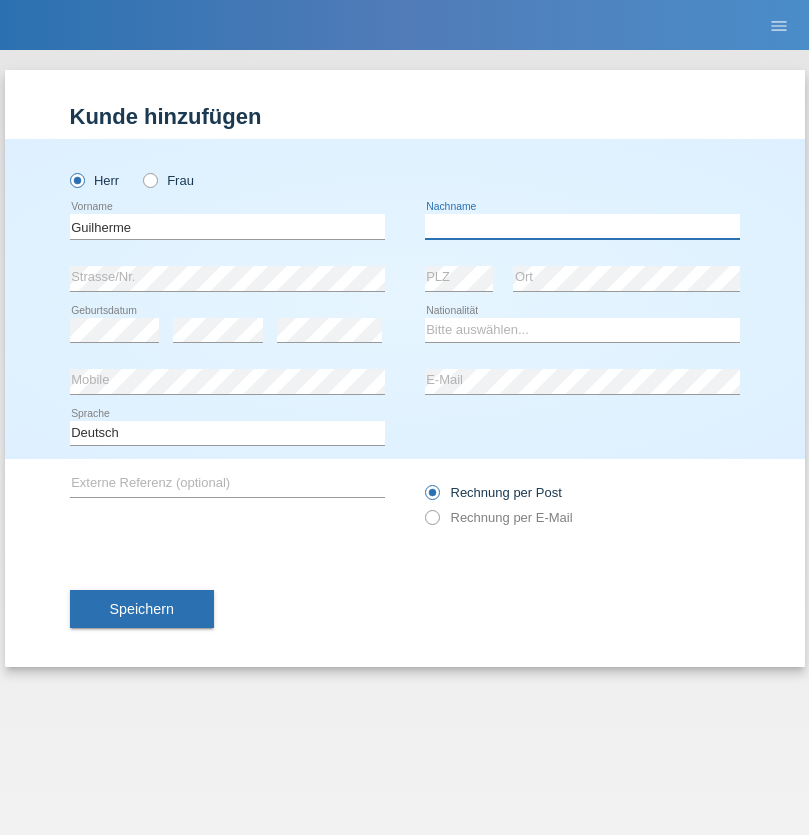 click at bounding box center [582, 226] 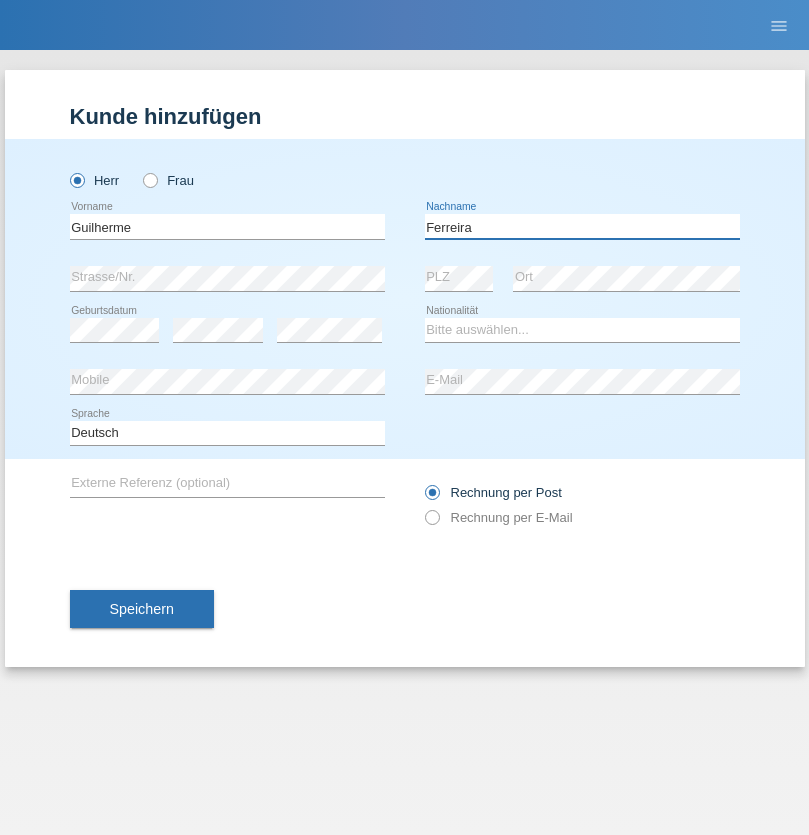 type on "Ferreira" 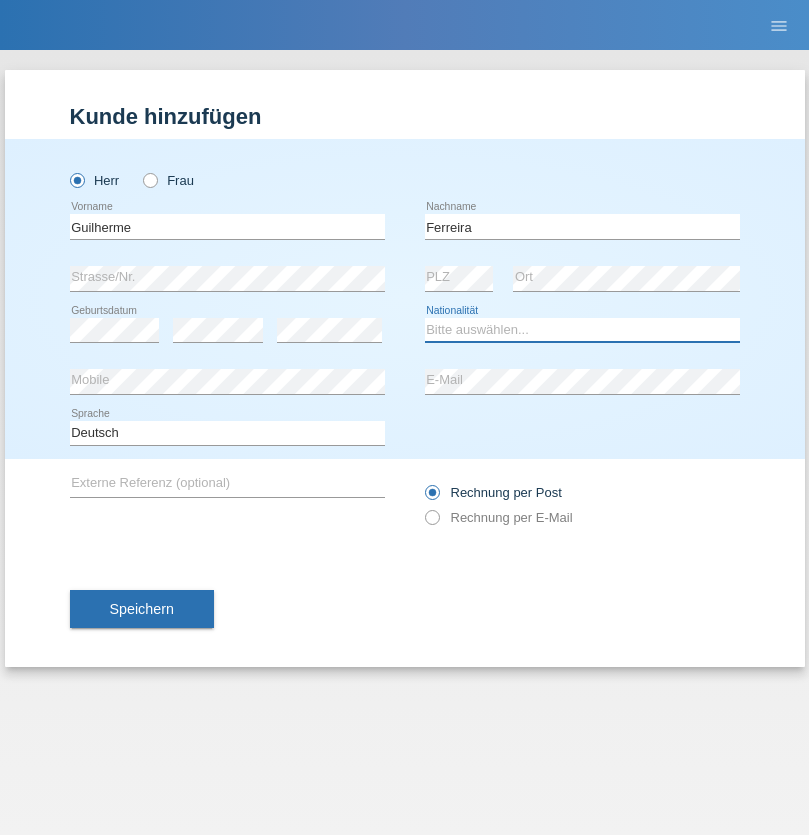 select on "PT" 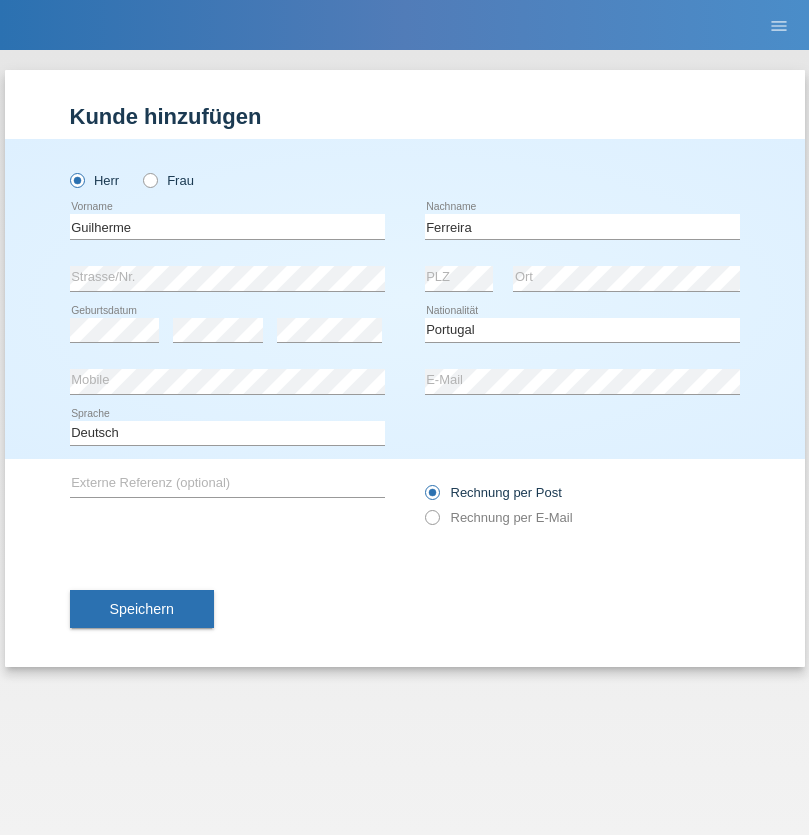 select on "C" 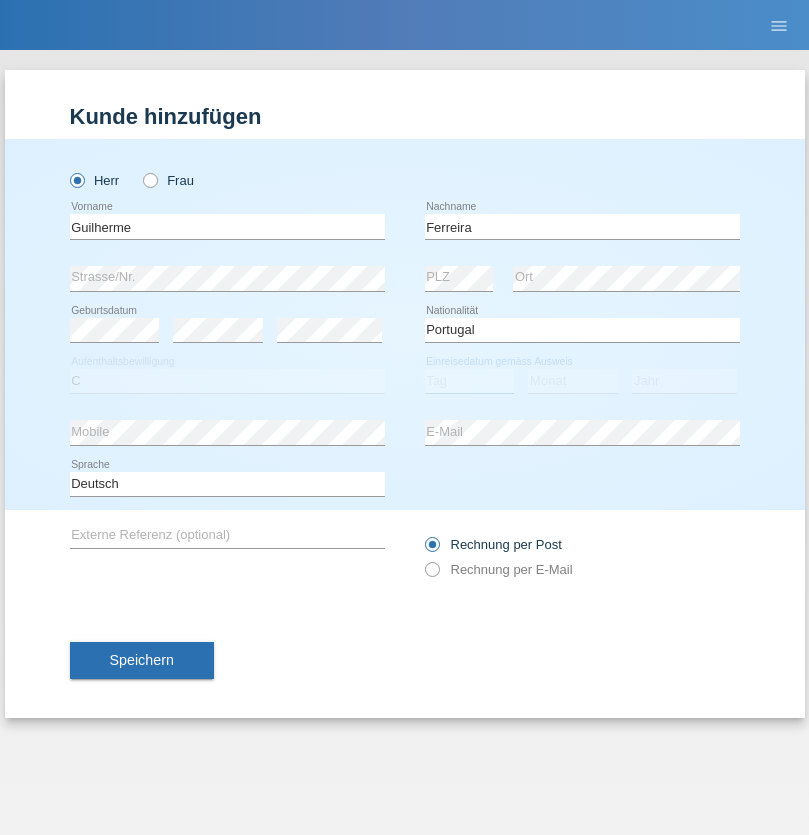 select on "04" 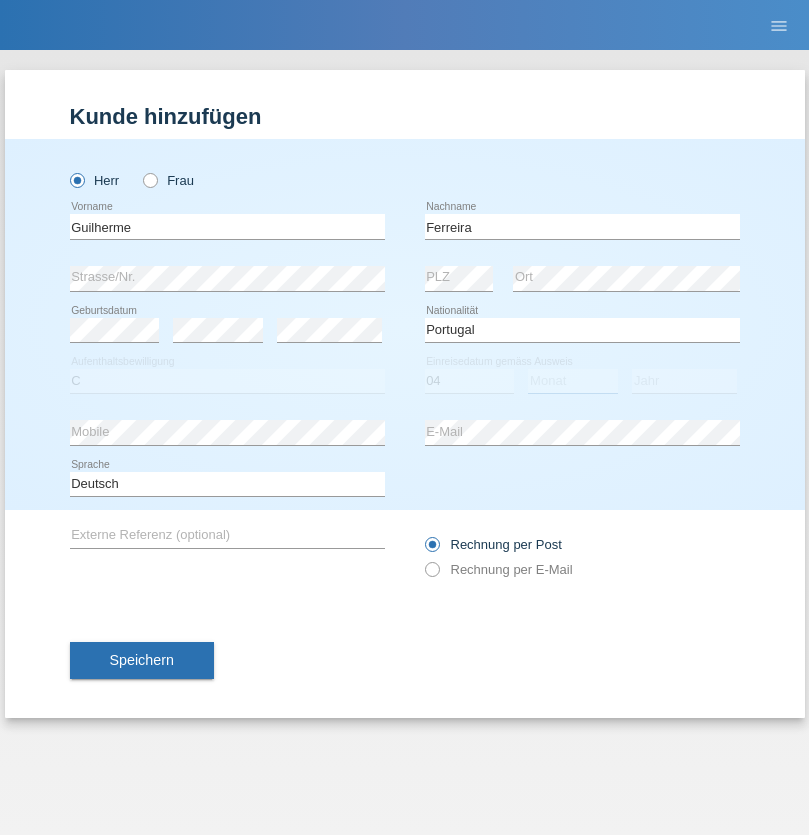 select on "09" 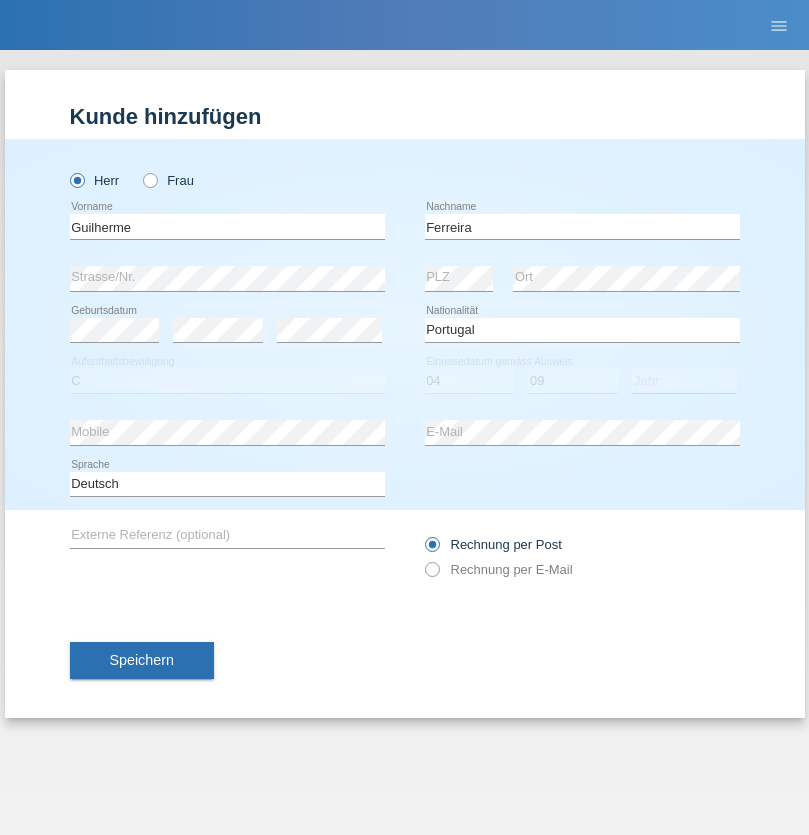 select on "2021" 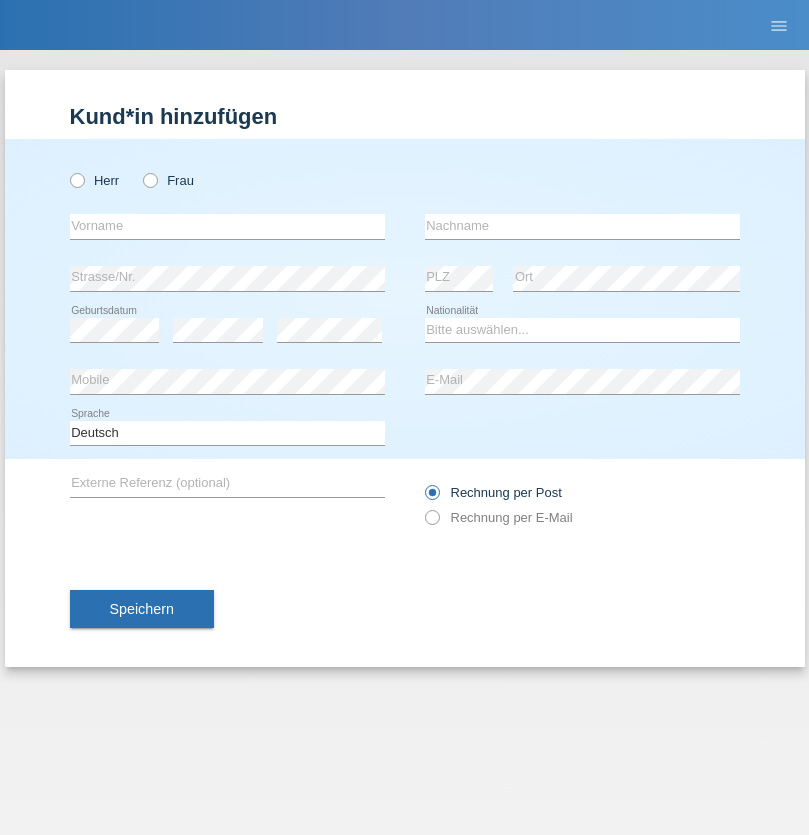scroll, scrollTop: 0, scrollLeft: 0, axis: both 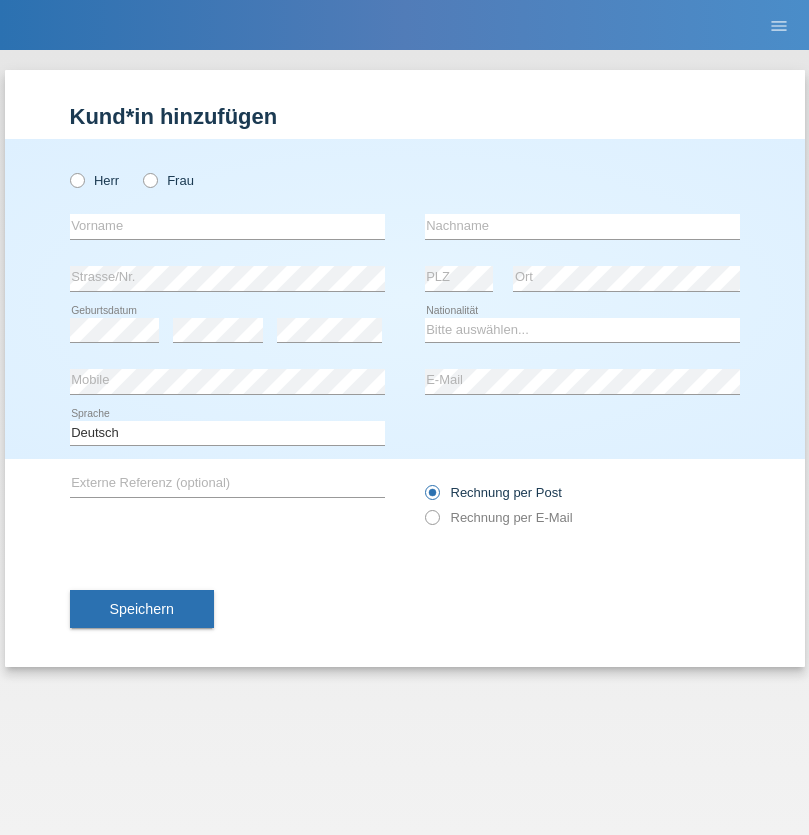 radio on "true" 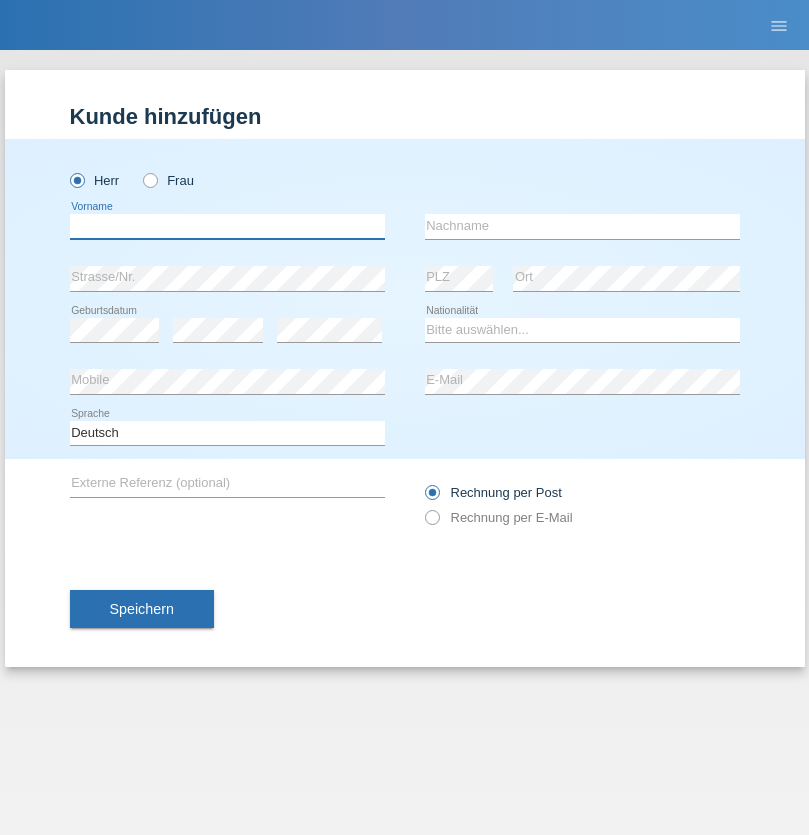 click at bounding box center (227, 226) 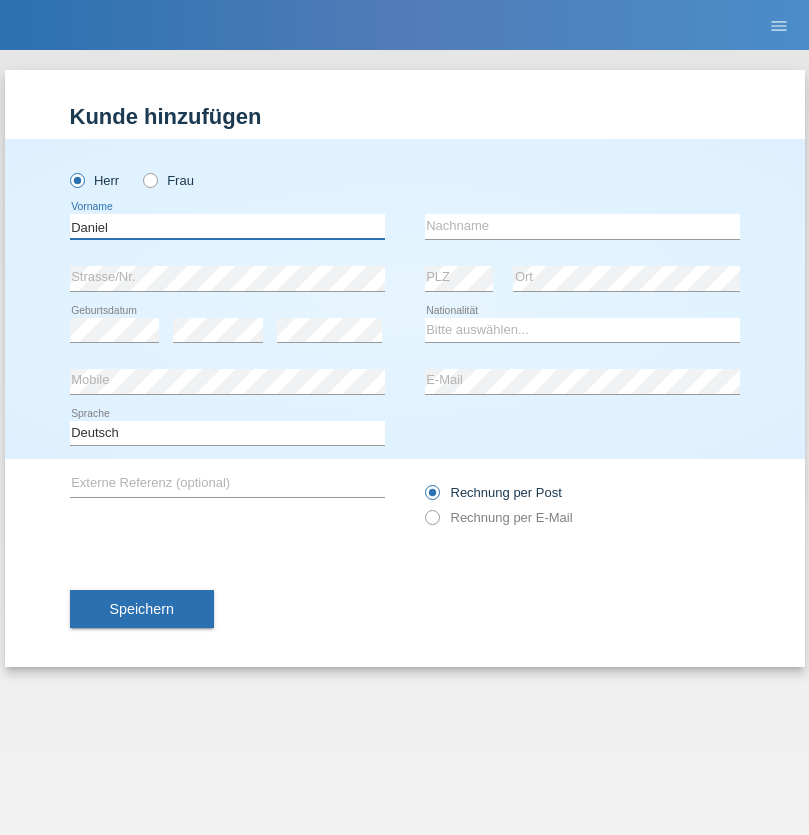 type on "Daniel" 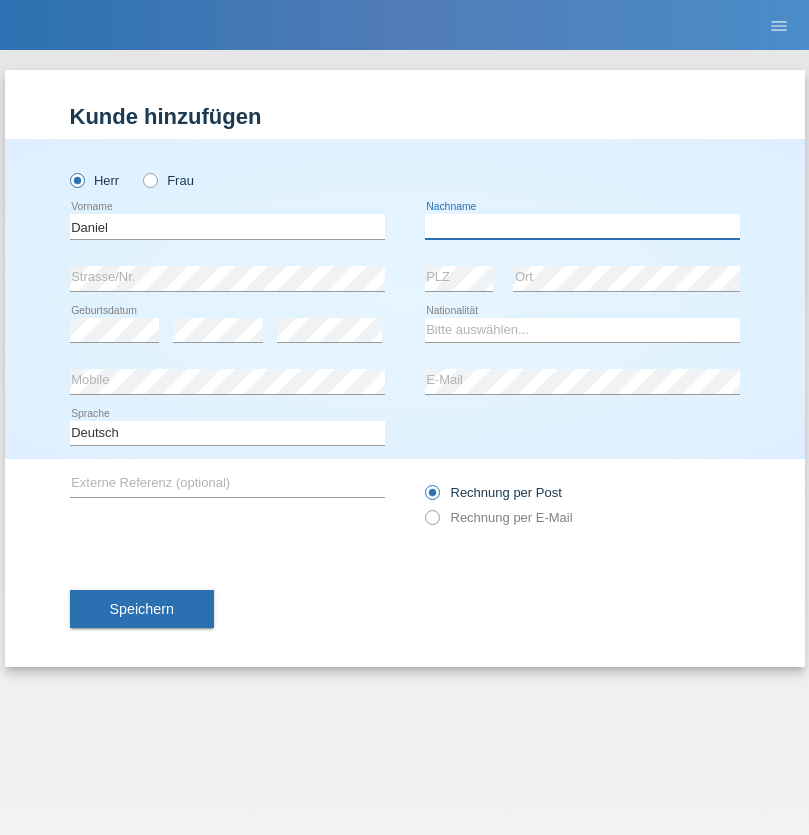 click at bounding box center [582, 226] 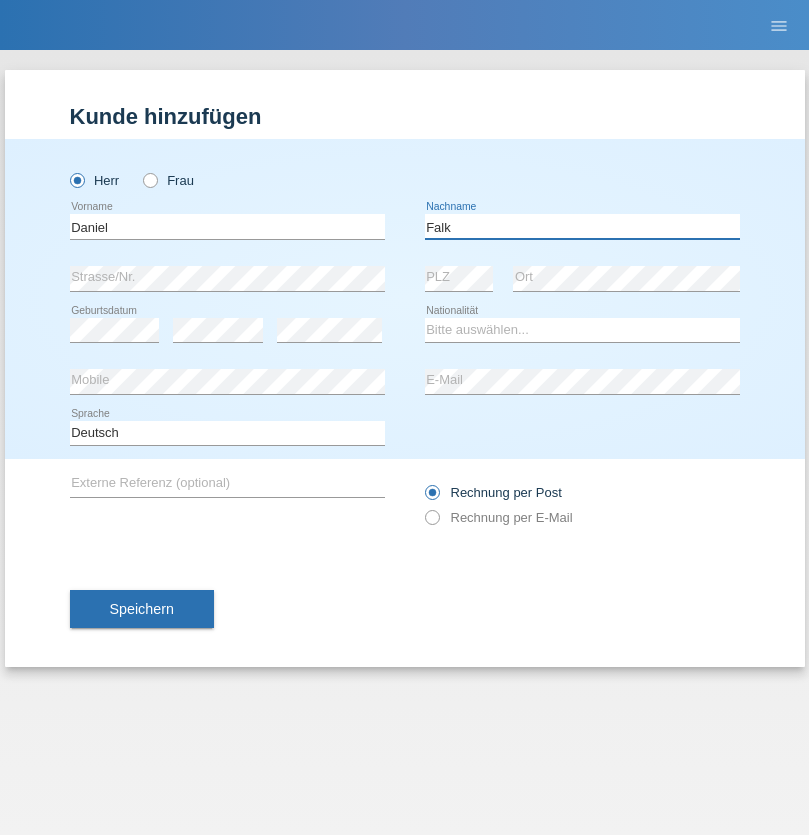 type on "Falk" 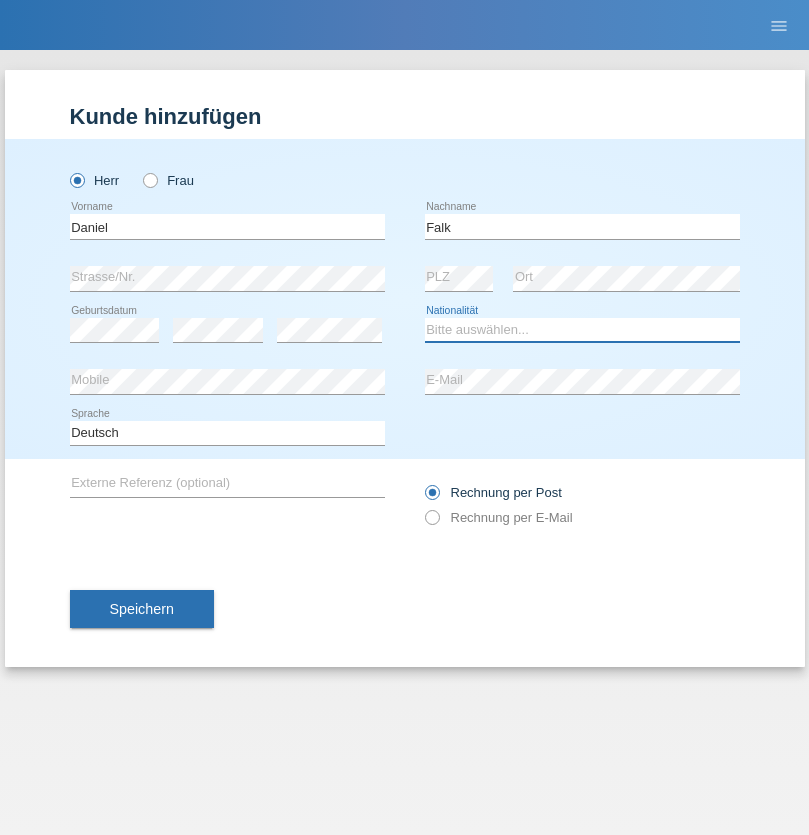 select on "CH" 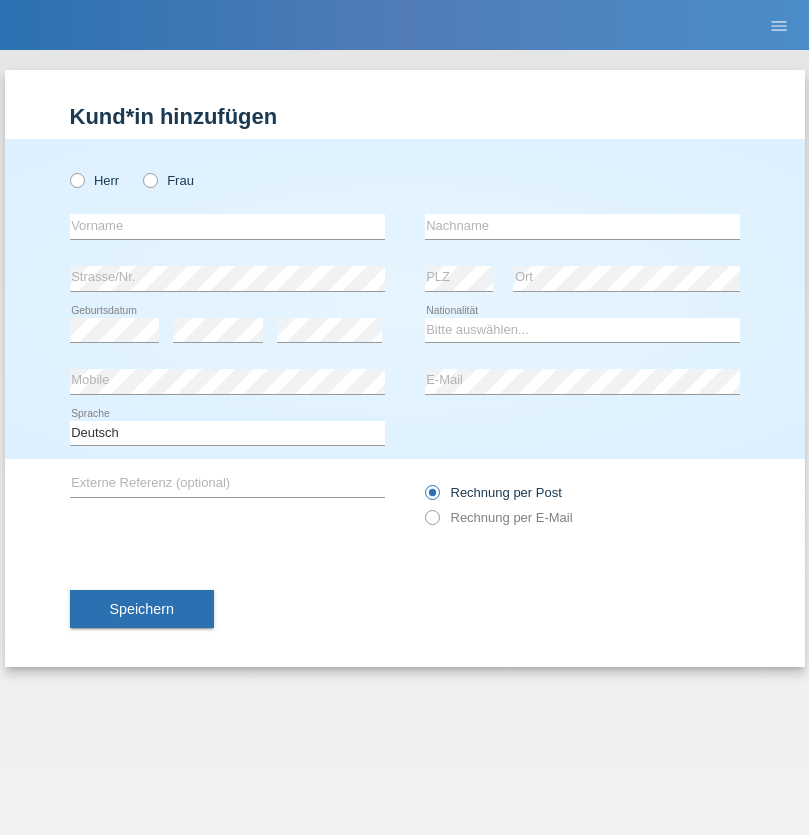 scroll, scrollTop: 0, scrollLeft: 0, axis: both 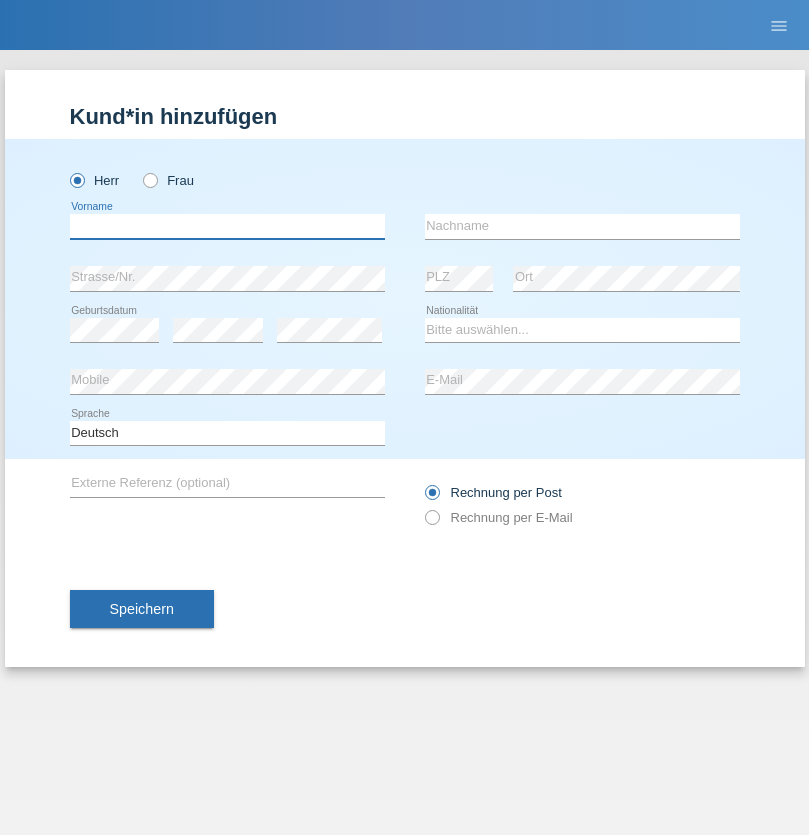 click at bounding box center (227, 226) 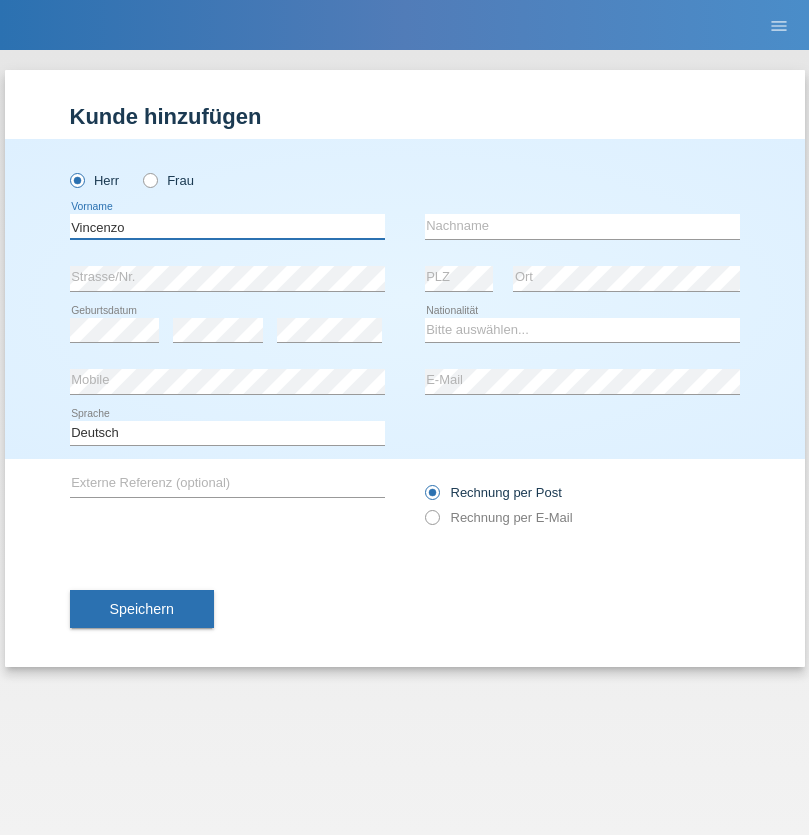 type on "Vincenzo" 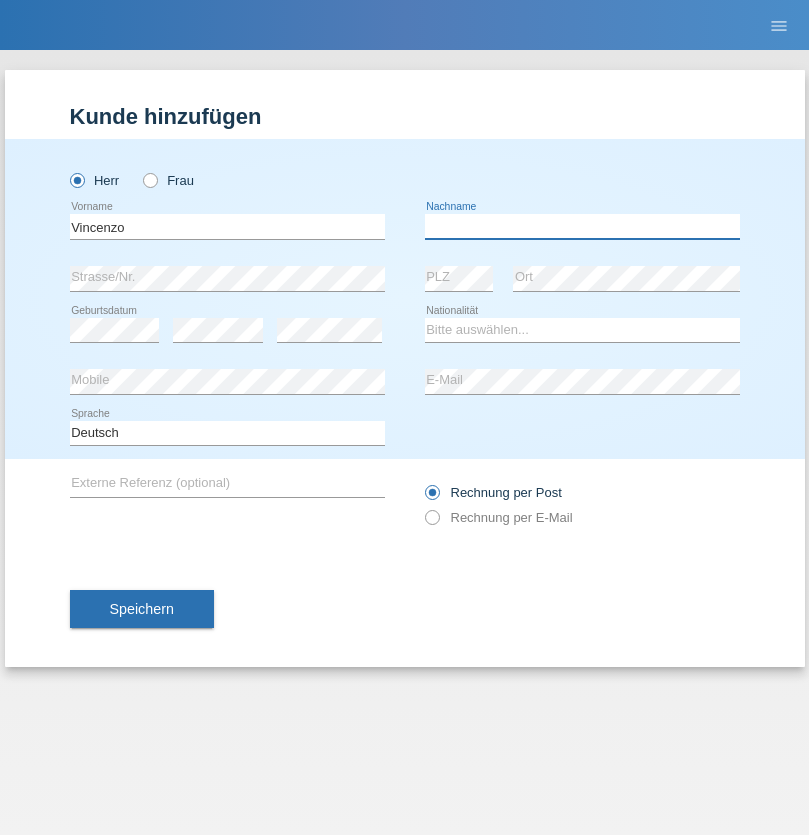 click at bounding box center [582, 226] 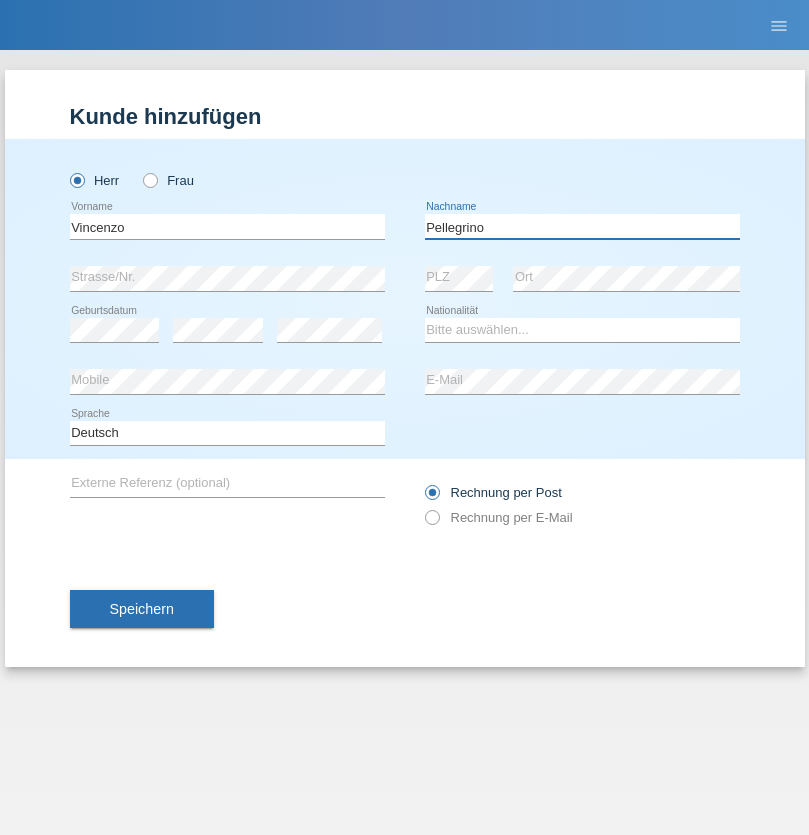 type on "Pellegrino" 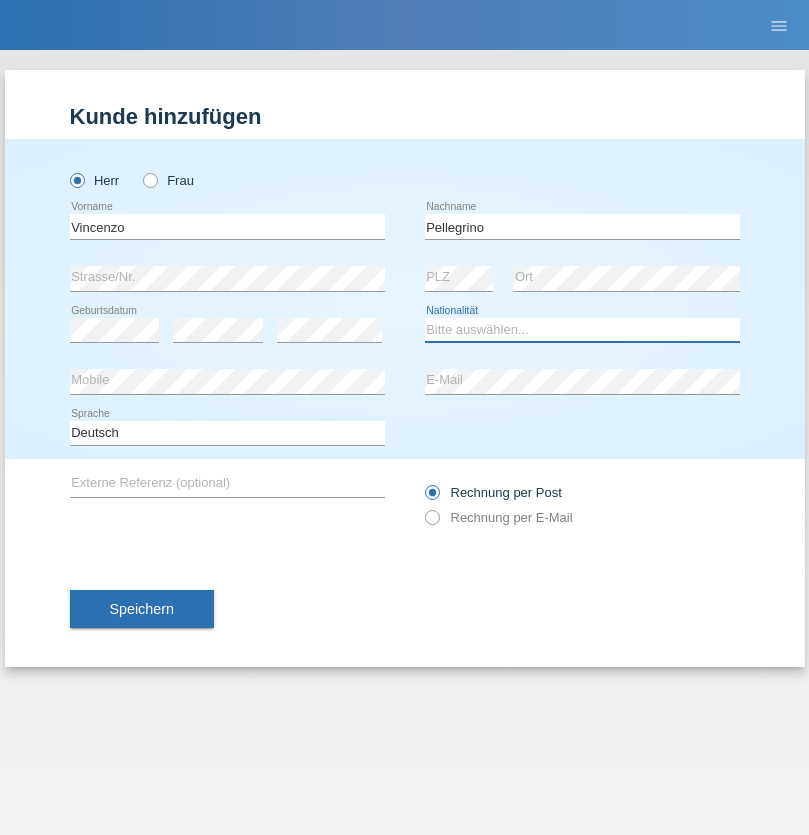 select on "IT" 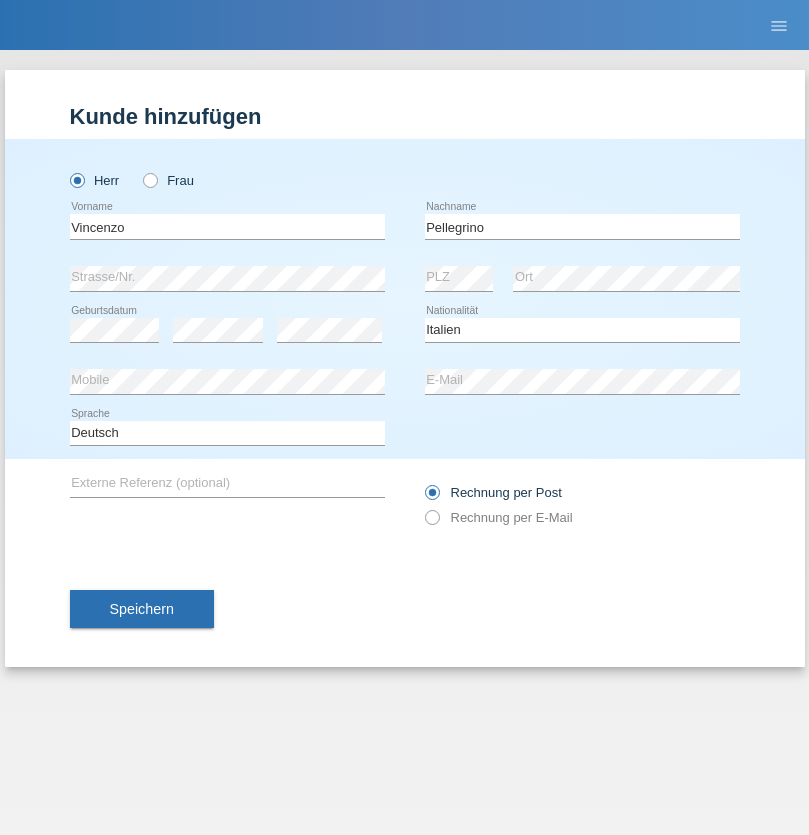 select on "C" 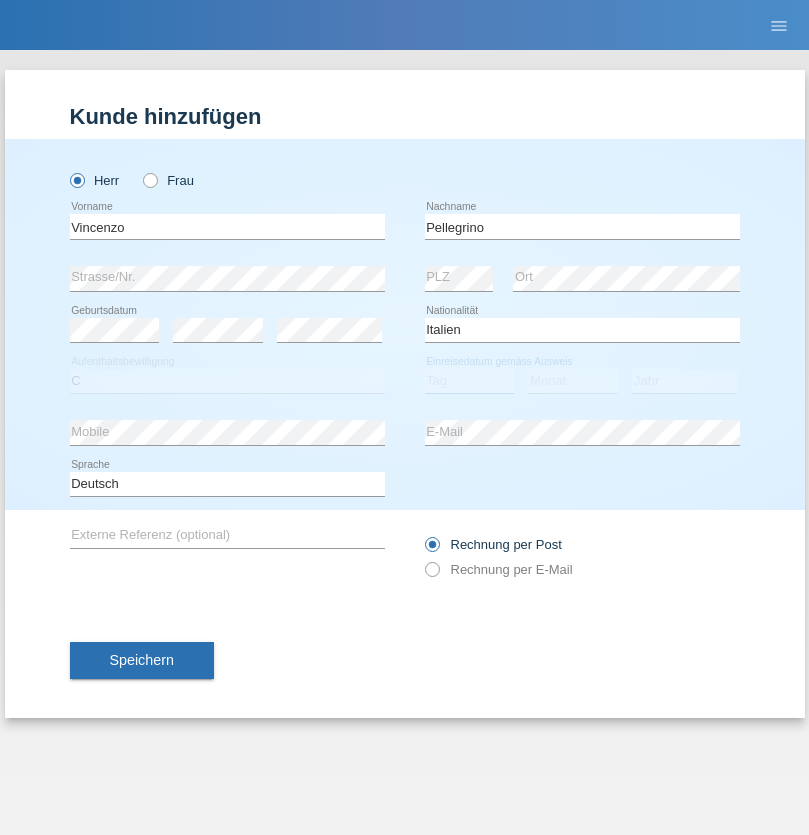 select on "07" 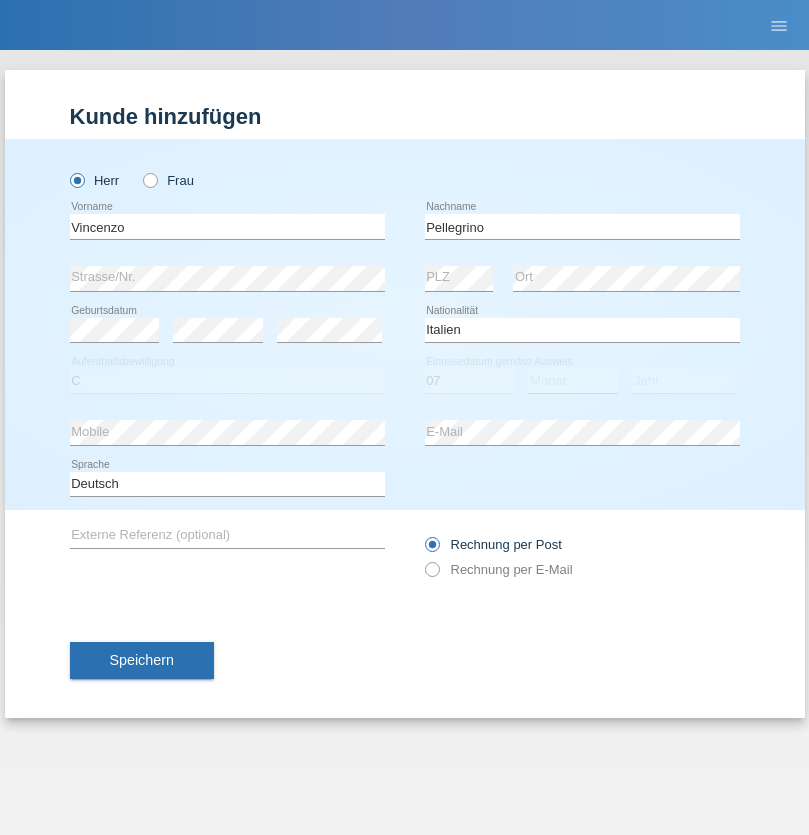 select on "07" 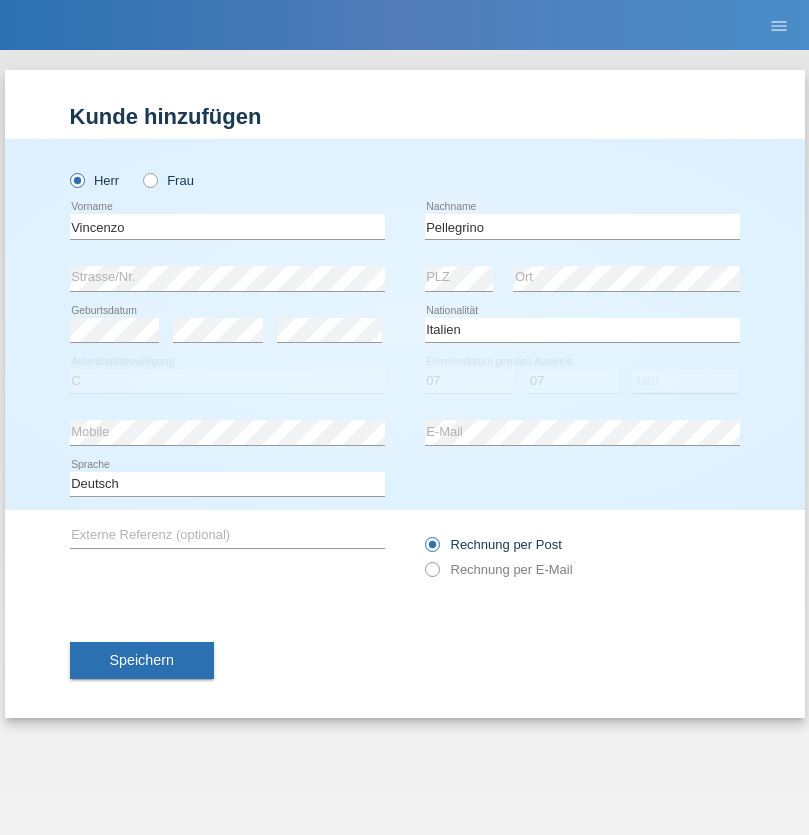 select on "2021" 